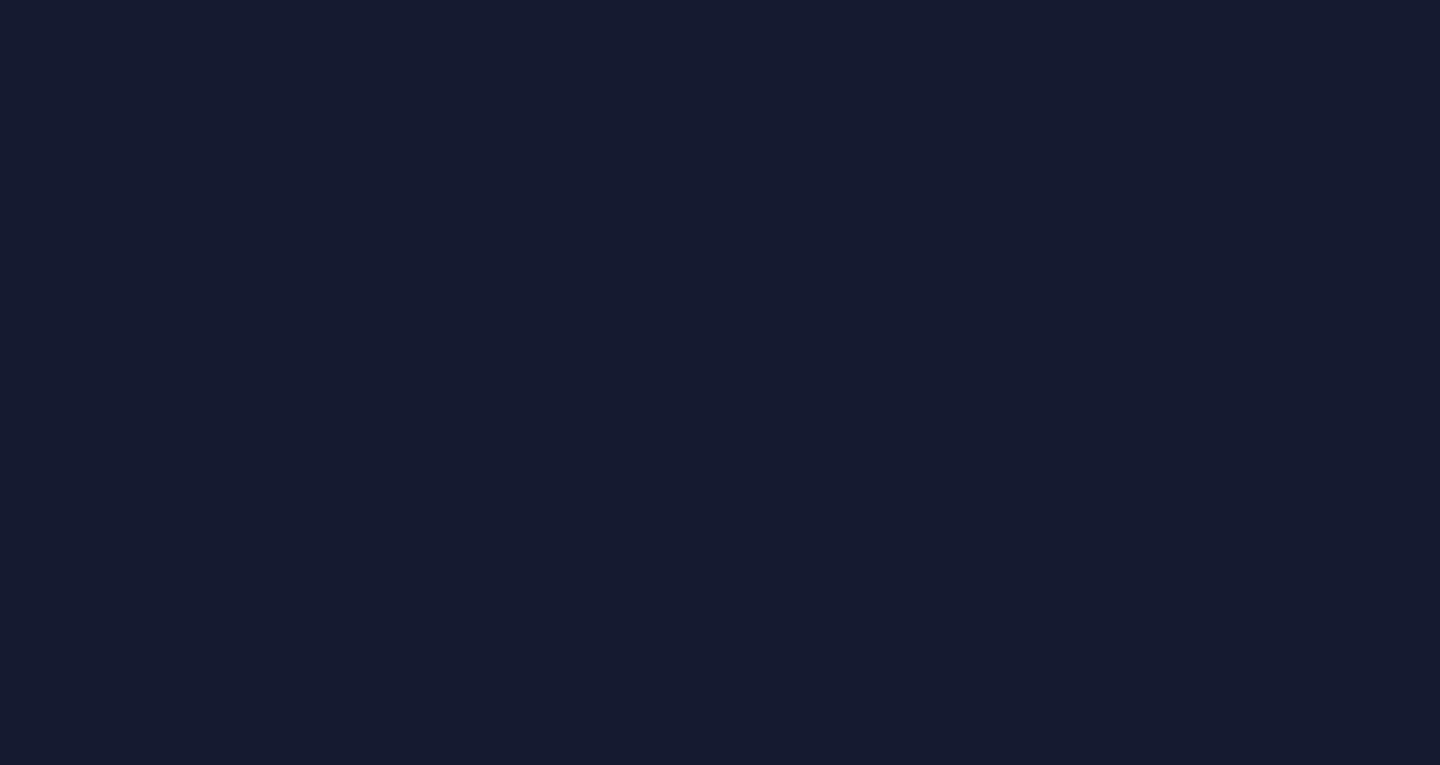 scroll, scrollTop: 0, scrollLeft: 0, axis: both 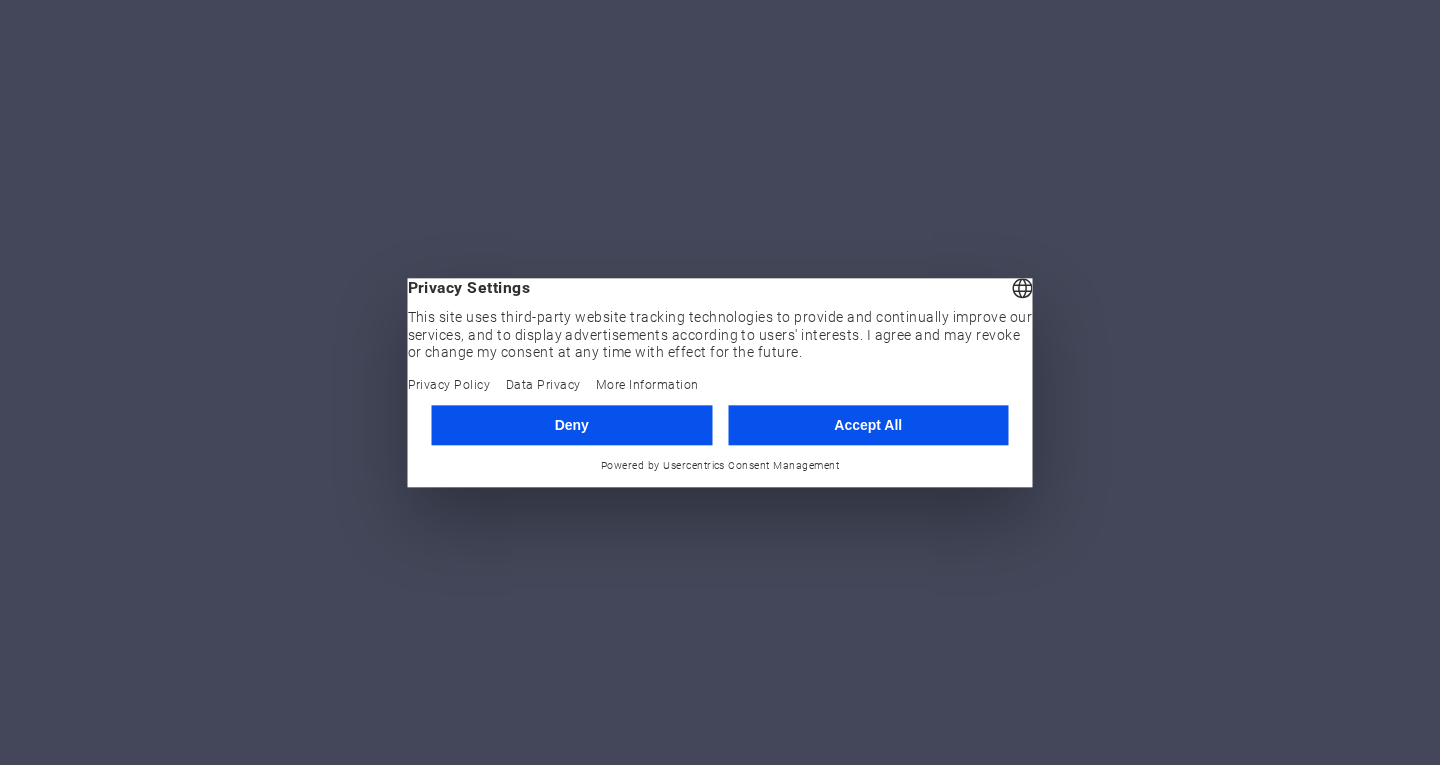 click on "Accept All" at bounding box center (868, 425) 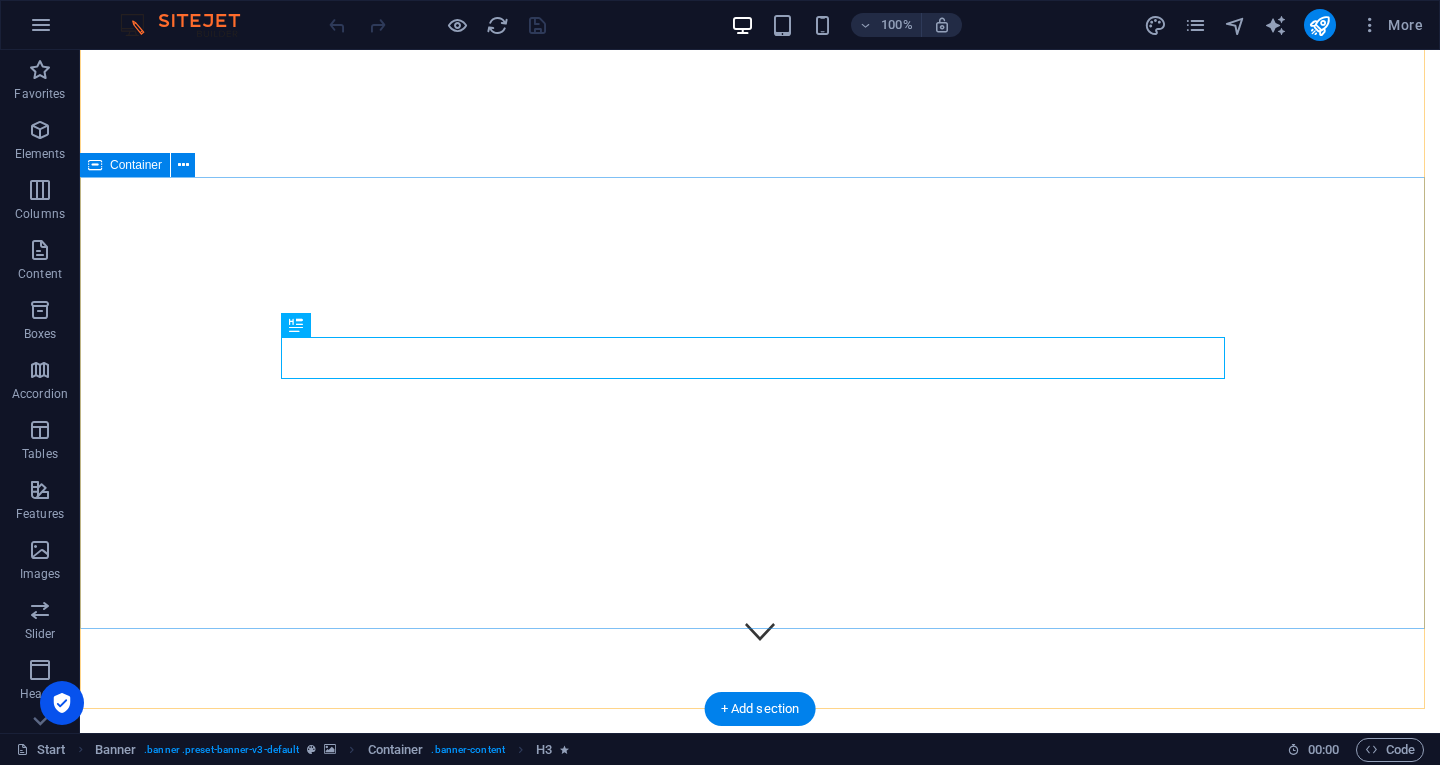 scroll, scrollTop: 100, scrollLeft: 0, axis: vertical 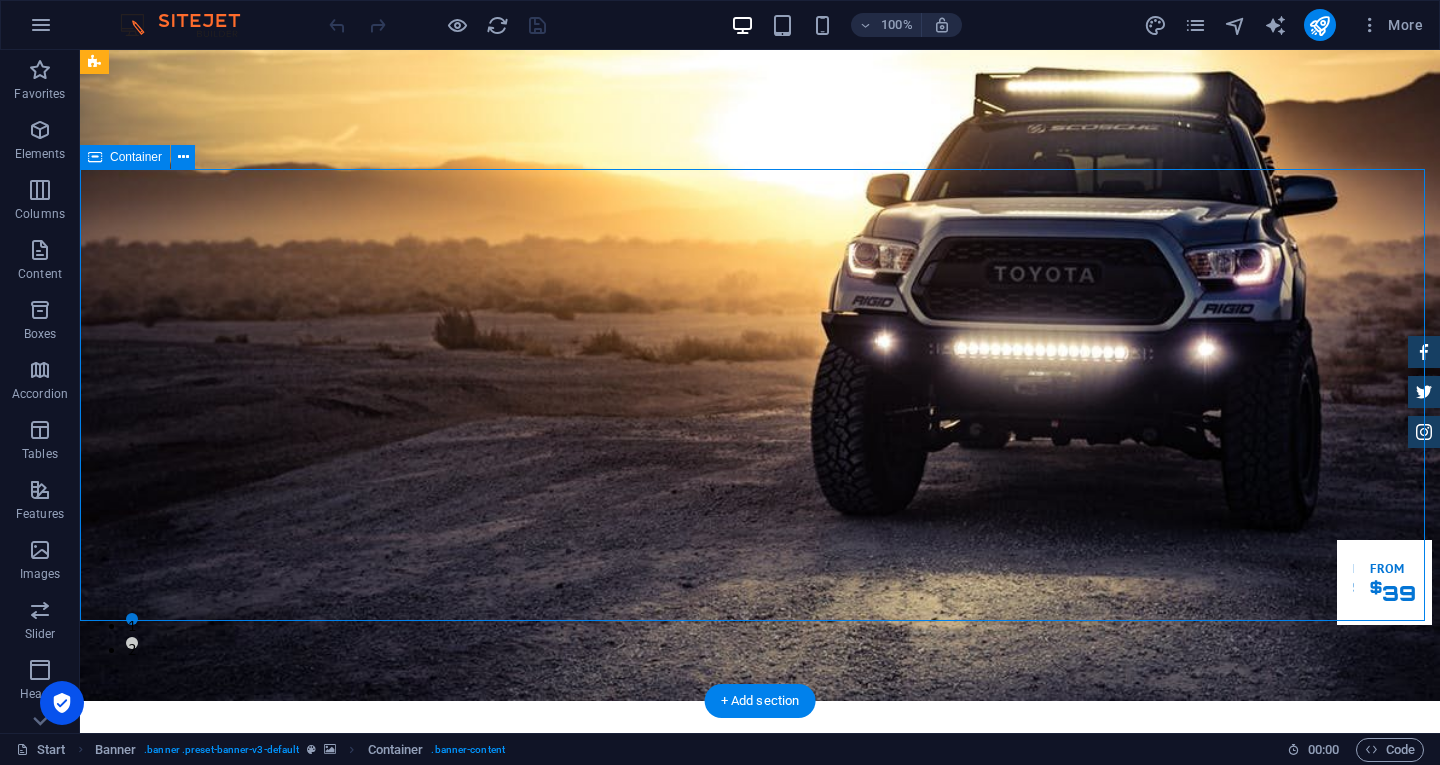 click on "Garuda transportasi. Rental Mobil Terpercaya, Aman, Amanah Serta Profesional  Cek Layanan  Booking Segera" at bounding box center [760, 1201] 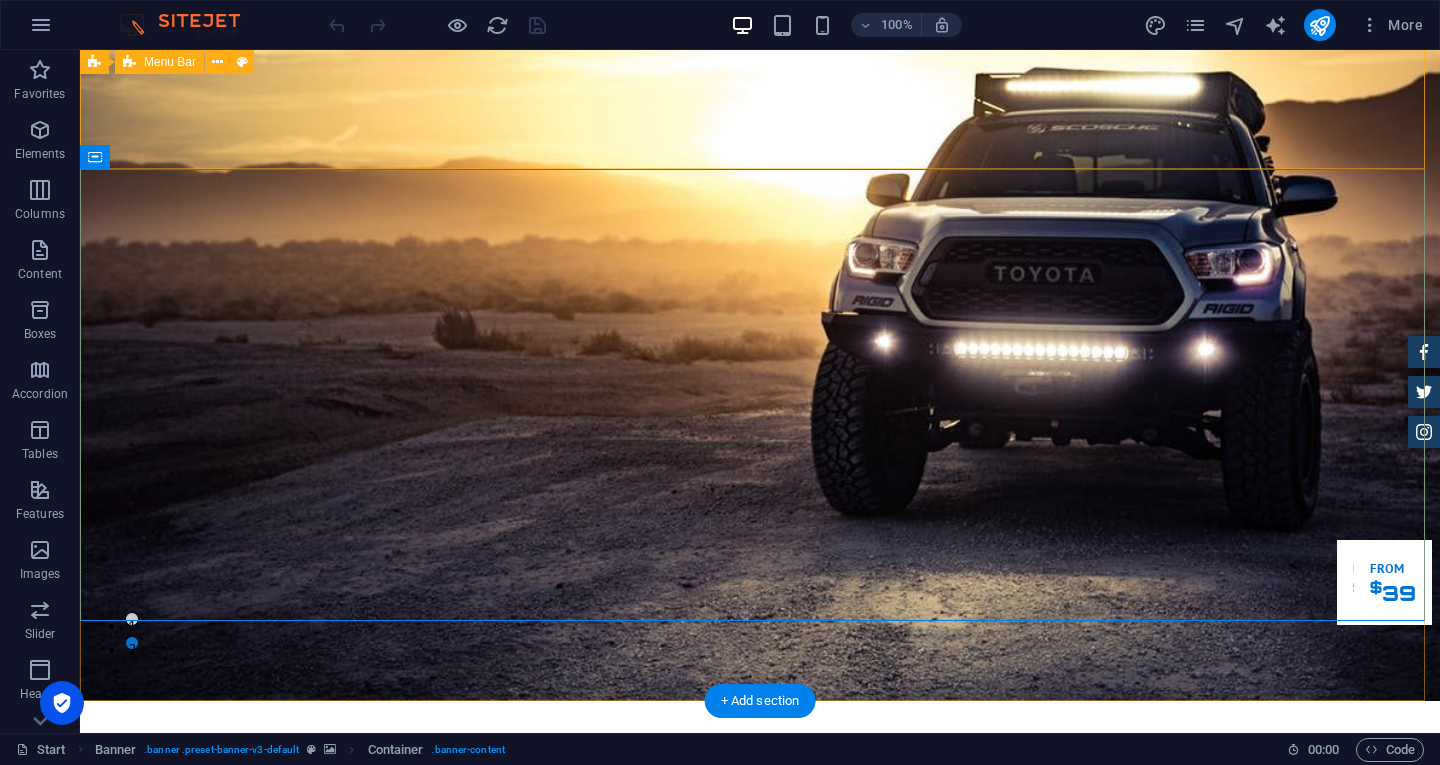 click on "Home Tentang Services Produk Feedback Contact" at bounding box center [760, 834] 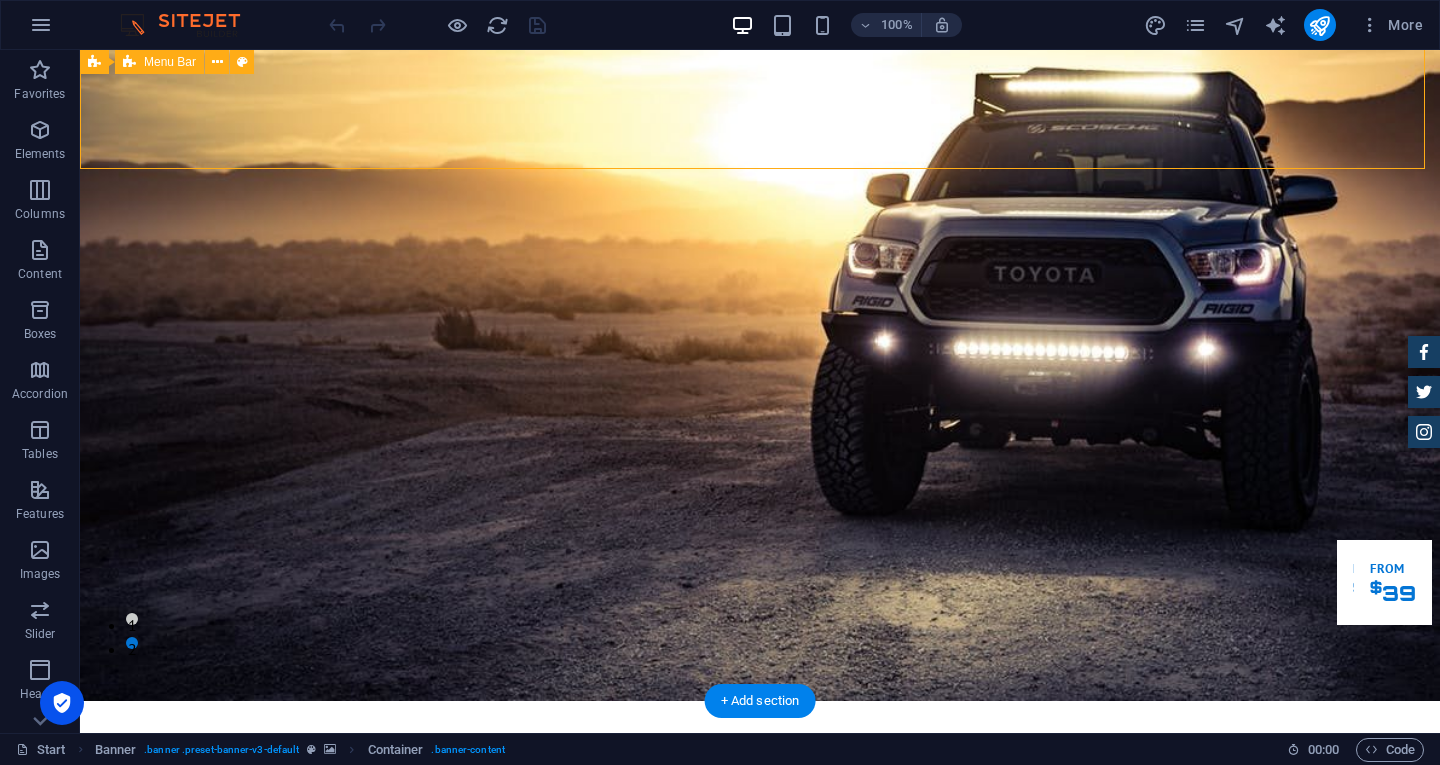 click on "Home Tentang Services Produk Feedback Contact" at bounding box center (760, 834) 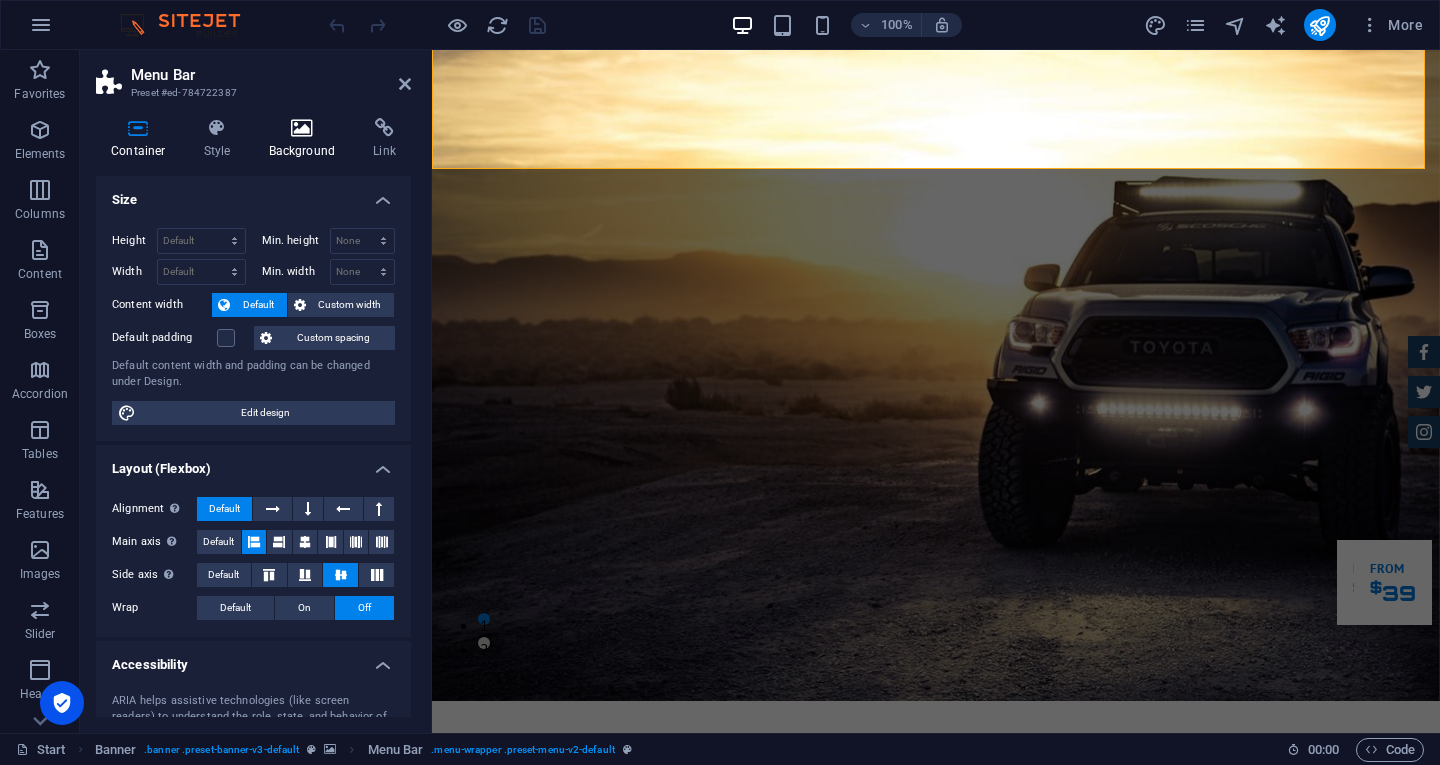 click on "Background" at bounding box center (306, 139) 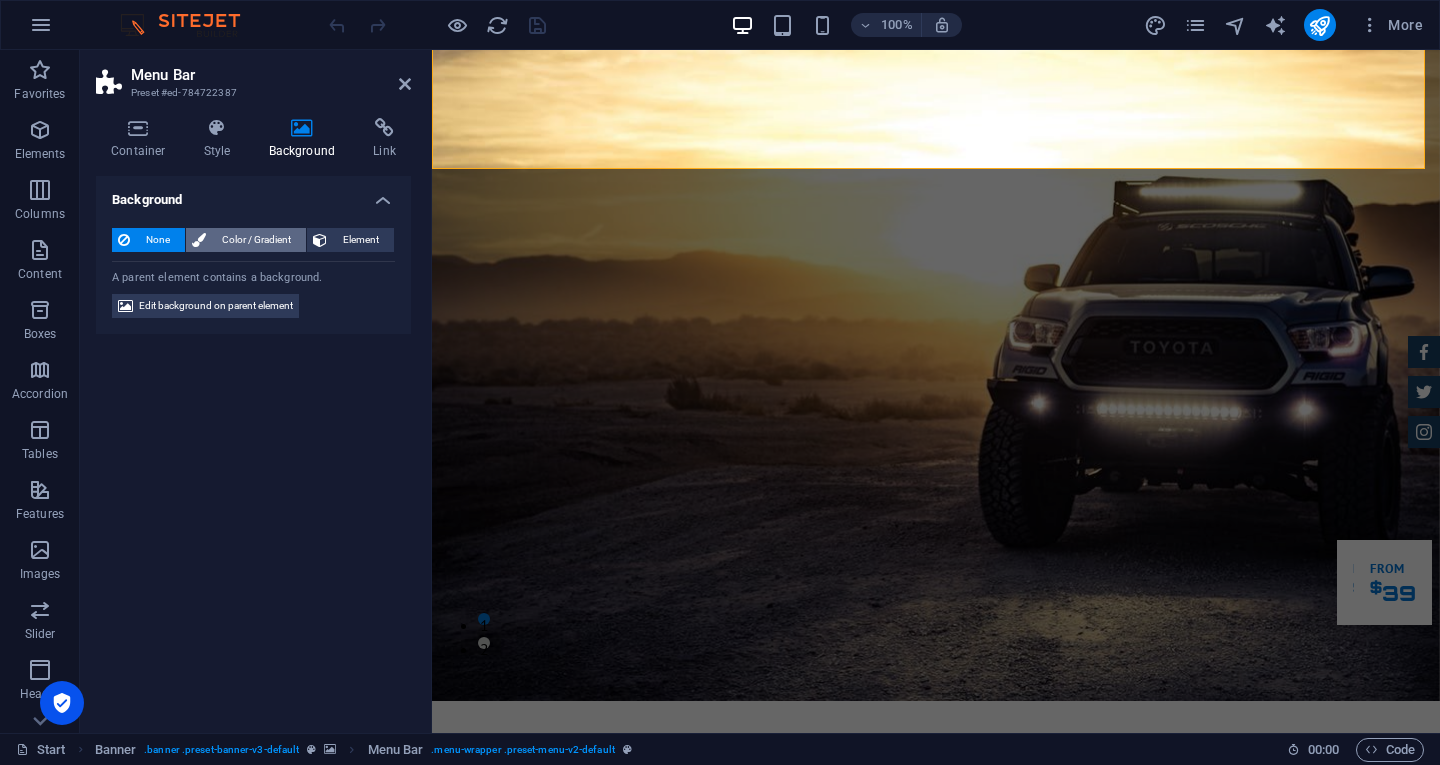 click on "Color / Gradient" at bounding box center (256, 240) 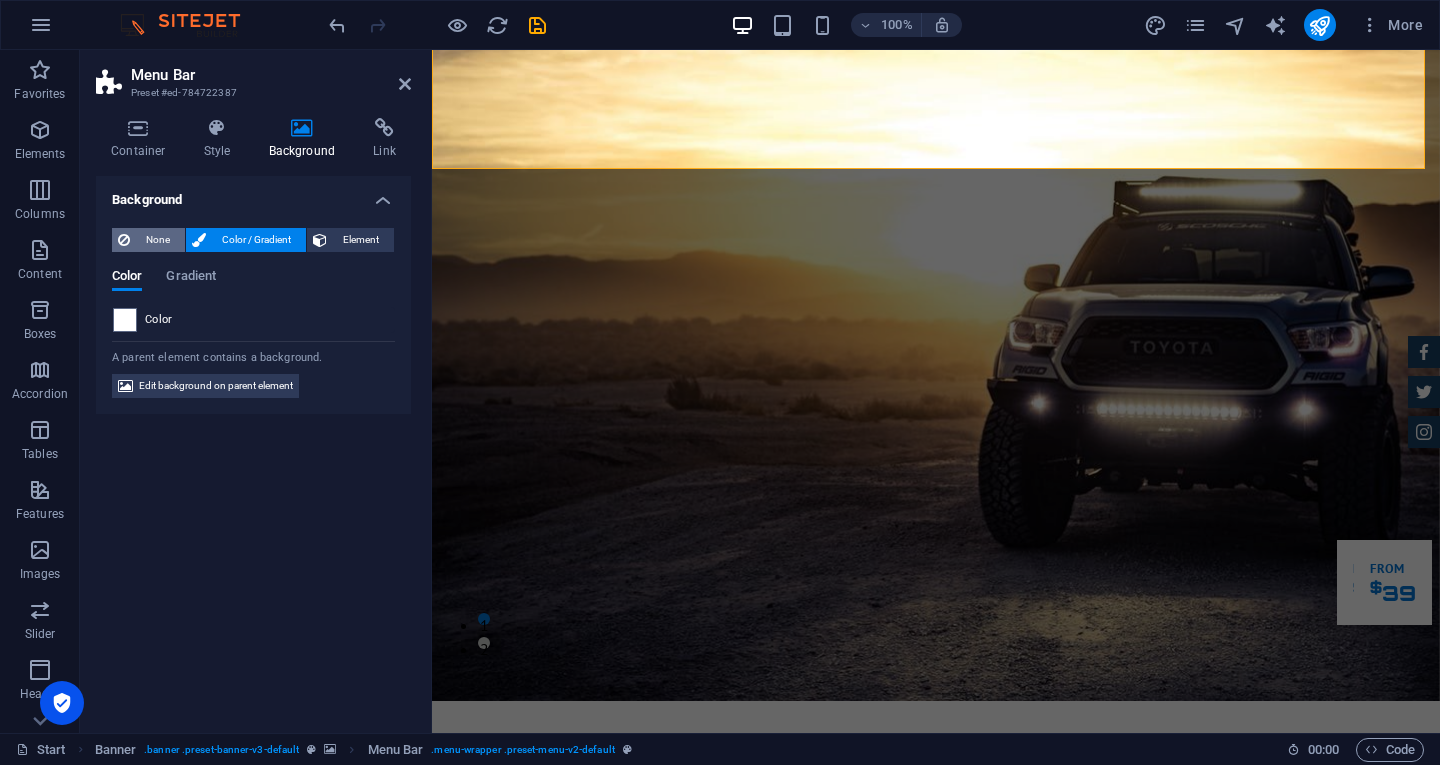 click on "None" at bounding box center [157, 240] 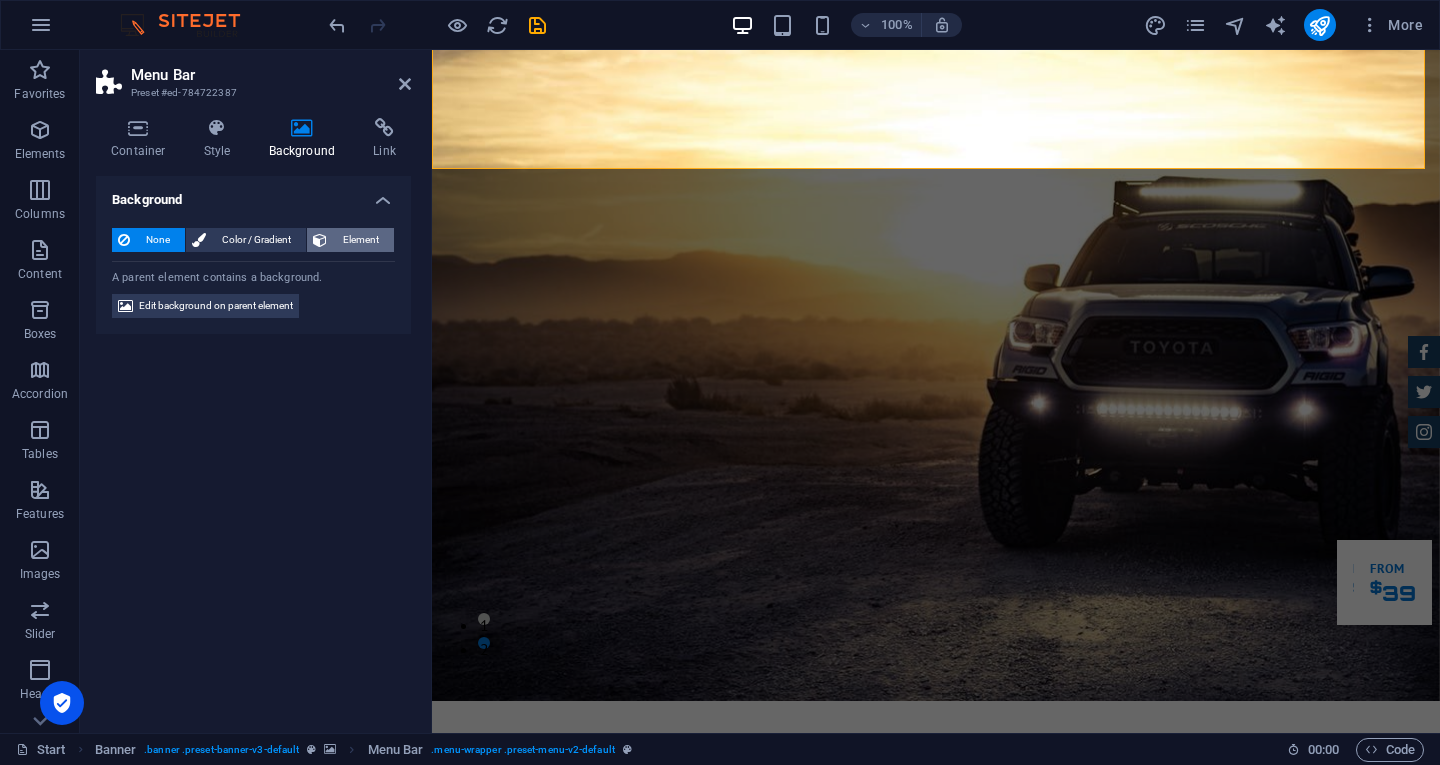 click on "Element" at bounding box center (360, 240) 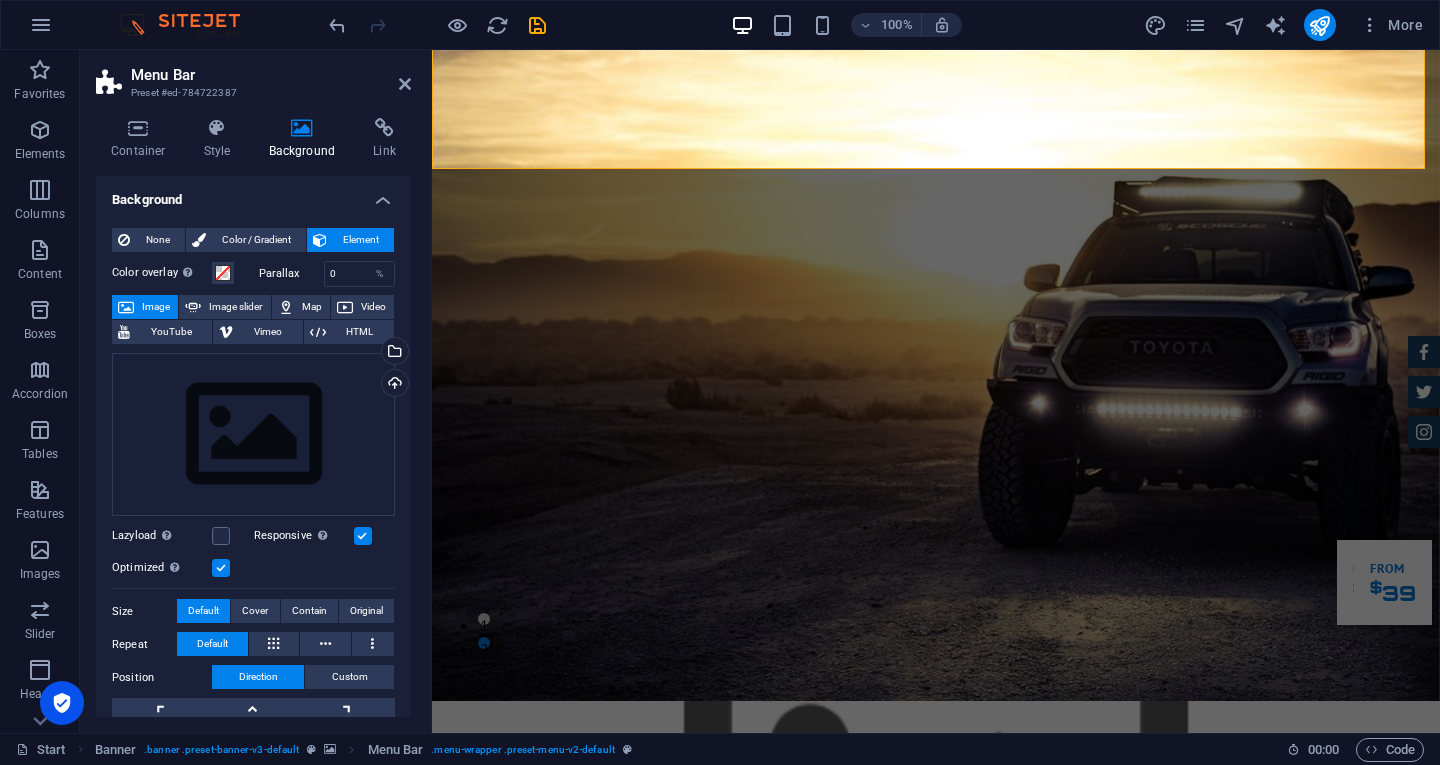 click on "Element" at bounding box center (360, 240) 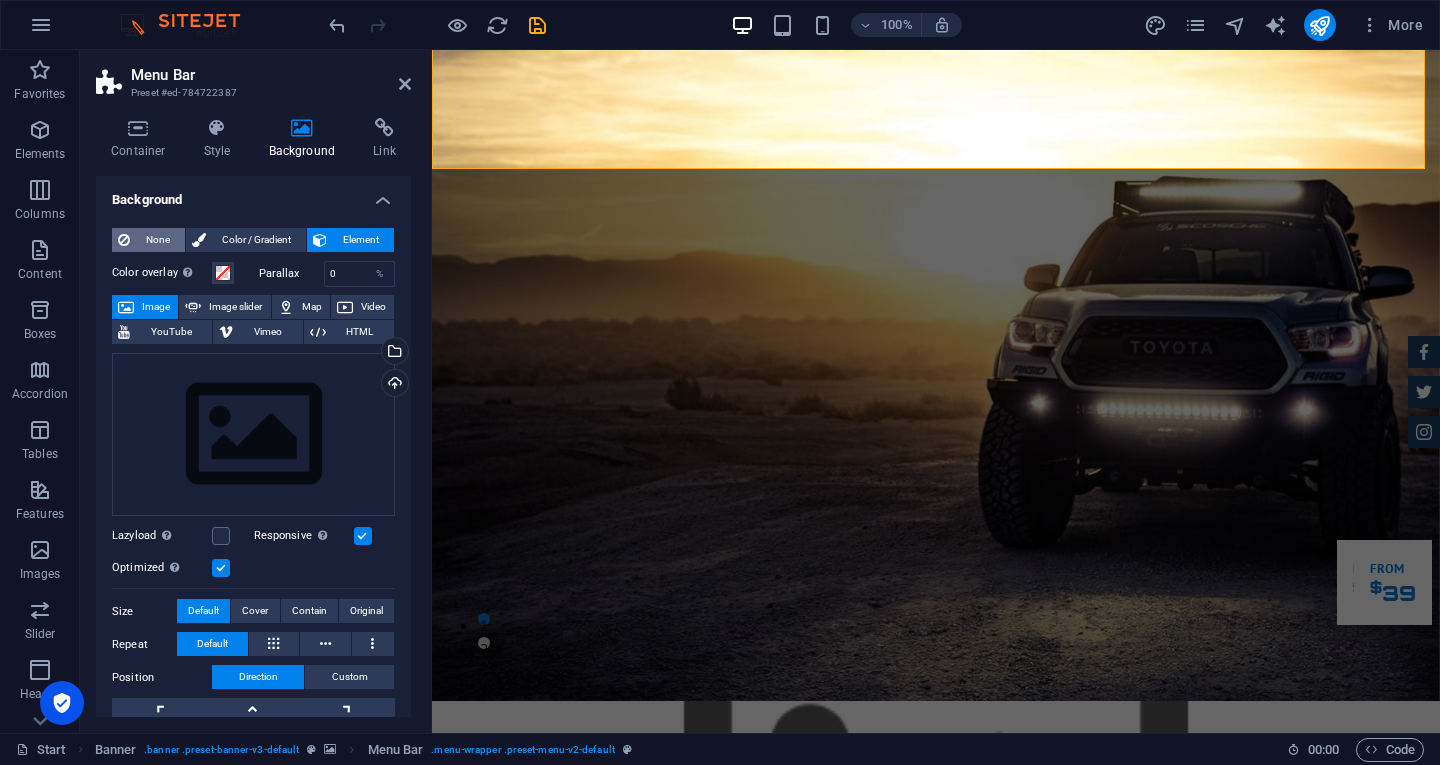 click on "None" at bounding box center [157, 240] 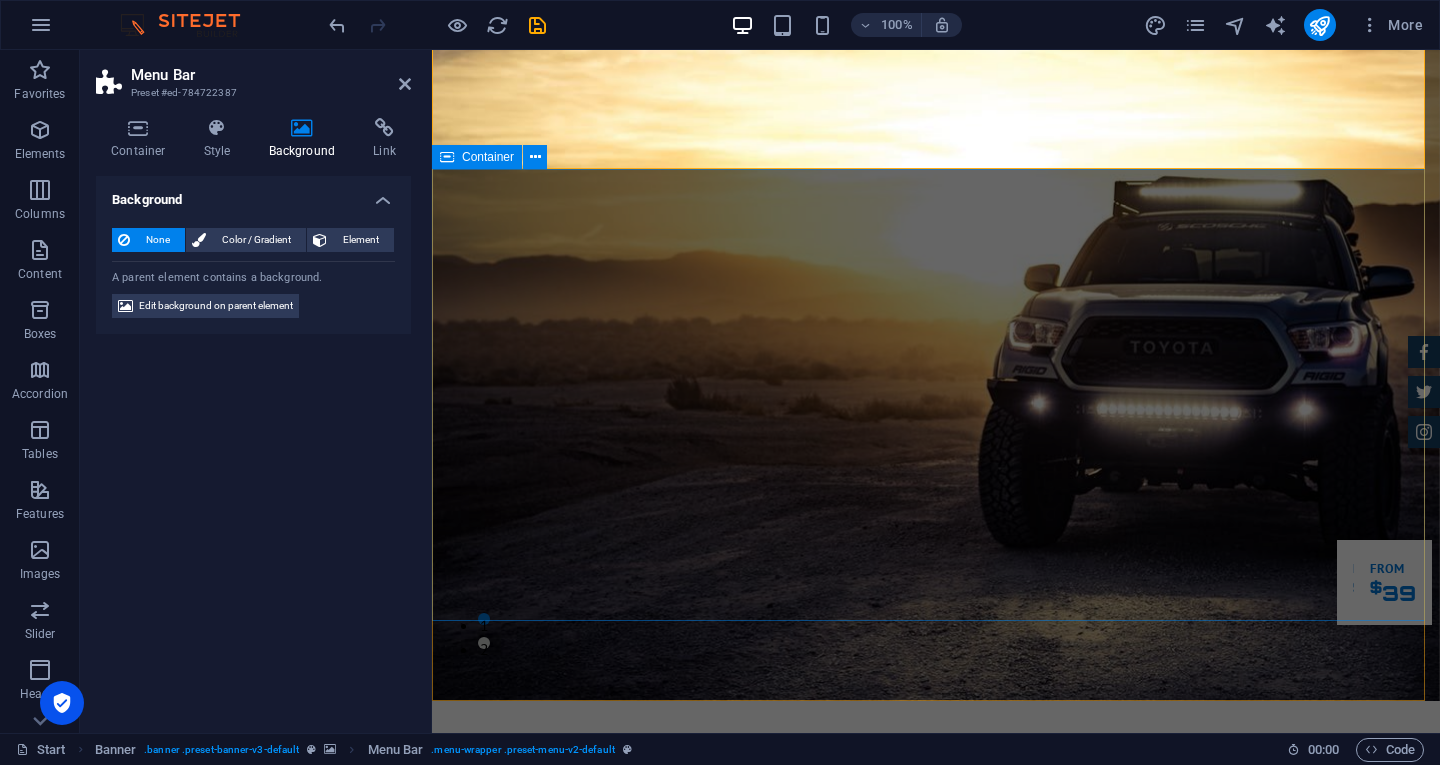 click on "Garuda transportasi. Rental Mobil Terpercaya, Aman, Amanah Serta Profesional  Cek Layanan  Booking Segera" at bounding box center [936, 1201] 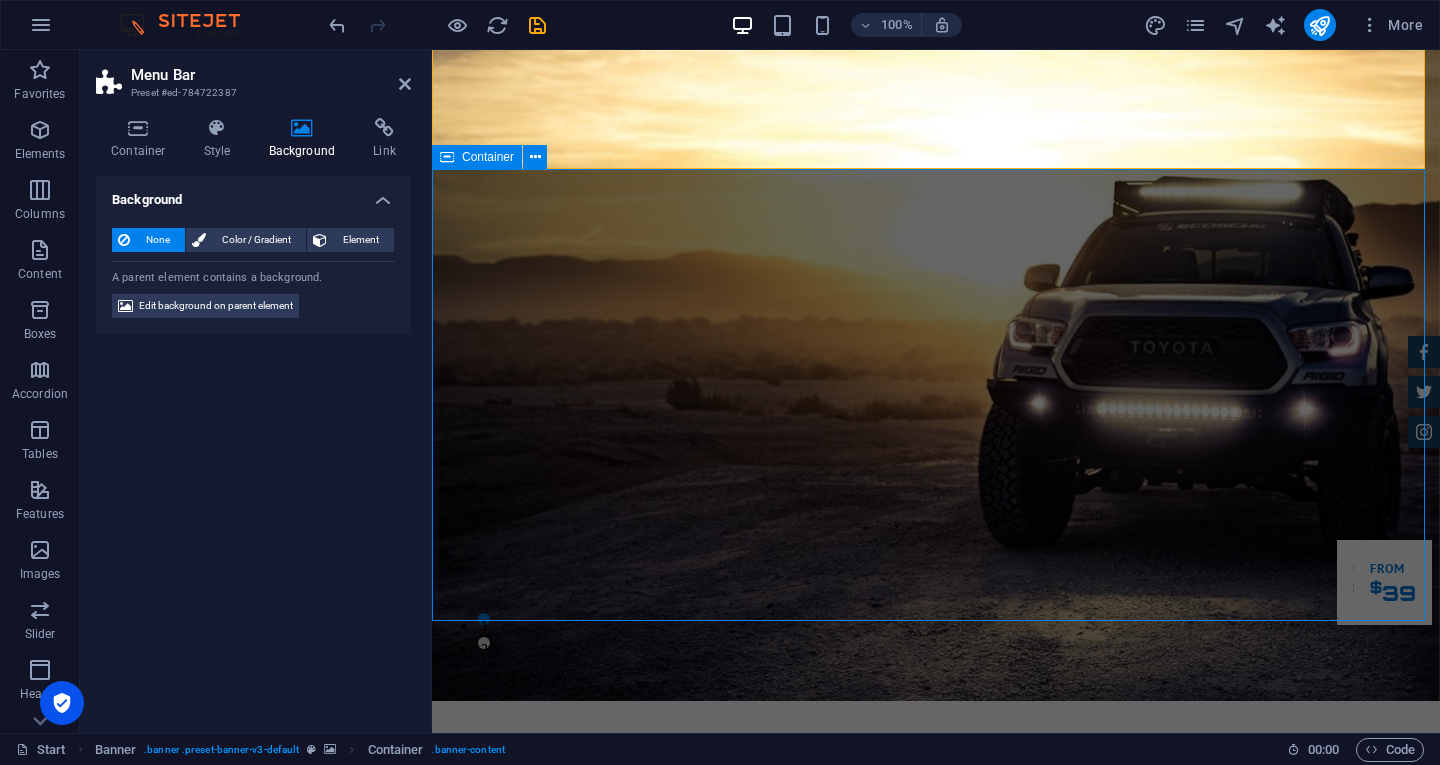 click on "Garuda transportasi. Rental Mobil Terpercaya, Aman, Amanah Serta Profesional  Cek Layanan  Booking Segera" at bounding box center (936, 1201) 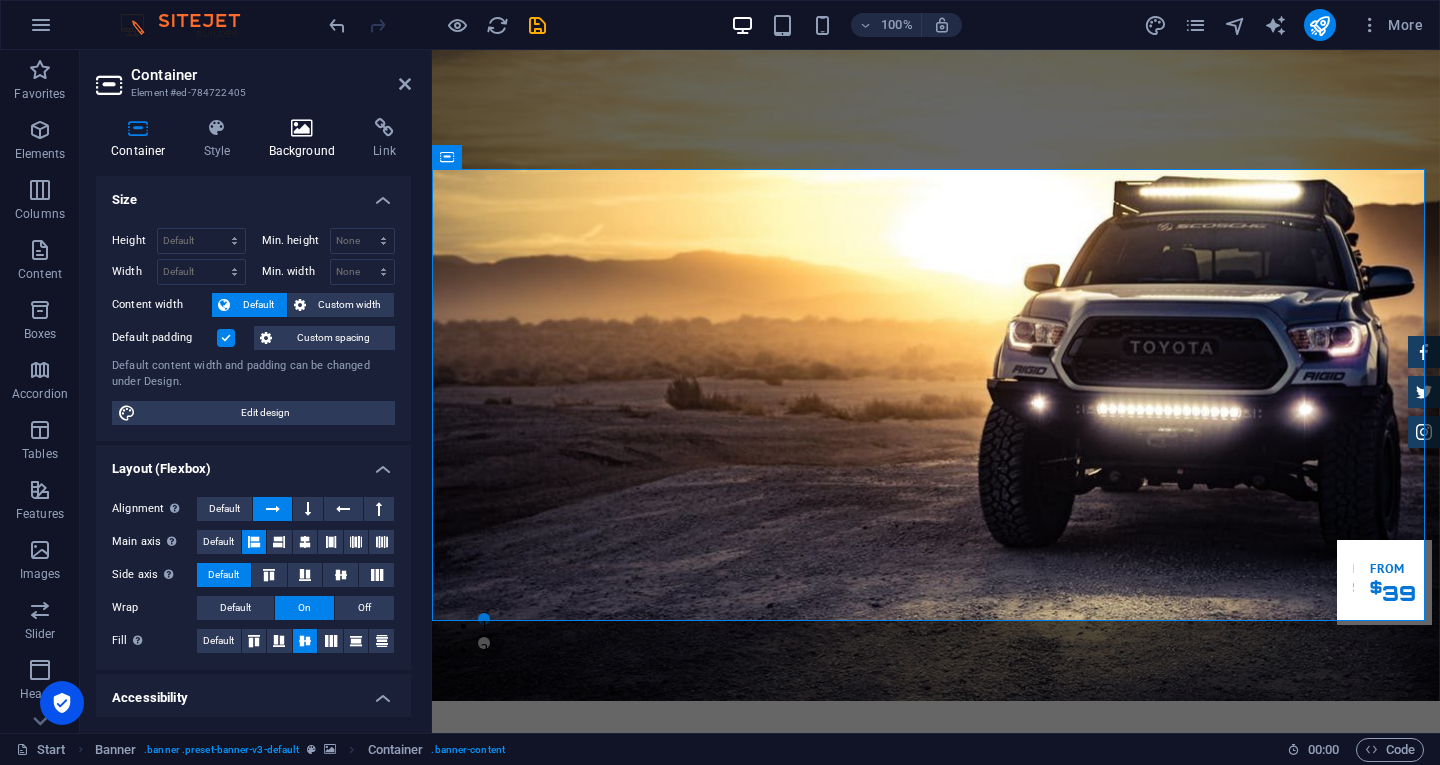 click on "Background" at bounding box center (306, 139) 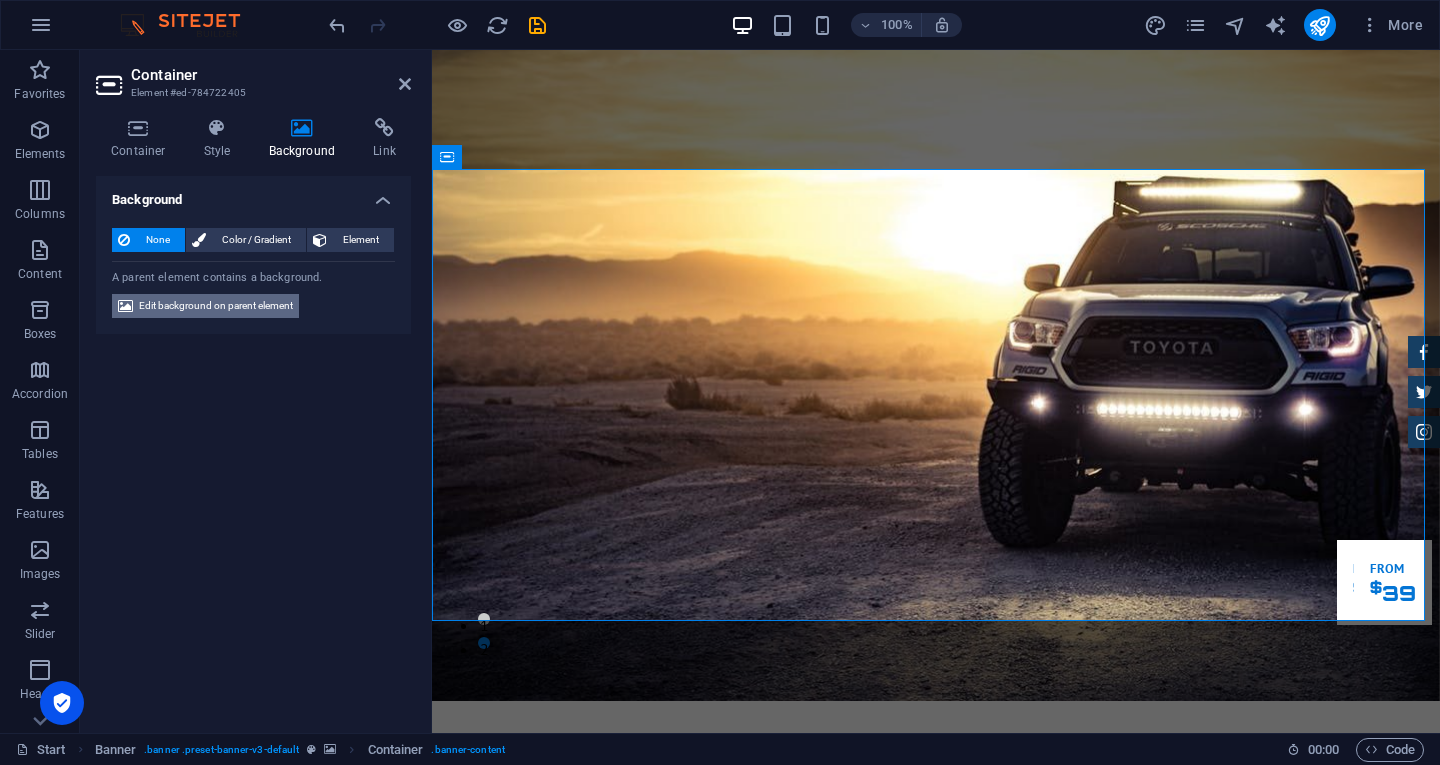 click on "Edit background on parent element" at bounding box center [216, 306] 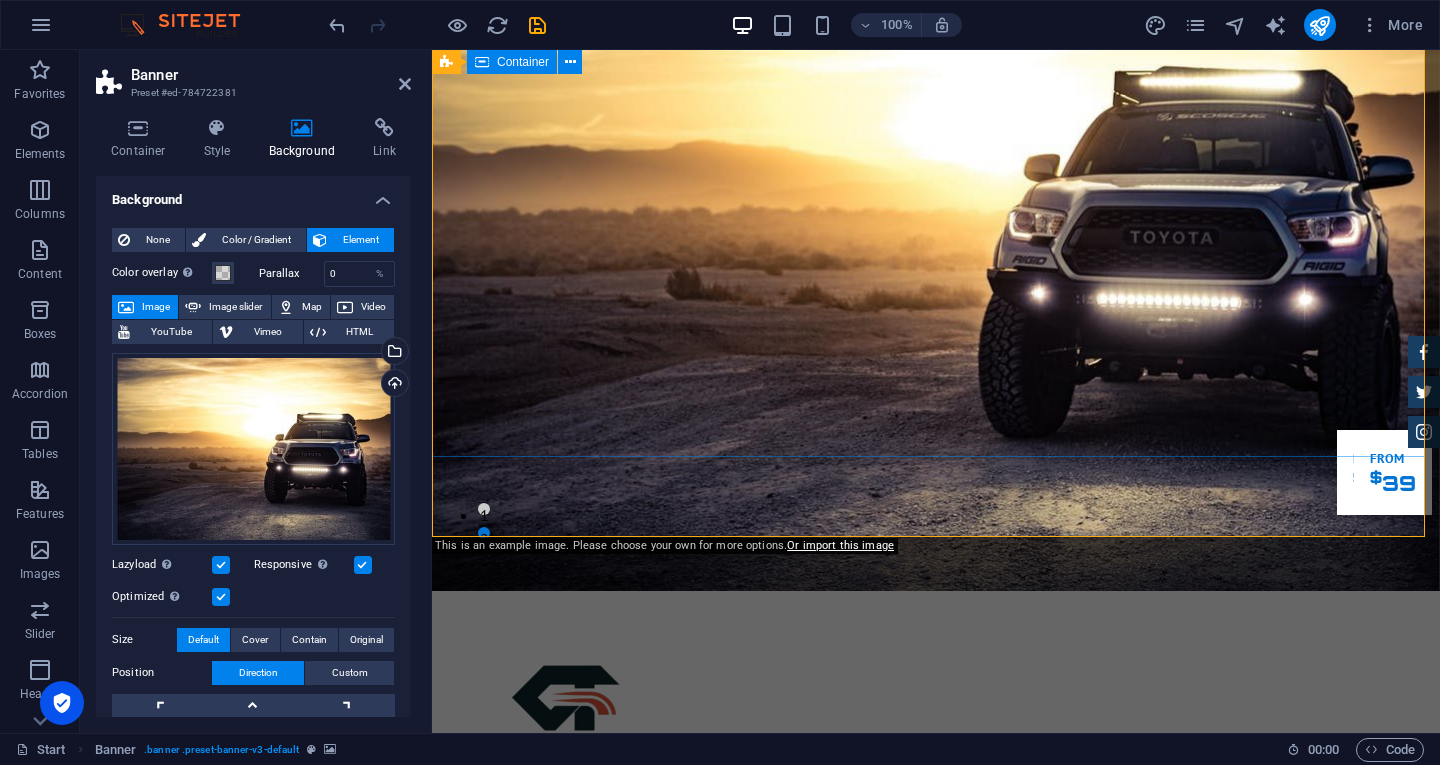 scroll, scrollTop: 300, scrollLeft: 0, axis: vertical 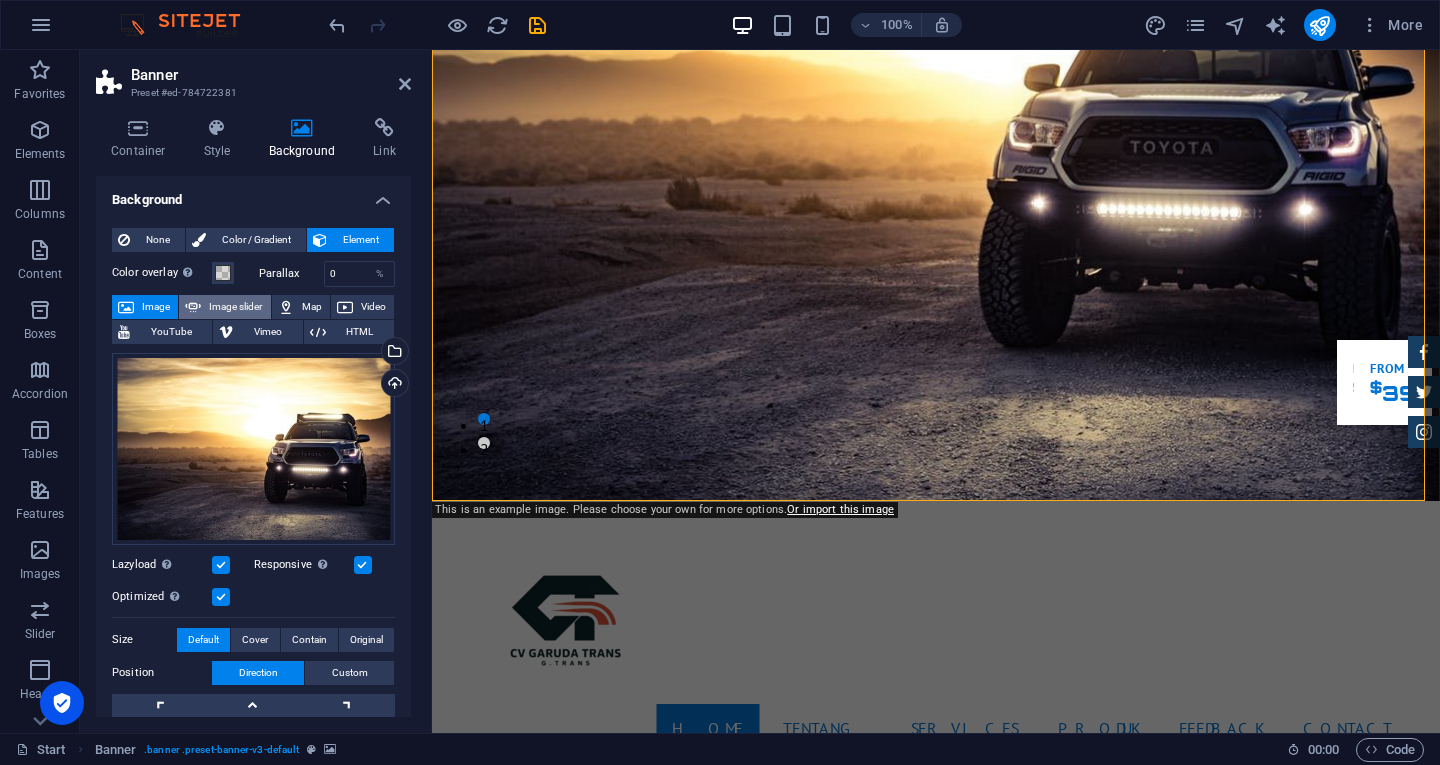 click on "Image slider" at bounding box center [235, 307] 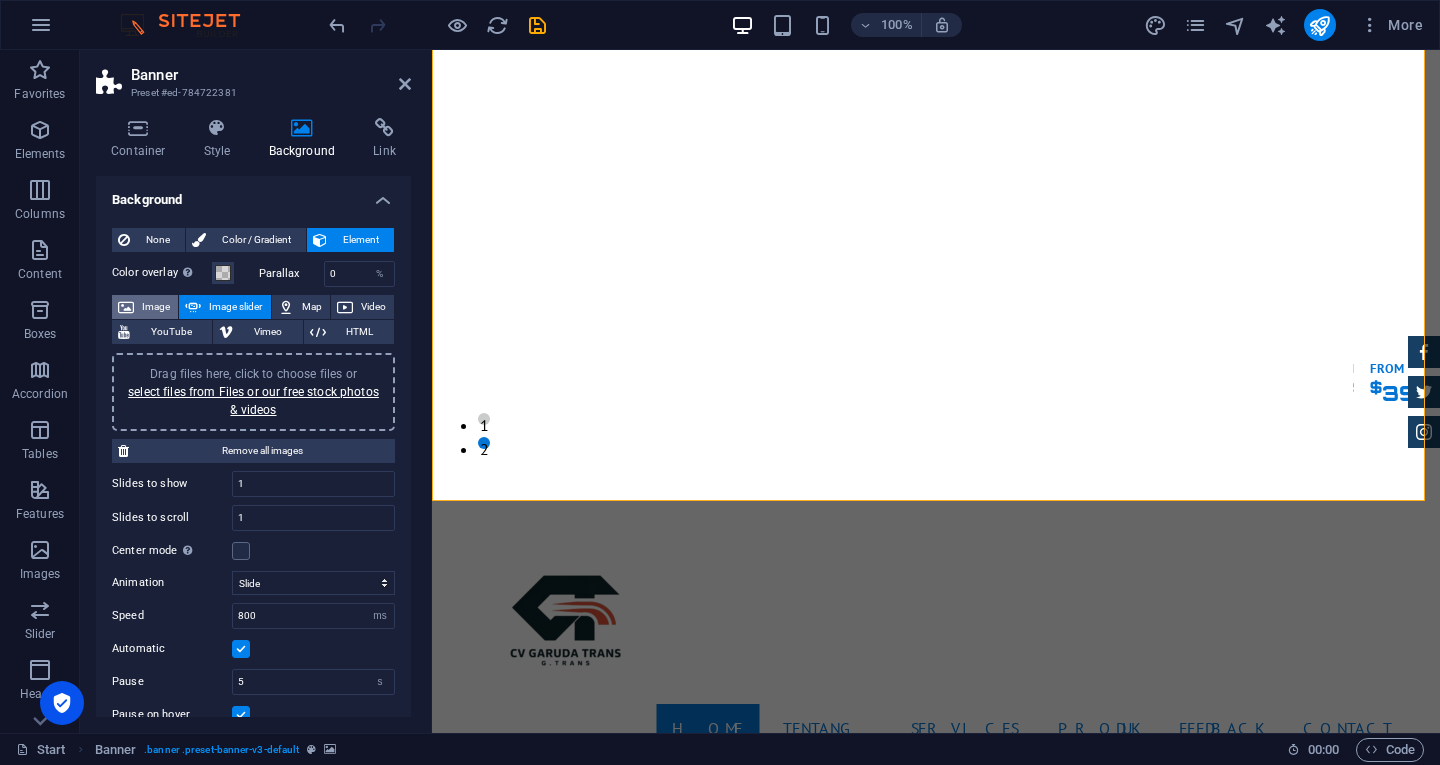 click on "Image" at bounding box center [156, 307] 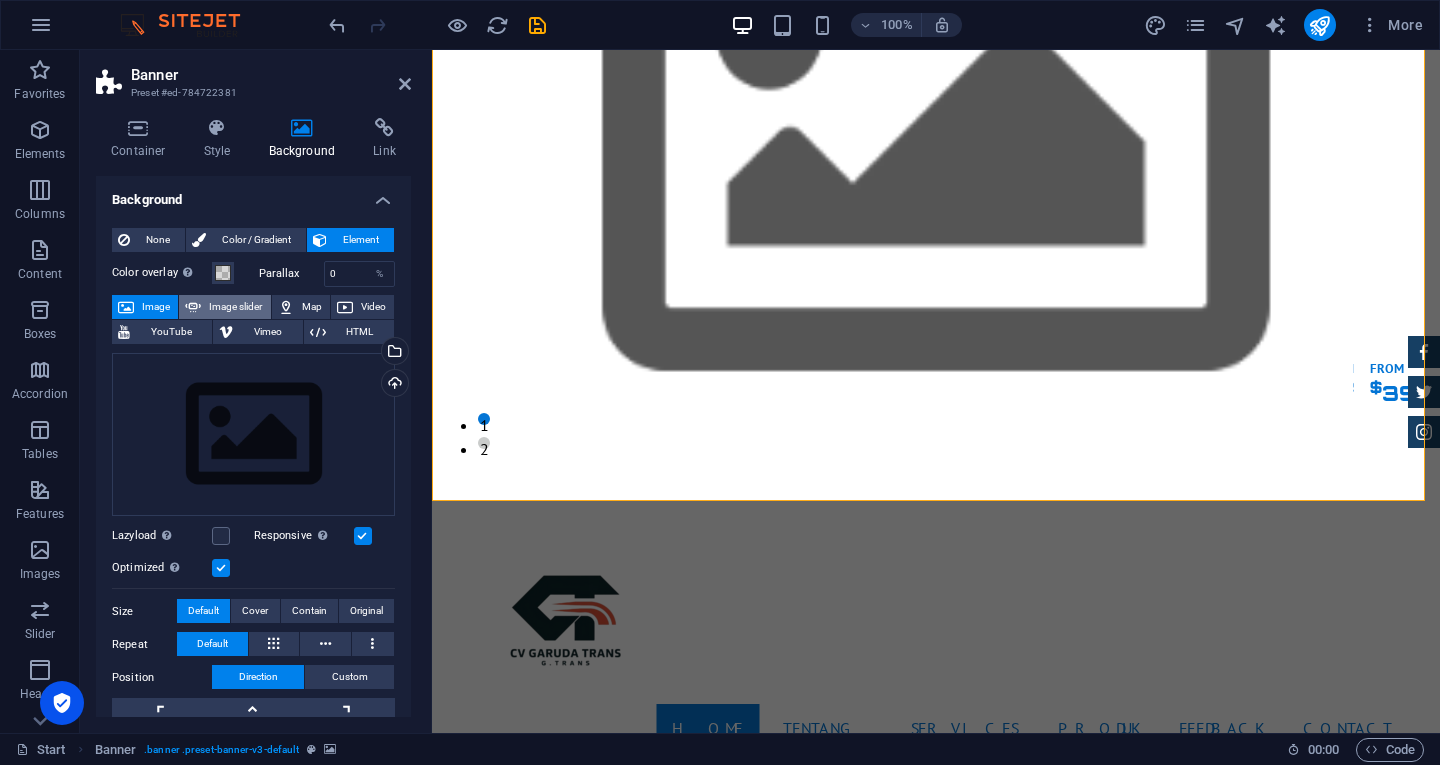 click on "Image slider" at bounding box center [235, 307] 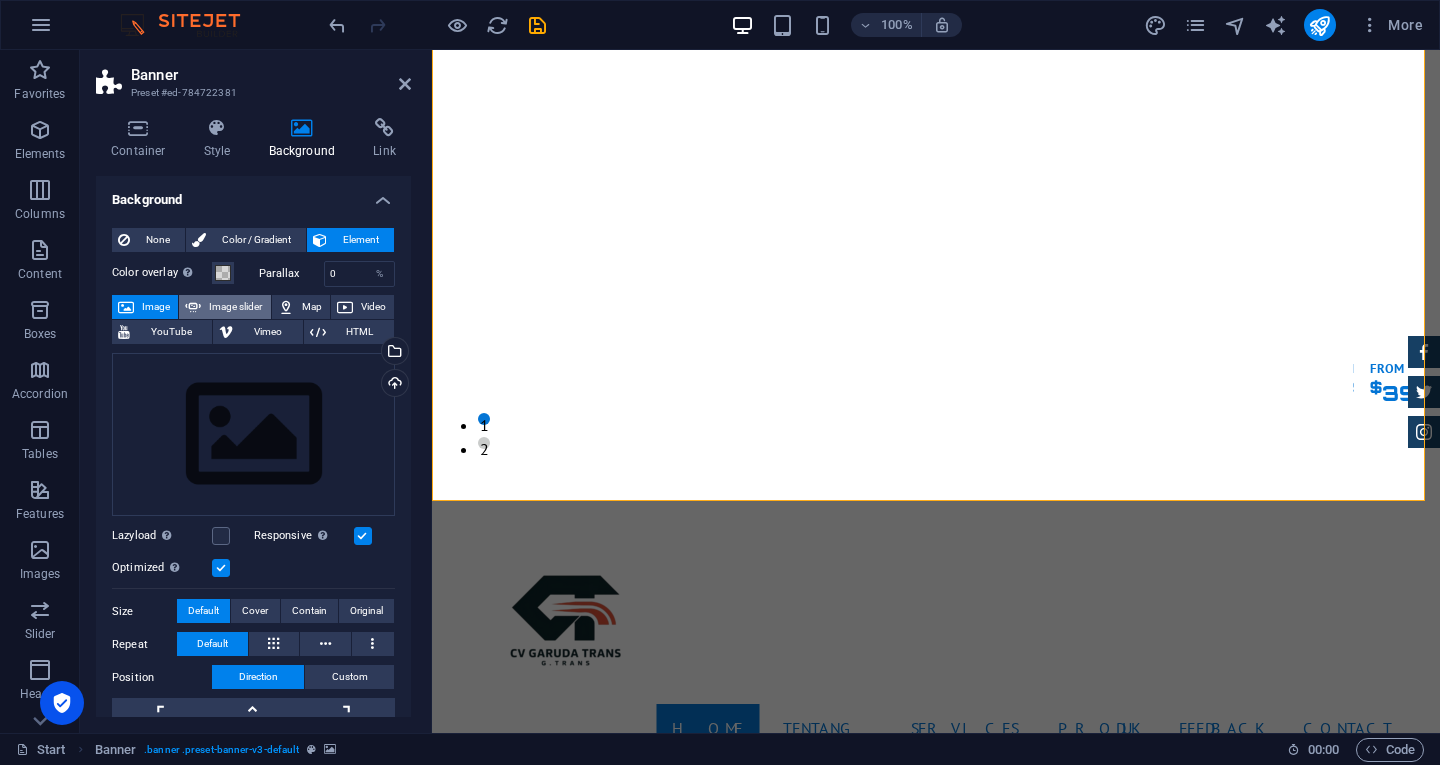select on "ms" 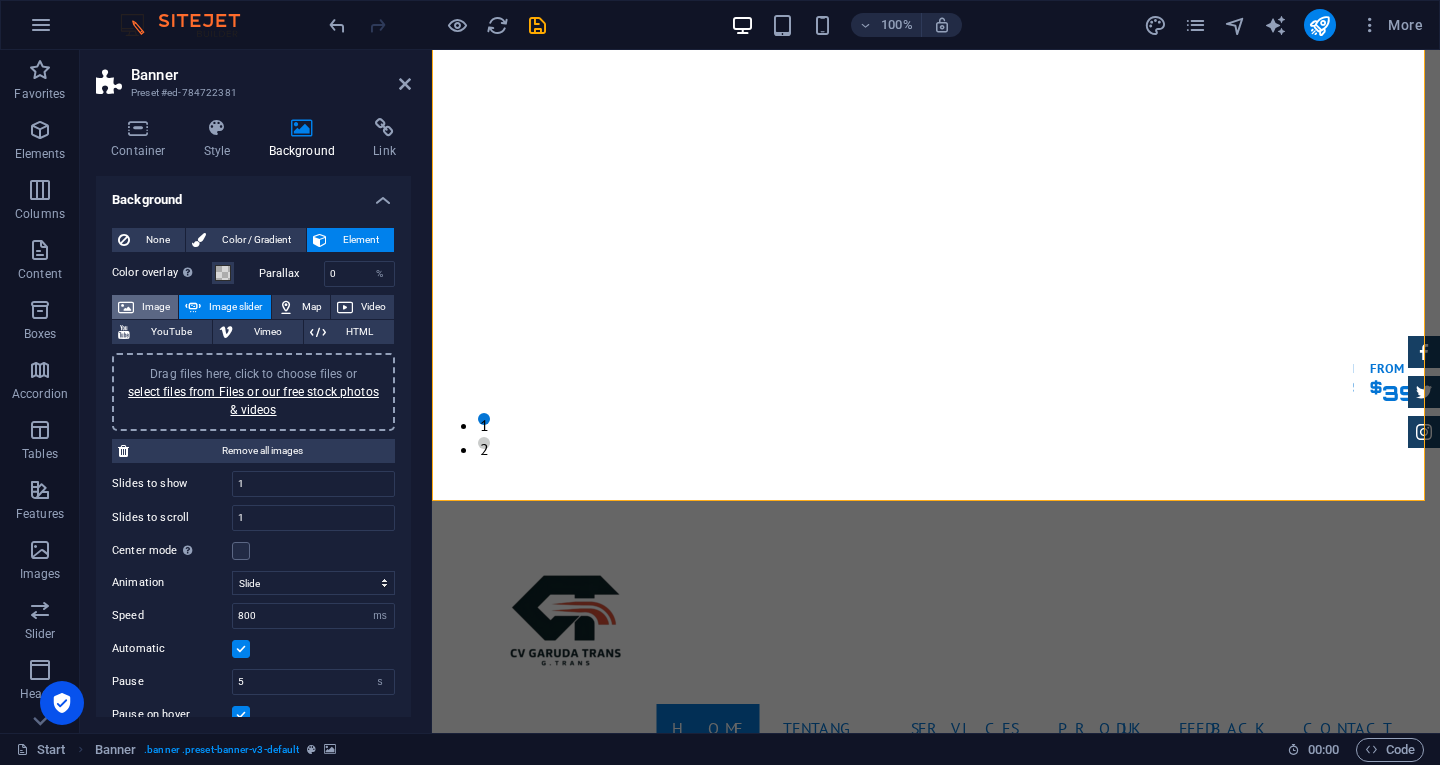 click on "Image" at bounding box center [156, 307] 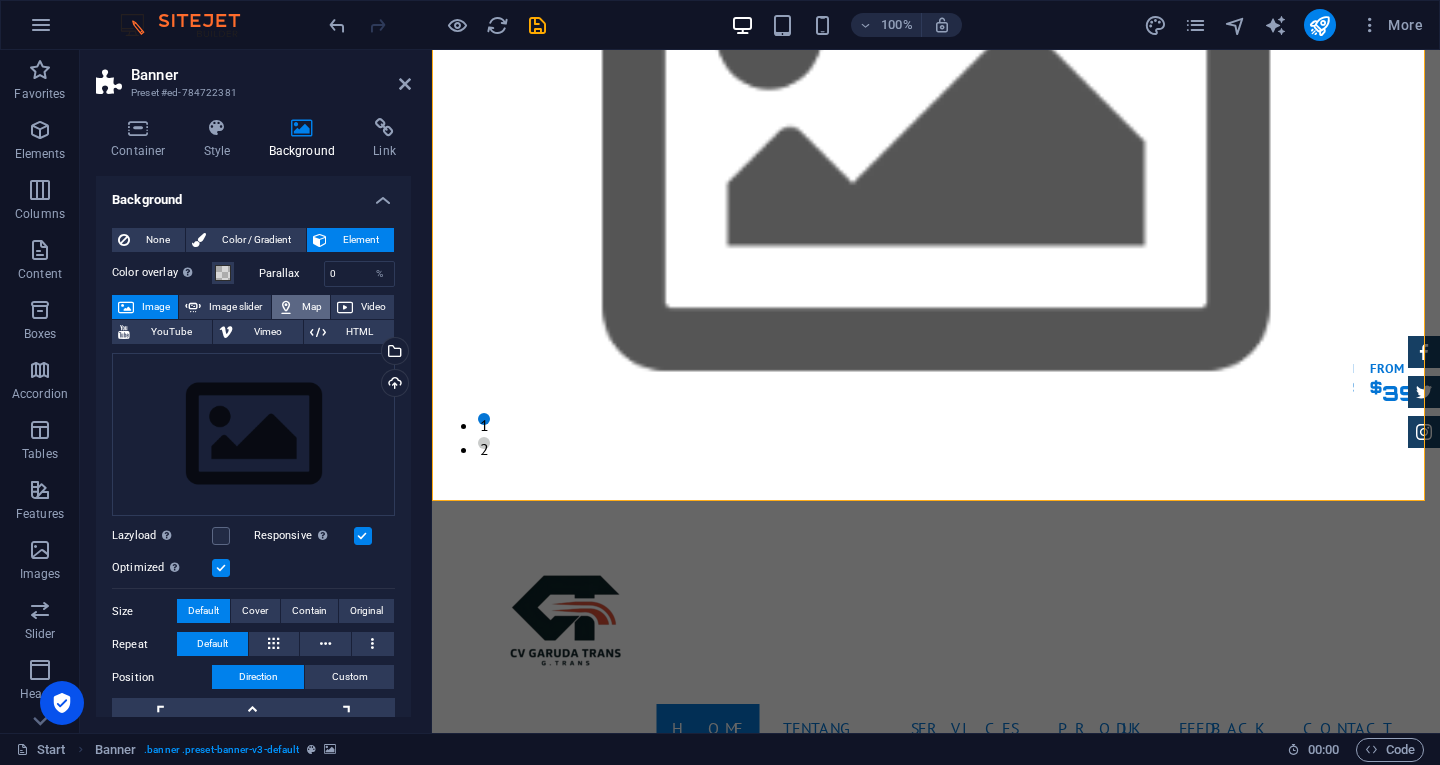 click on "Map" at bounding box center [312, 307] 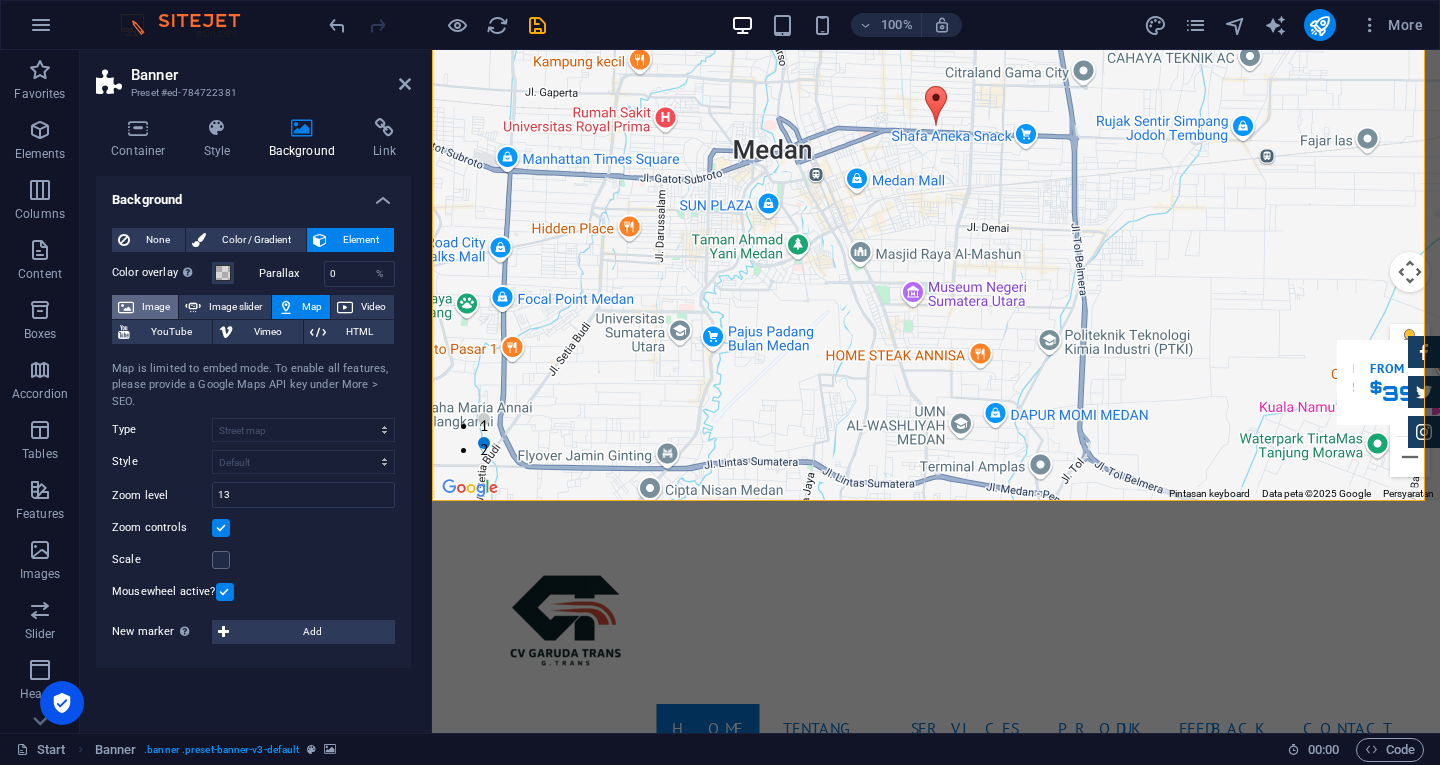 click on "Image" at bounding box center [156, 307] 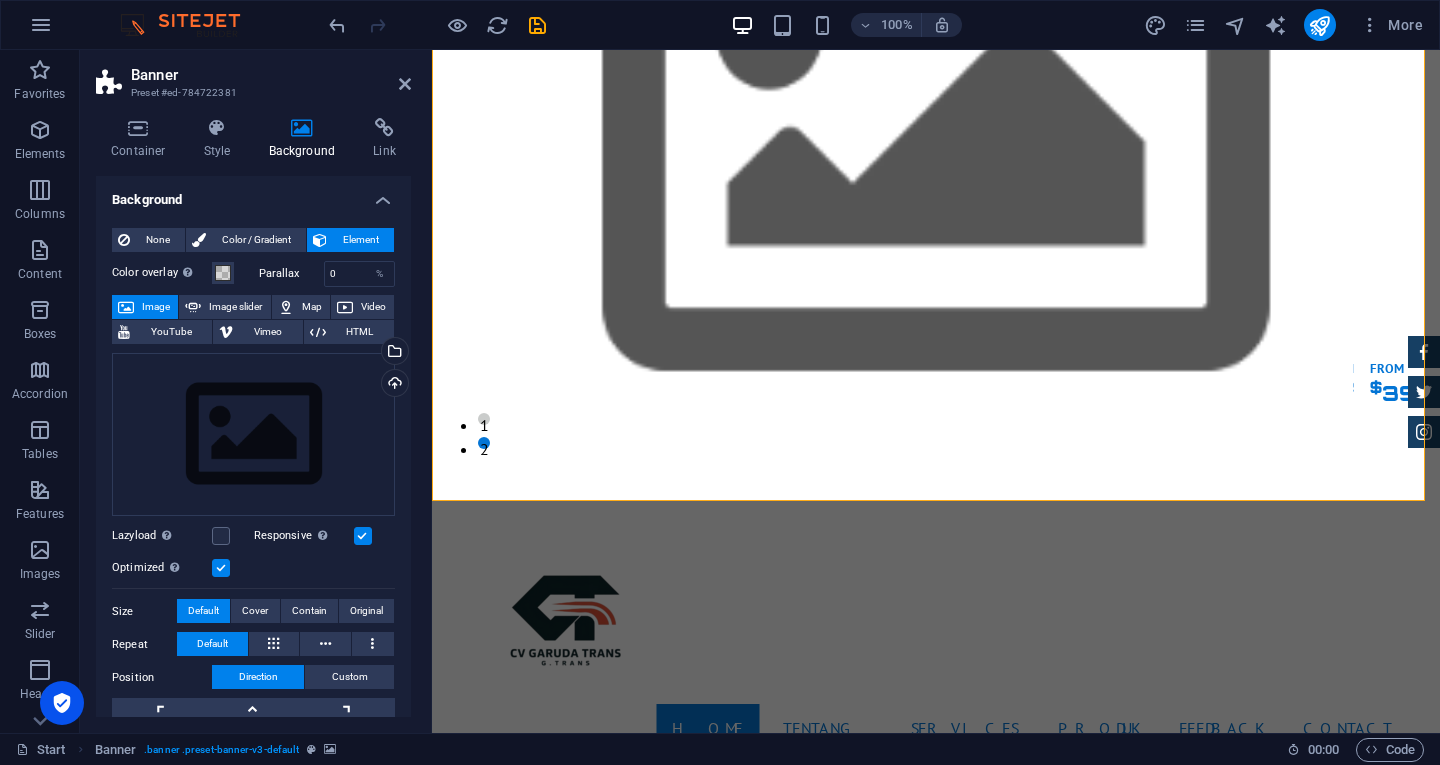 click on "Banner" at bounding box center [271, 75] 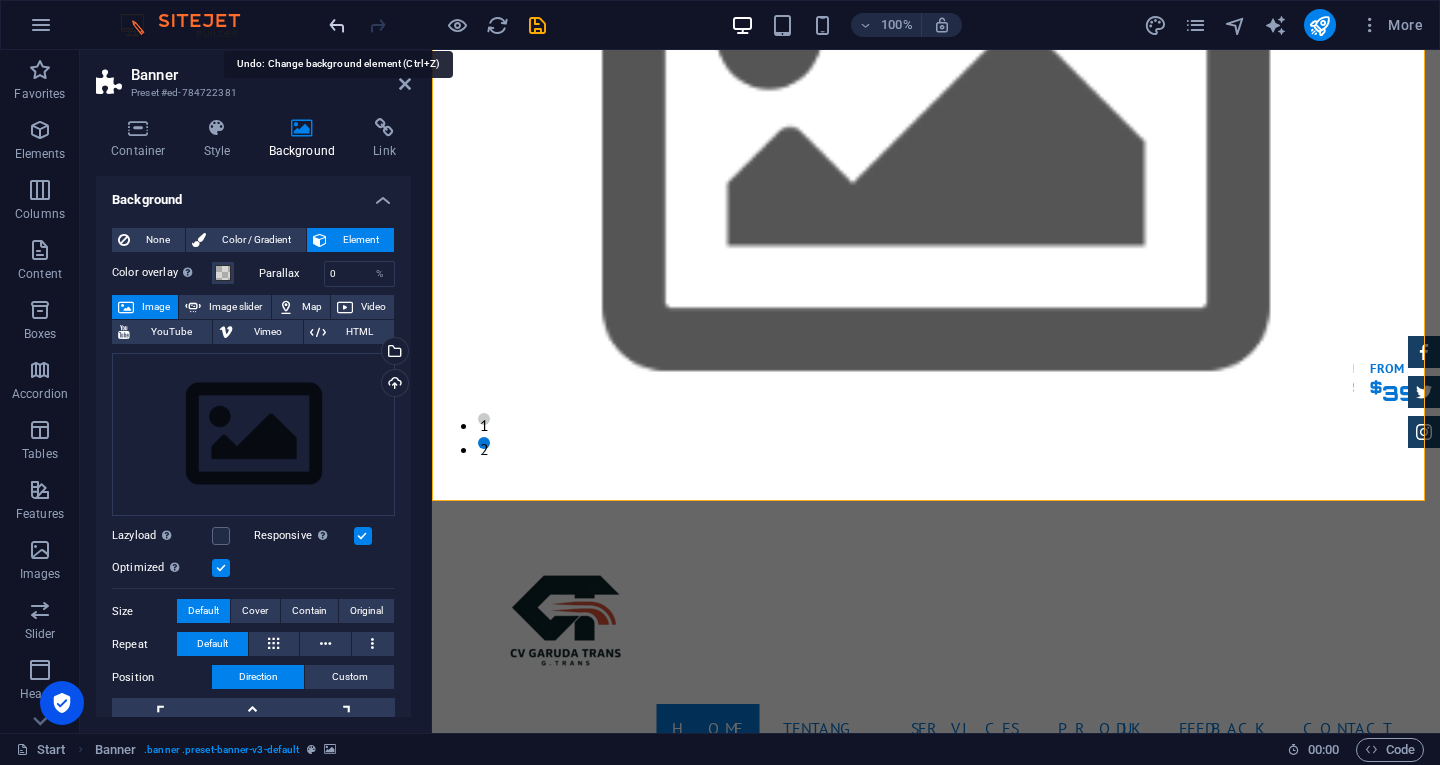 click at bounding box center [337, 25] 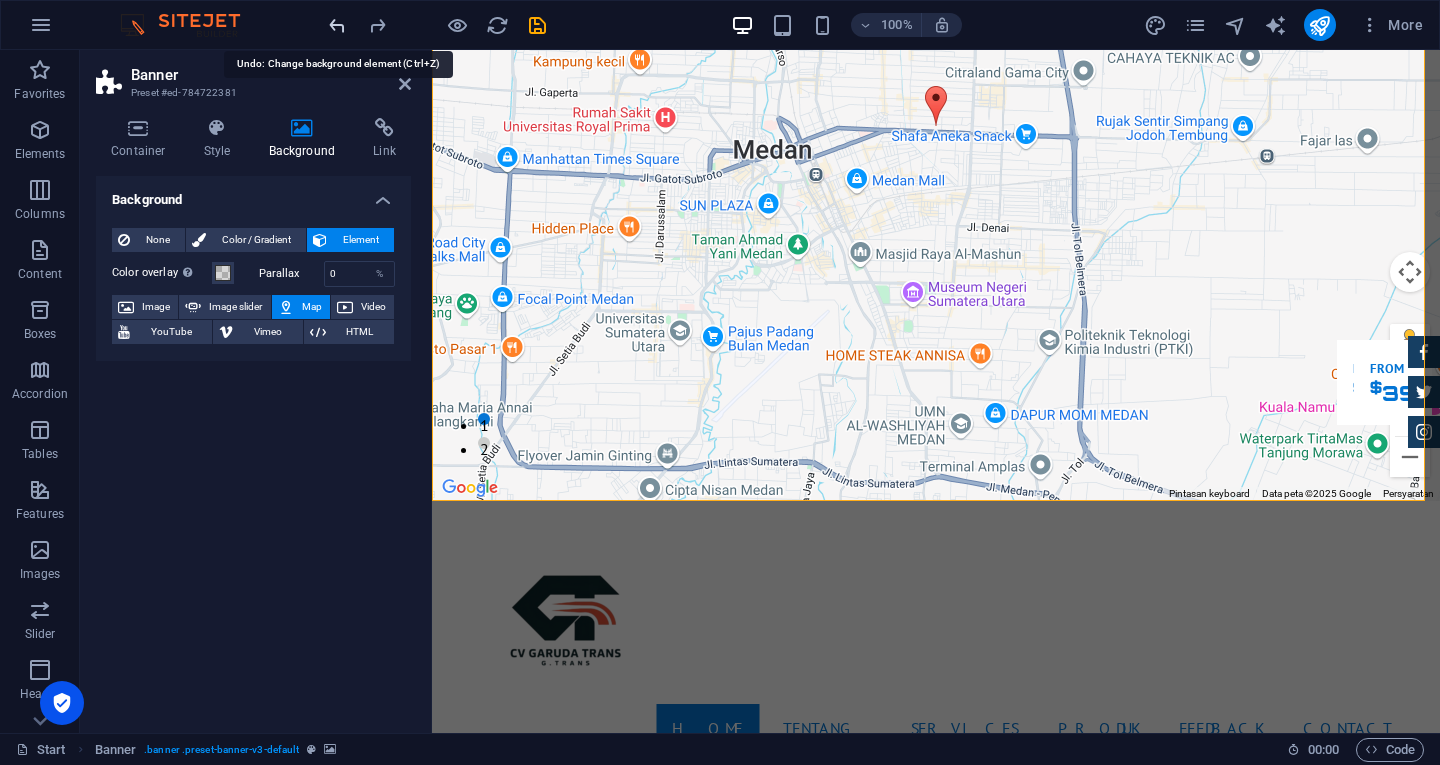 click at bounding box center [337, 25] 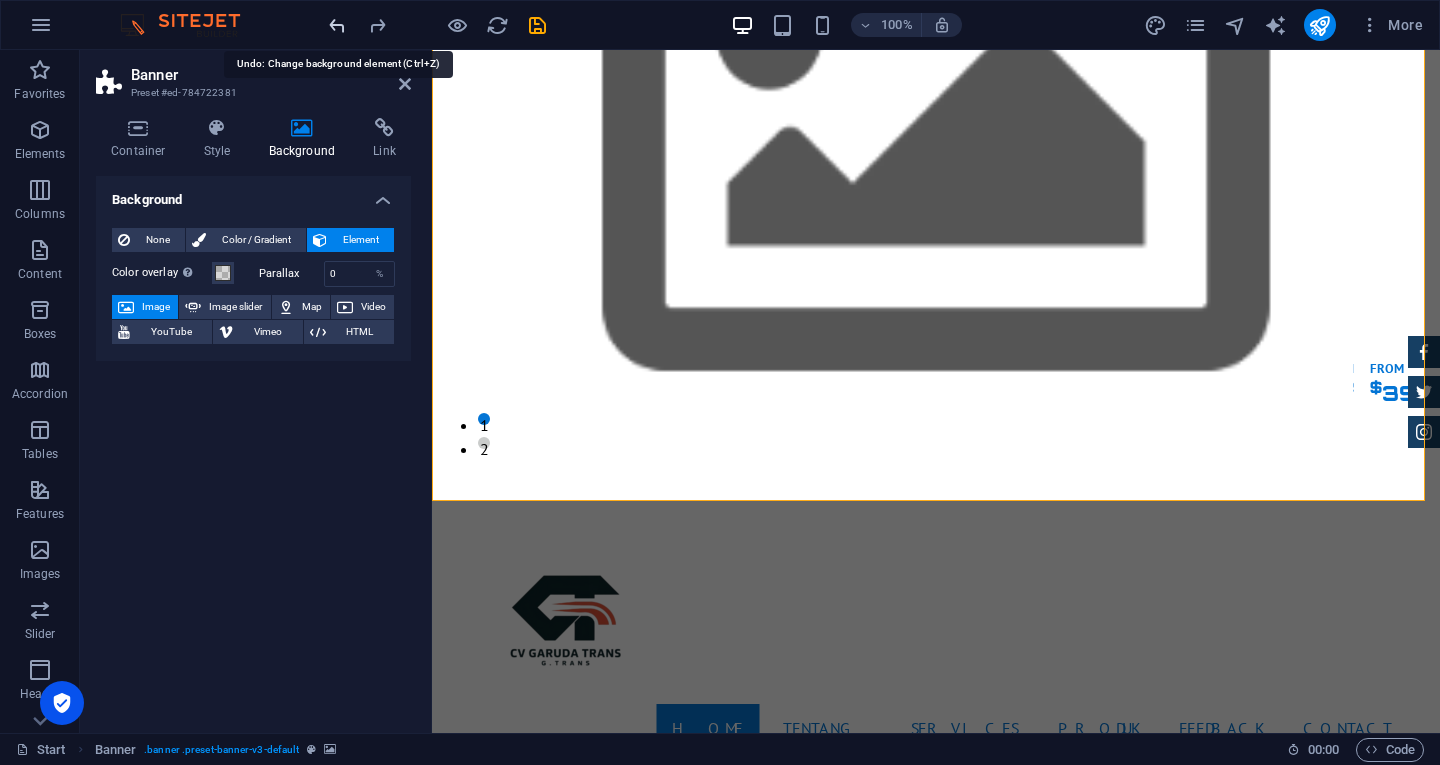 click at bounding box center (337, 25) 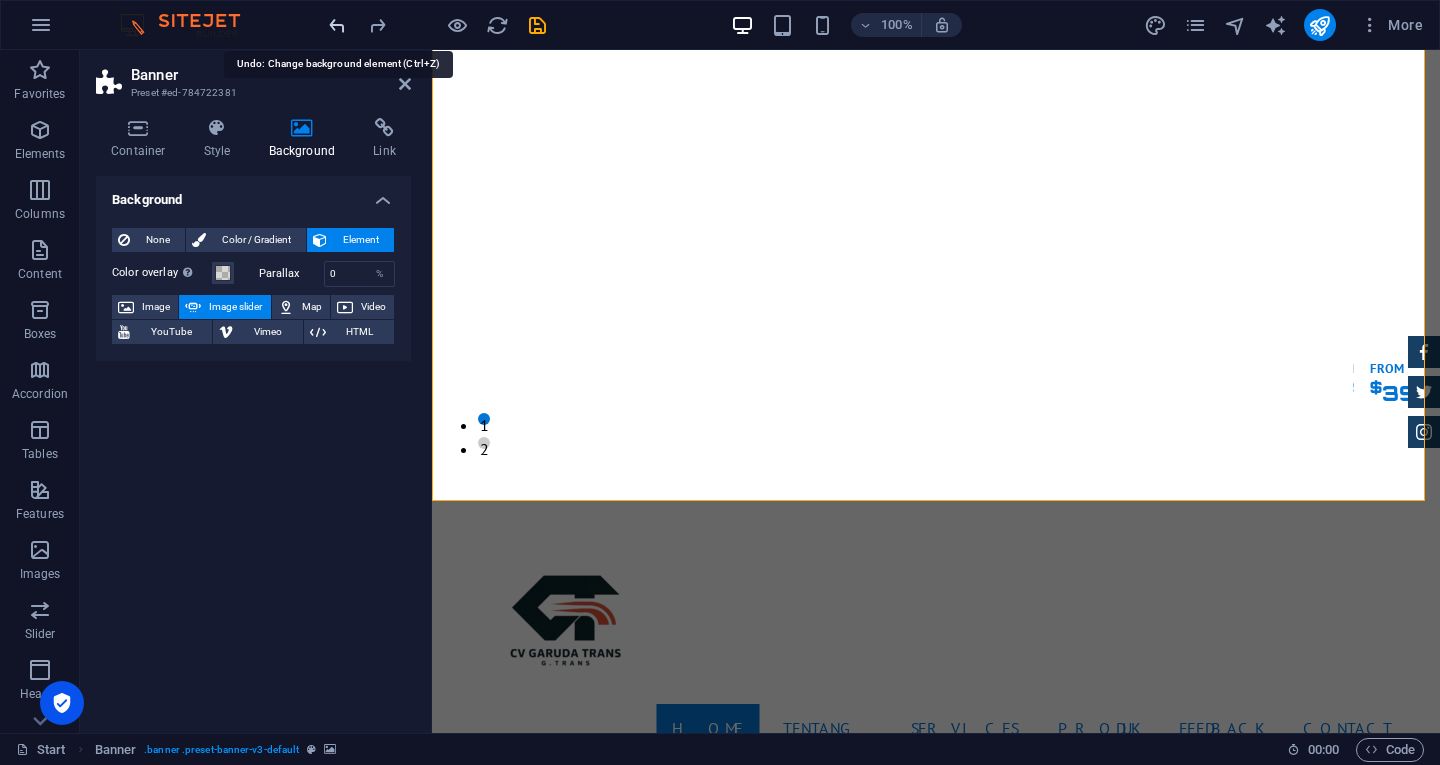 click at bounding box center [337, 25] 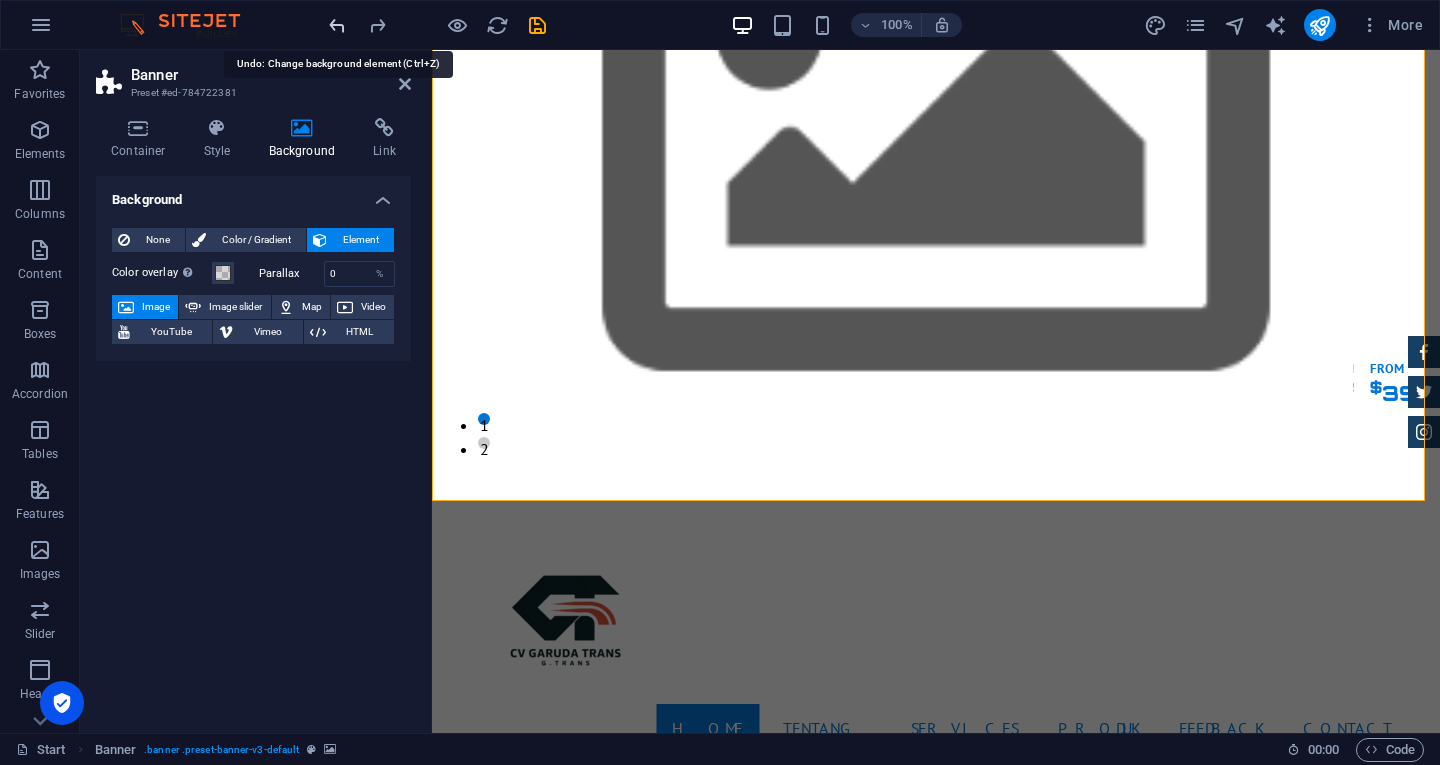 click at bounding box center (337, 25) 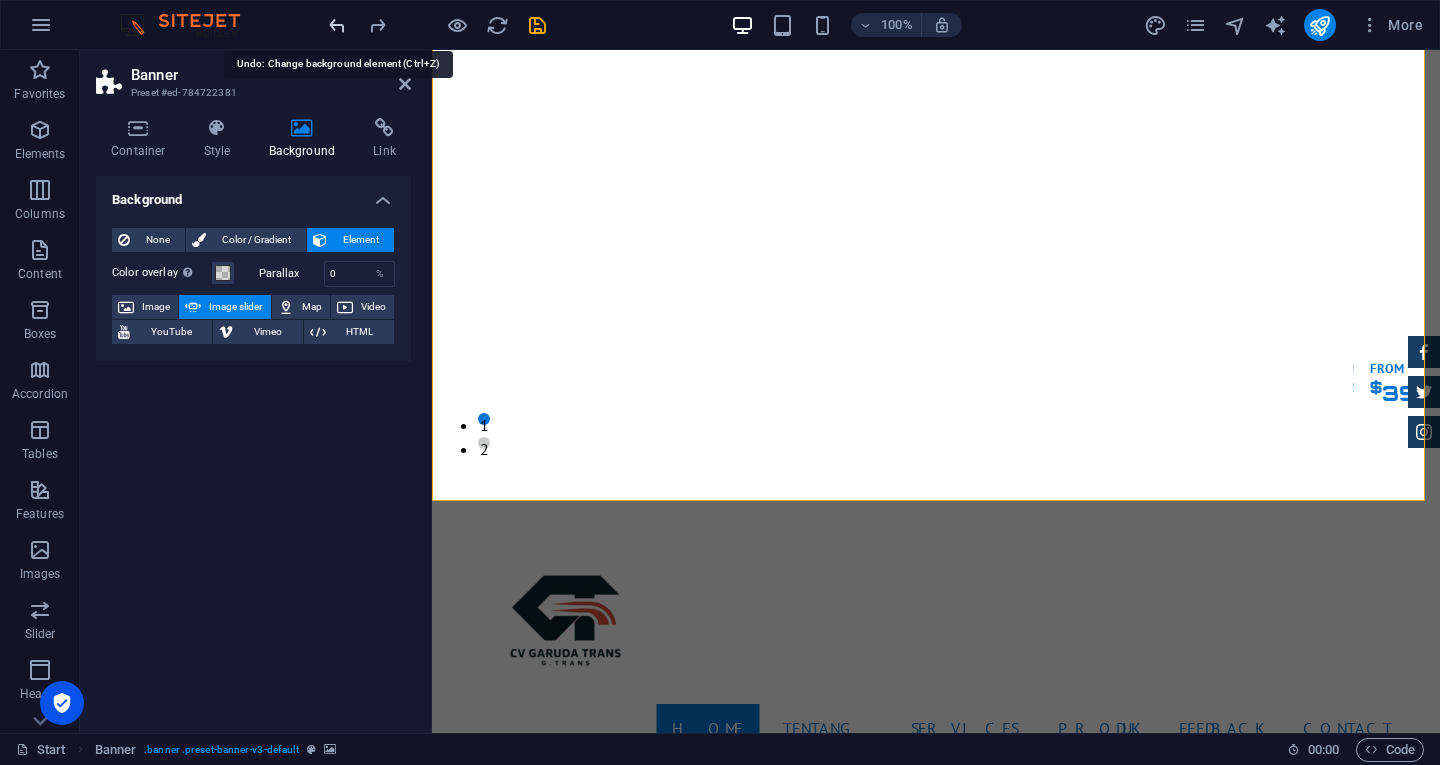 click at bounding box center (337, 25) 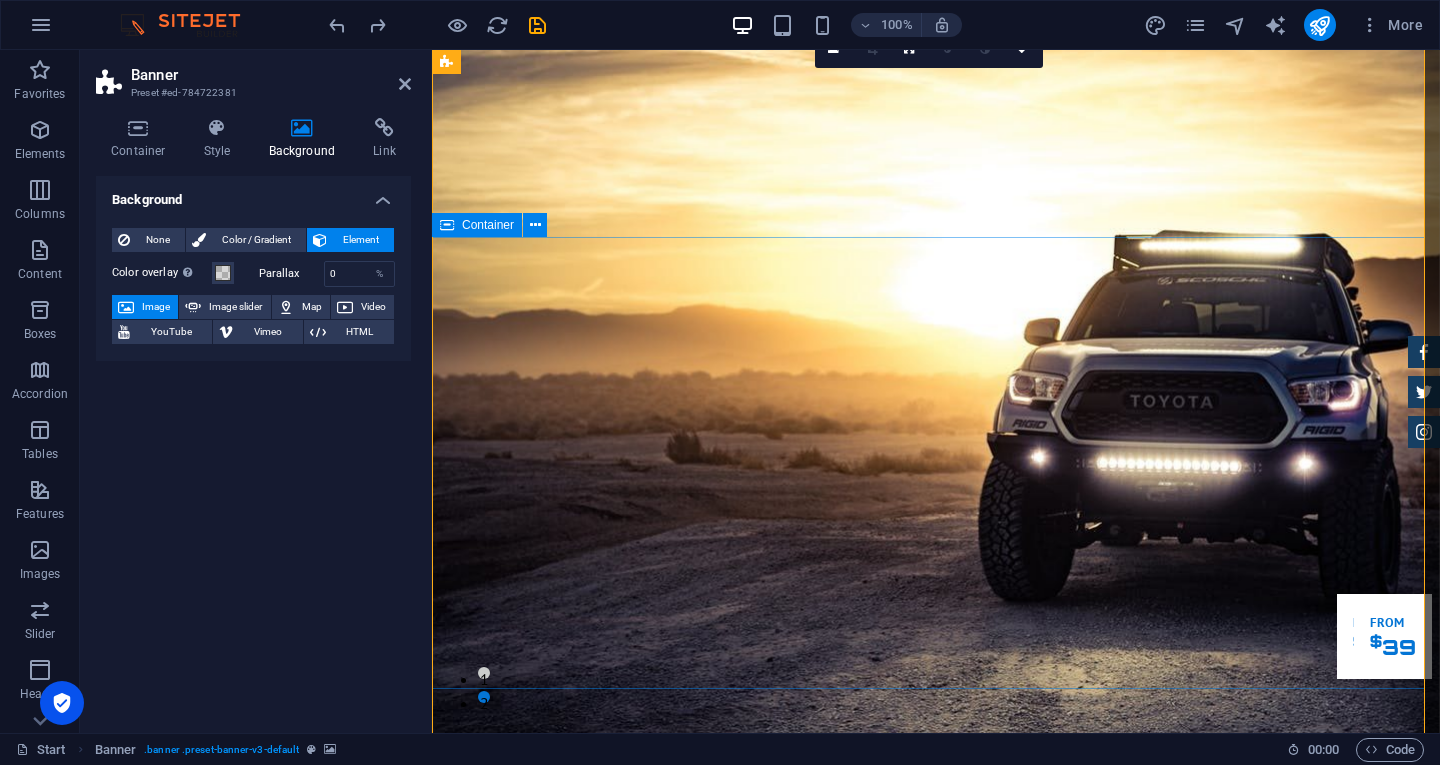 scroll, scrollTop: 0, scrollLeft: 0, axis: both 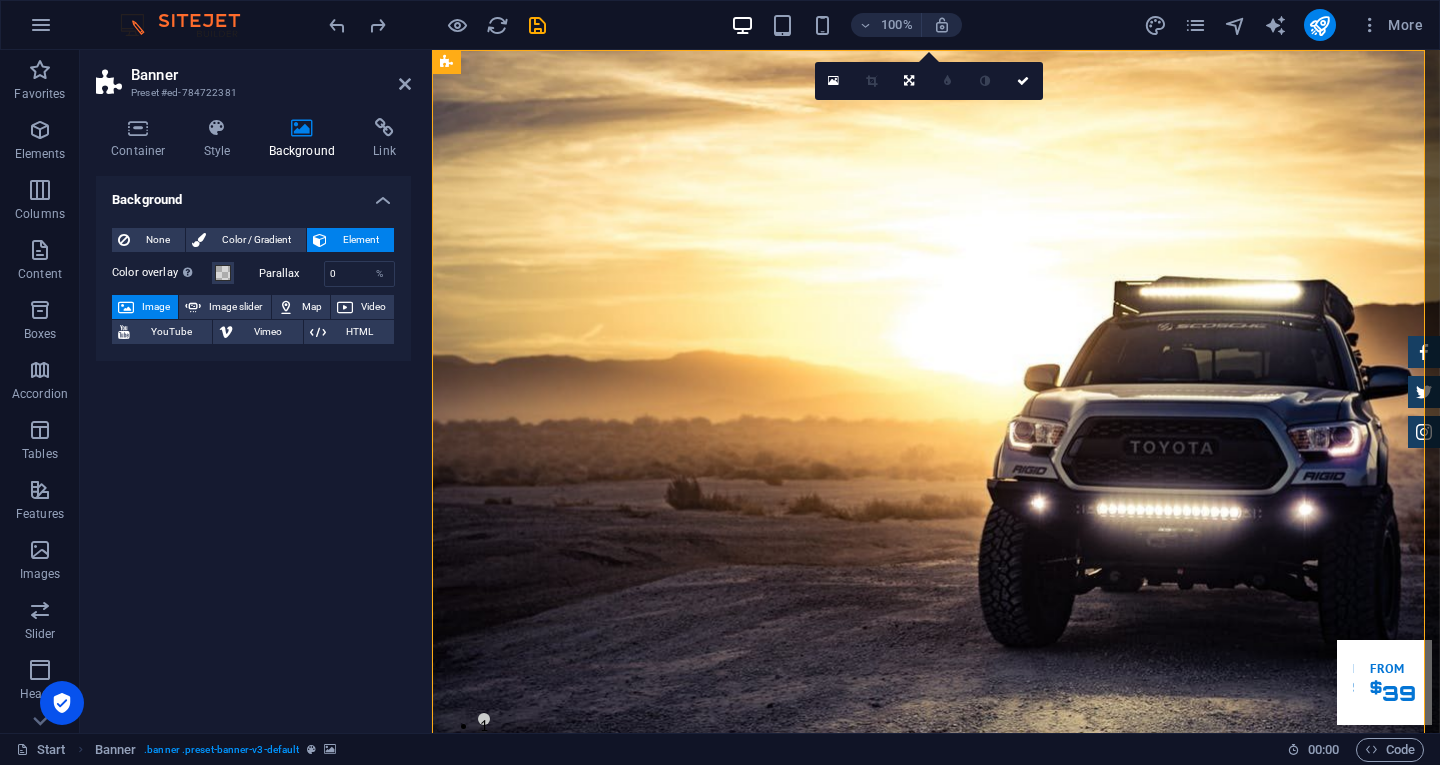 click on "Banner Preset #ed-784722381
Container Style Background Link Size Height Default px rem % vh vw Min. height 110 None px rem % vh vw Width Default px rem % em vh vw Min. width None px rem % vh vw Content width Default Custom width Width Default px rem % em vh vw Min. width None px rem % vh vw Default padding Custom spacing Default content width and padding can be changed under Design. Edit design Layout (Flexbox) Alignment Determines the flex direction. Default Main axis Determine how elements should behave along the main axis inside this container (justify content). Default Side axis Control the vertical direction of the element inside of the container (align items). Default Wrap Default On Off Fill Controls the distances and direction of elements on the y-axis across several lines (align content). Default Accessibility ARIA helps assistive technologies (like screen readers) to understand the role, state, and behavior of web elements Role The ARIA role defines the purpose of an element.  None" at bounding box center (256, 391) 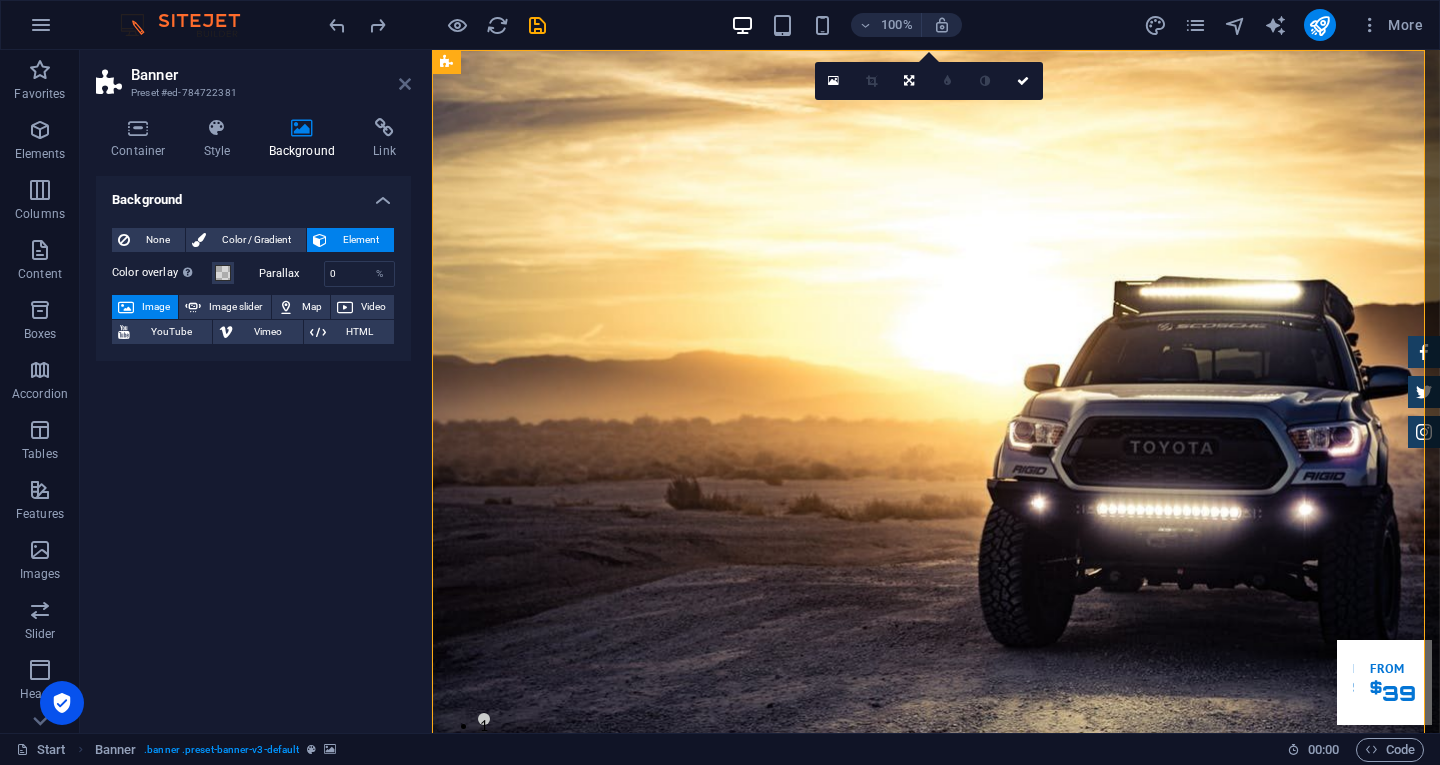 drag, startPoint x: 408, startPoint y: 81, endPoint x: 350, endPoint y: 39, distance: 71.610054 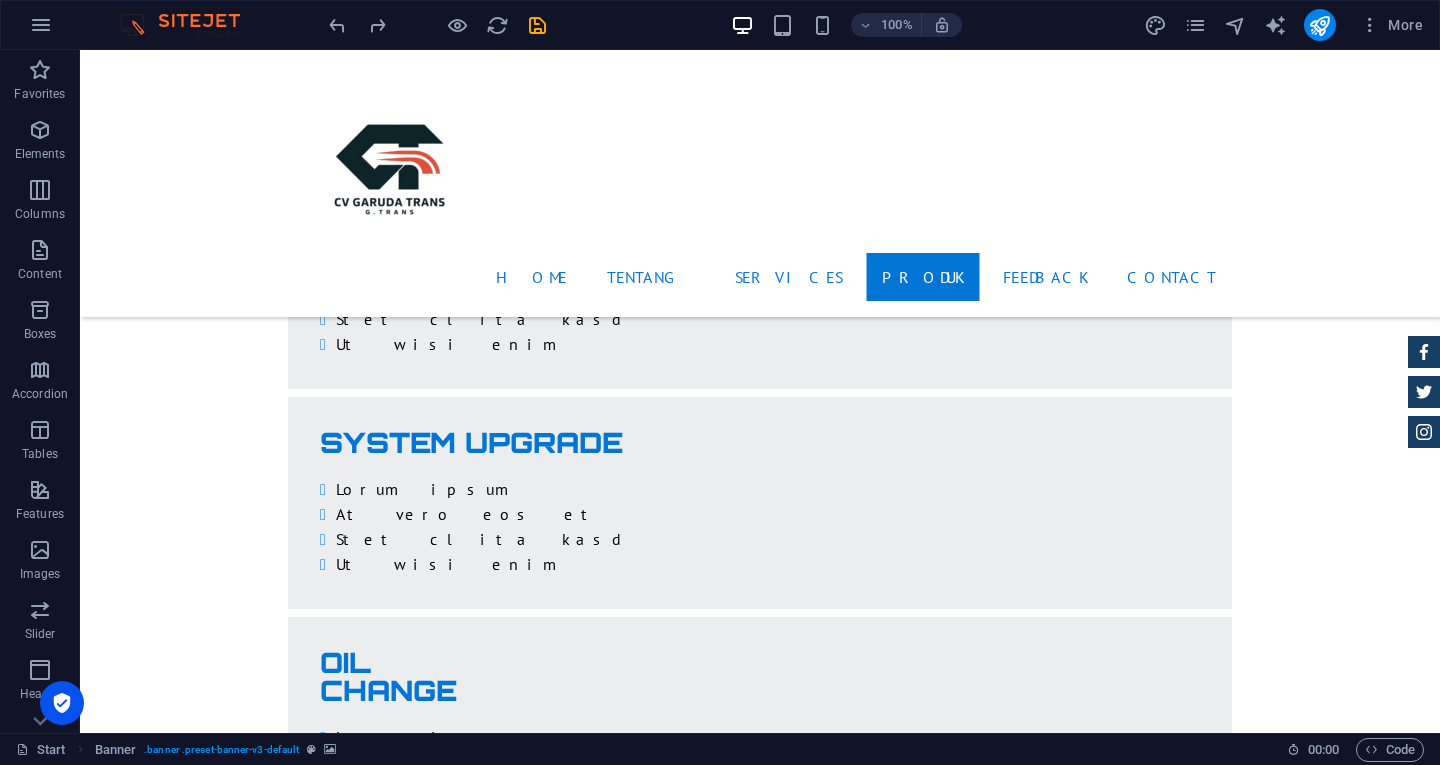 scroll, scrollTop: 4410, scrollLeft: 0, axis: vertical 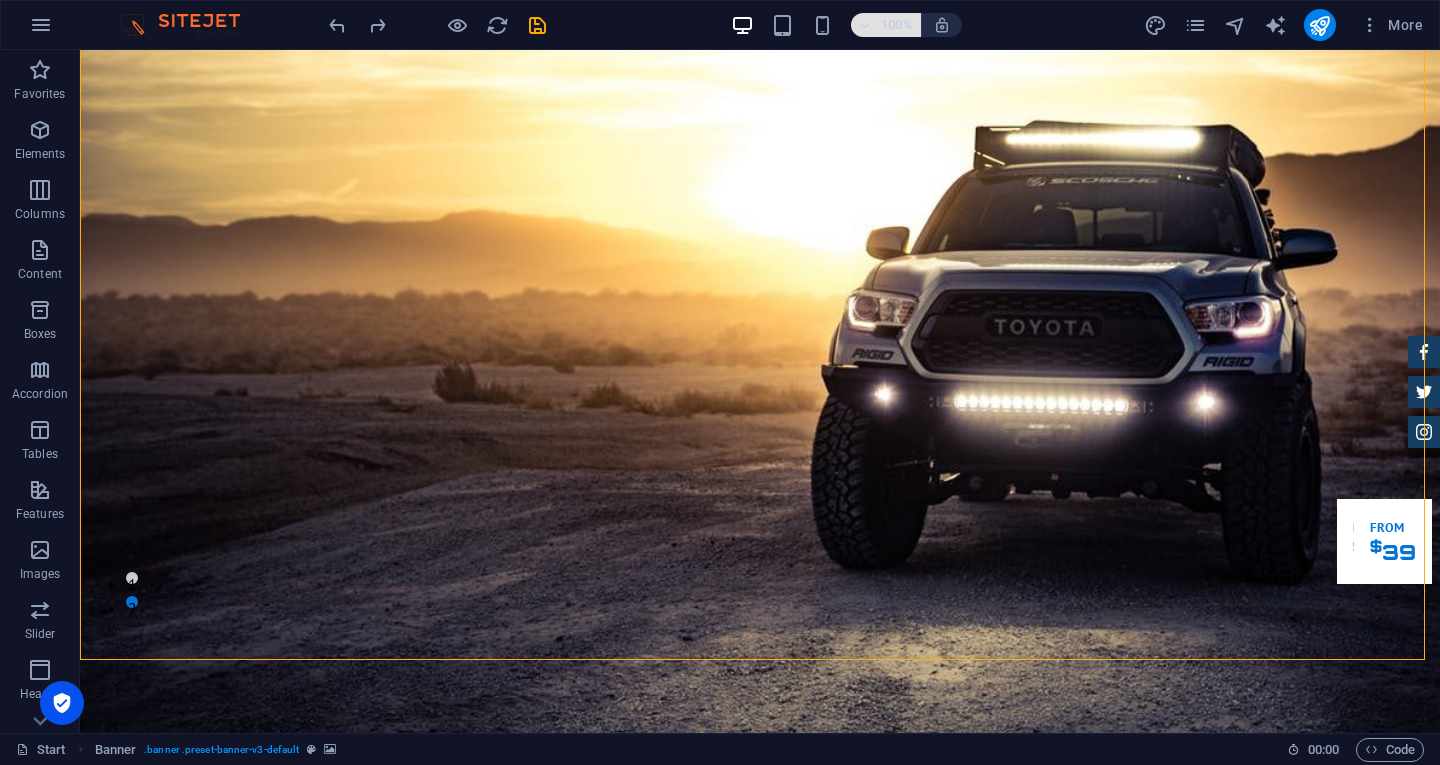 click on "100%" at bounding box center [897, 25] 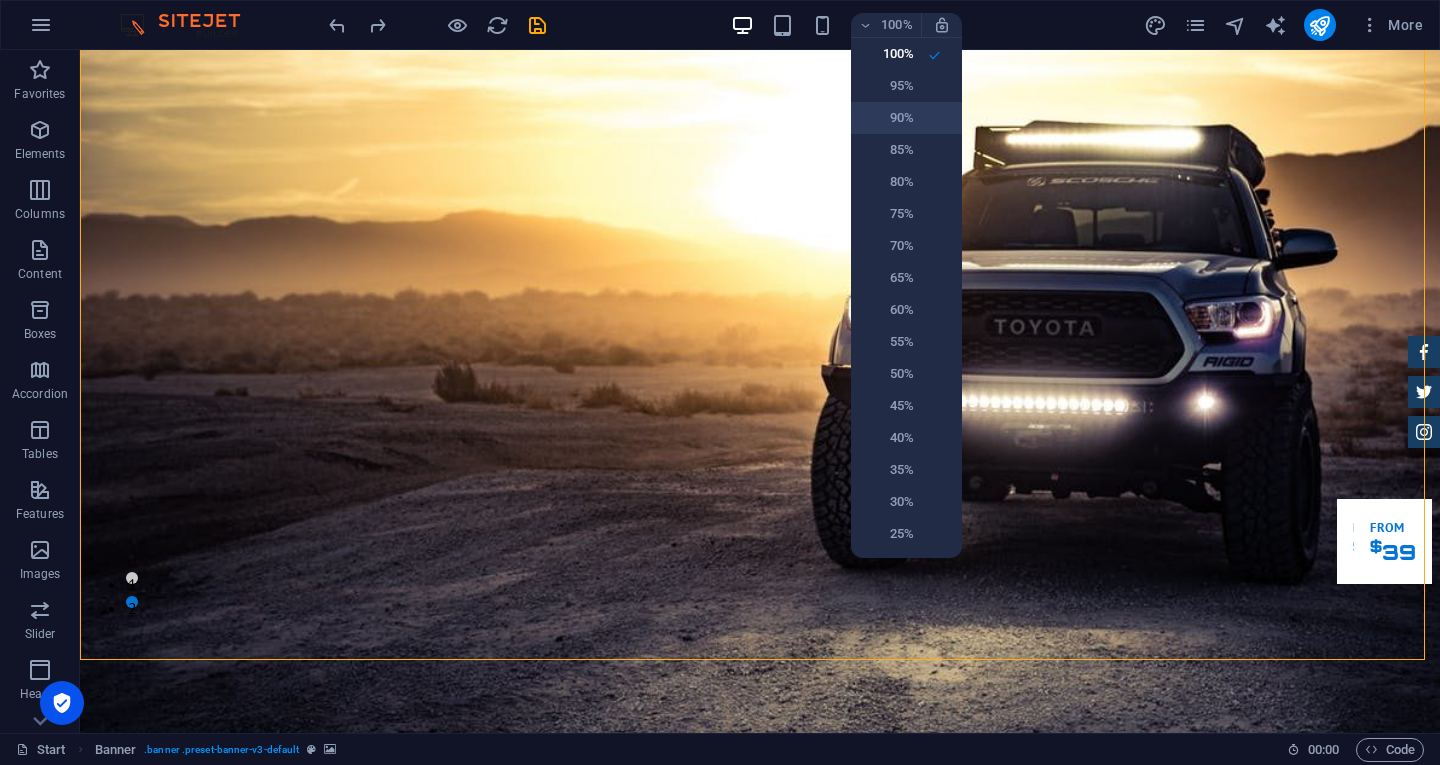 click on "90%" at bounding box center (888, 118) 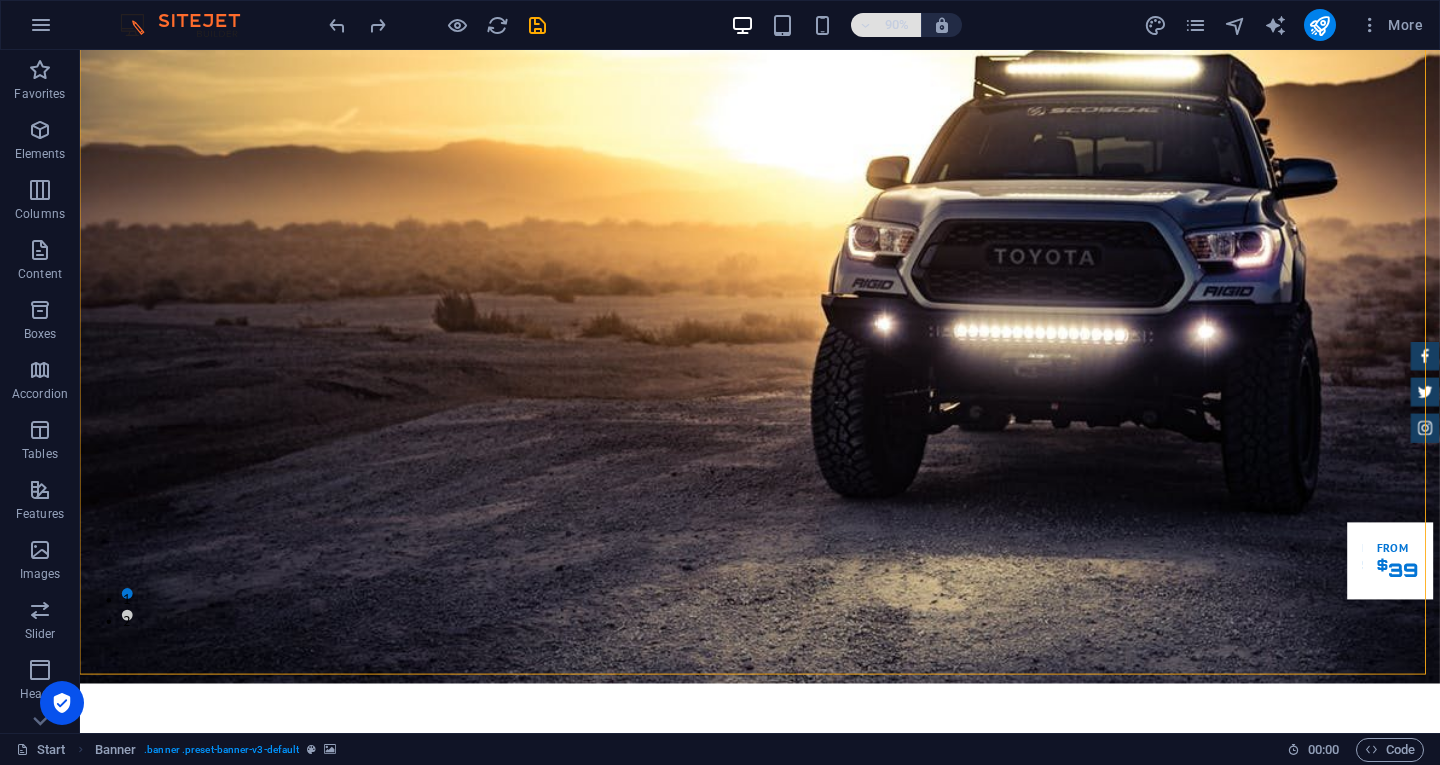 click on "90%" at bounding box center [886, 25] 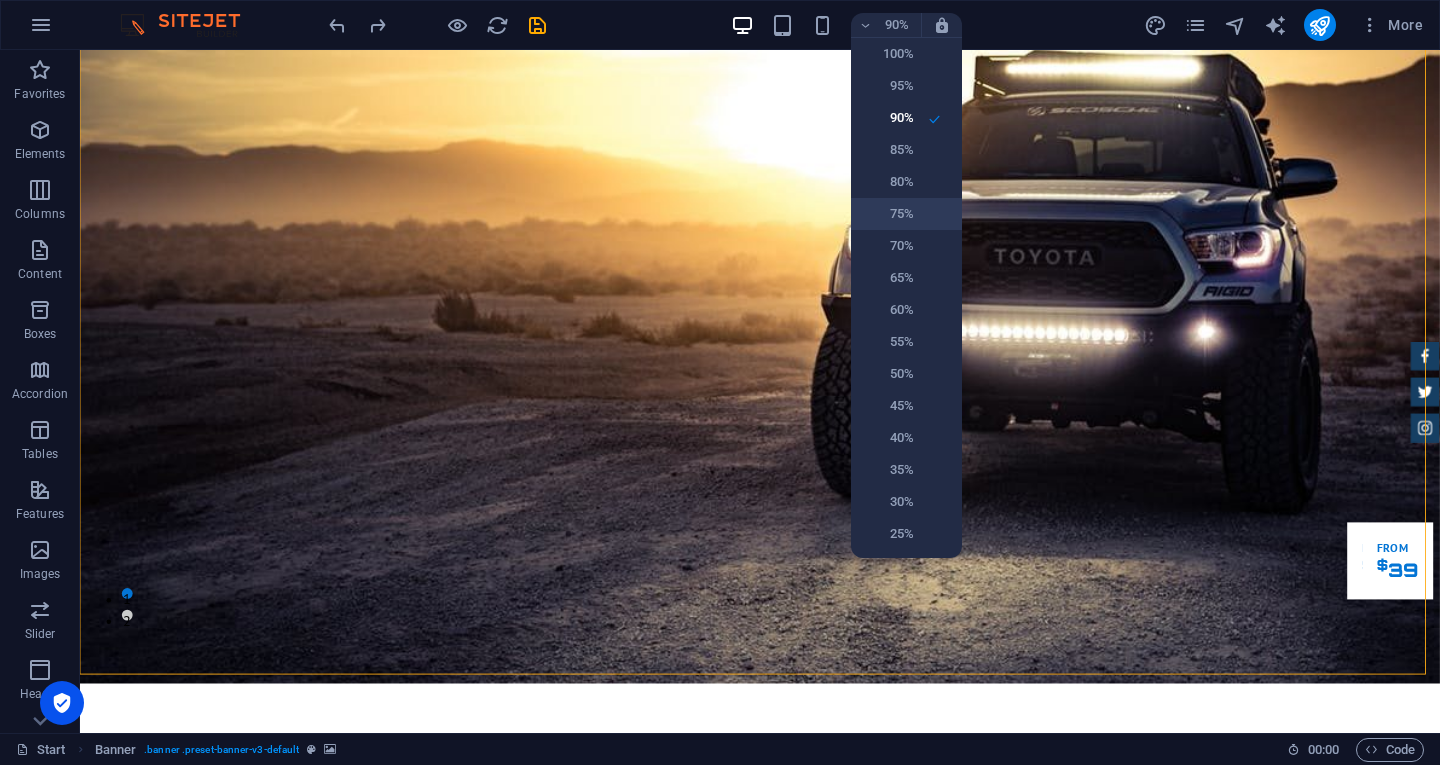click on "75%" at bounding box center (906, 214) 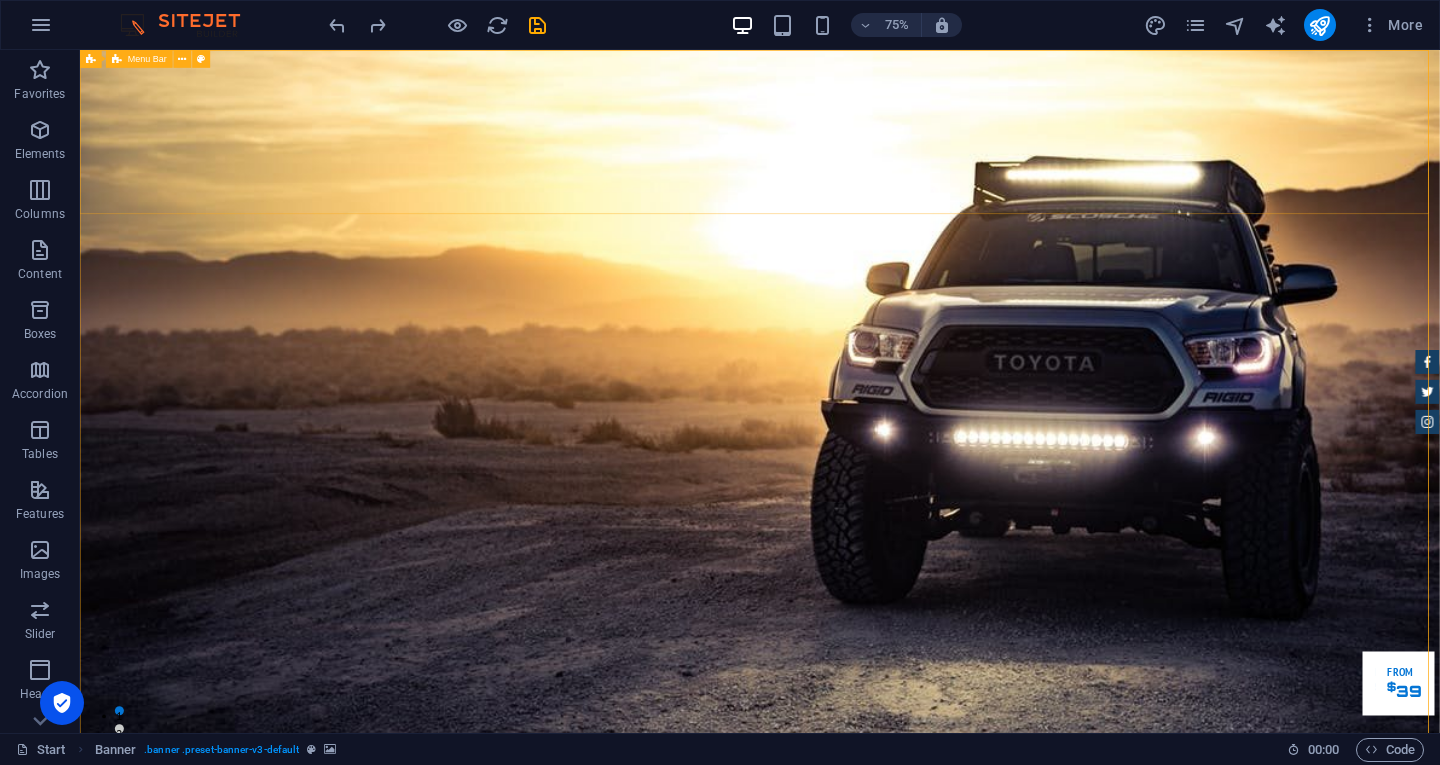 scroll, scrollTop: 0, scrollLeft: 0, axis: both 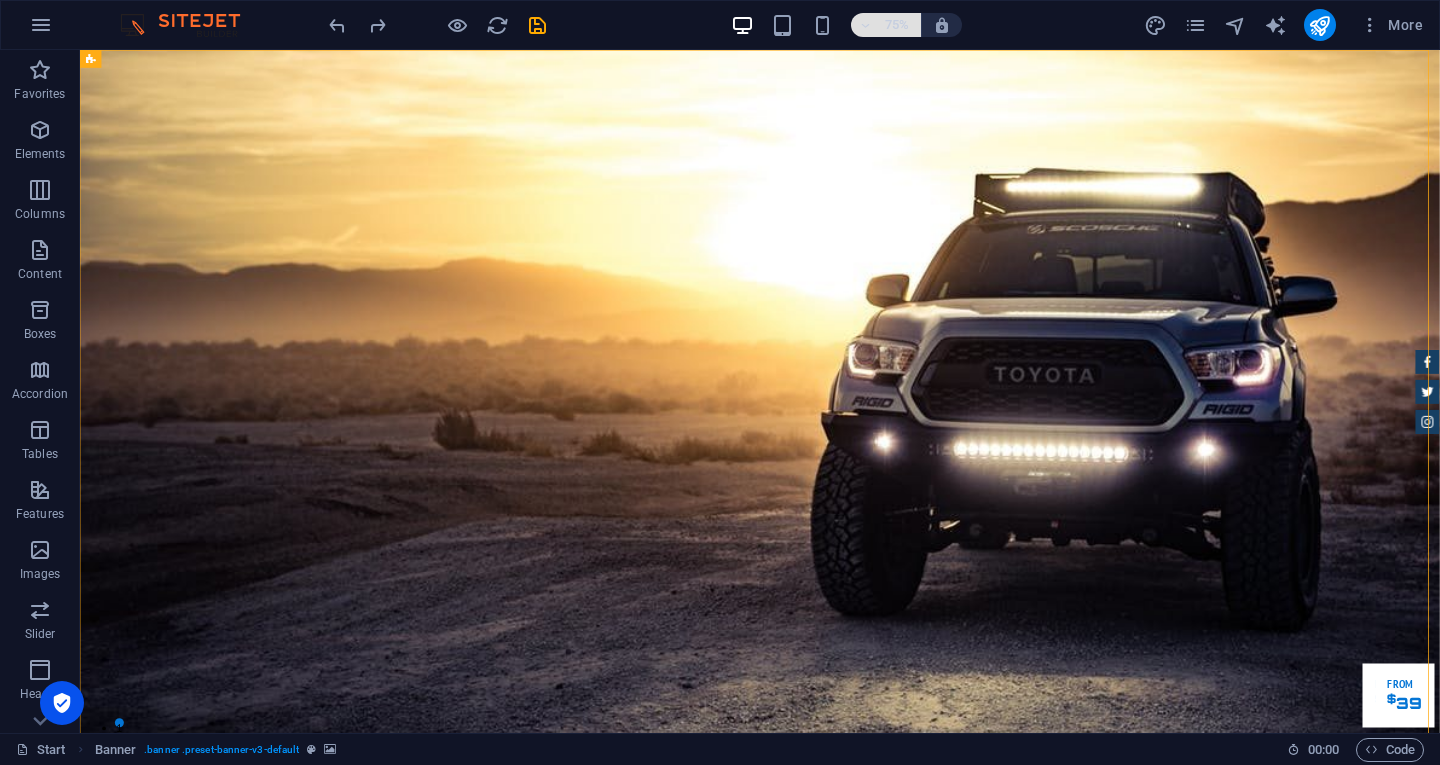 click on "75%" at bounding box center [897, 25] 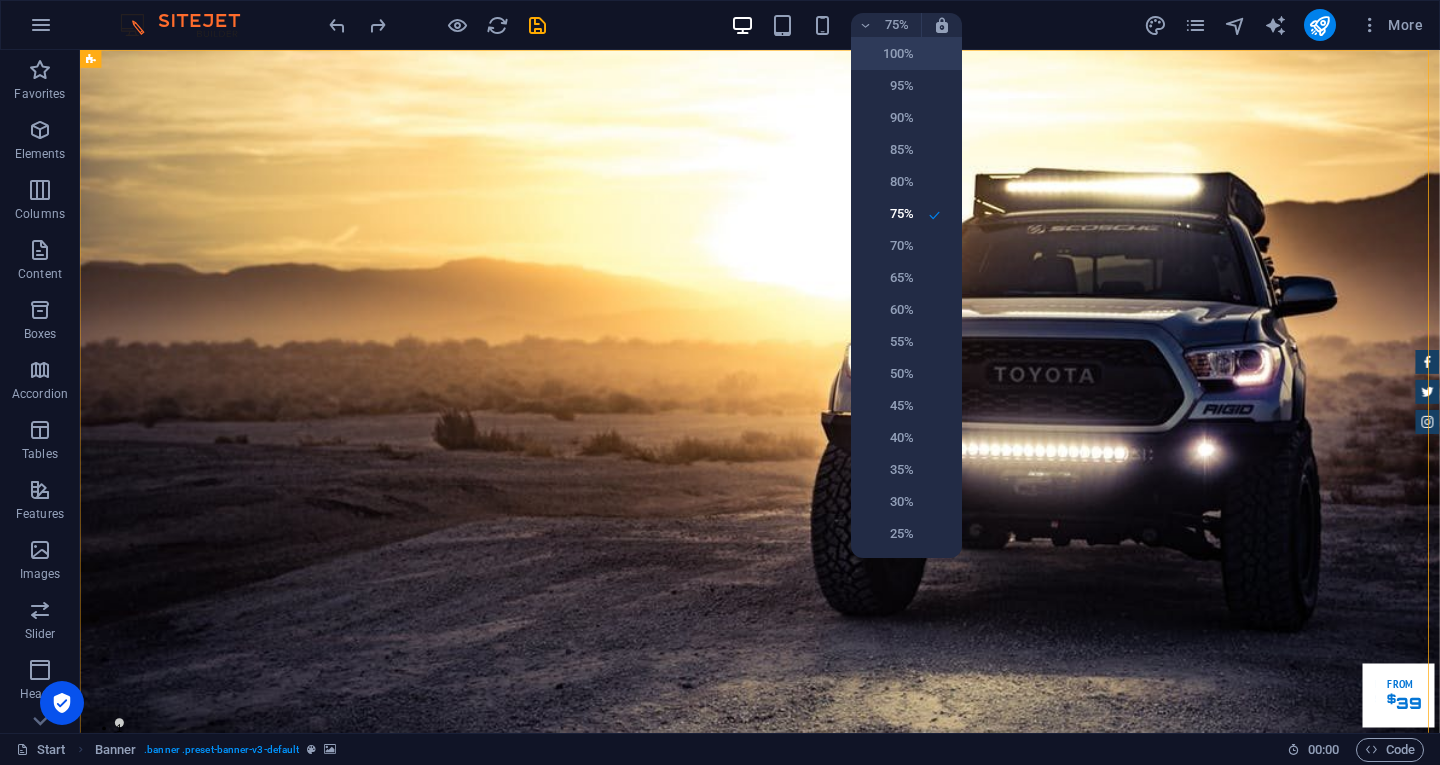 click on "100%" at bounding box center [888, 54] 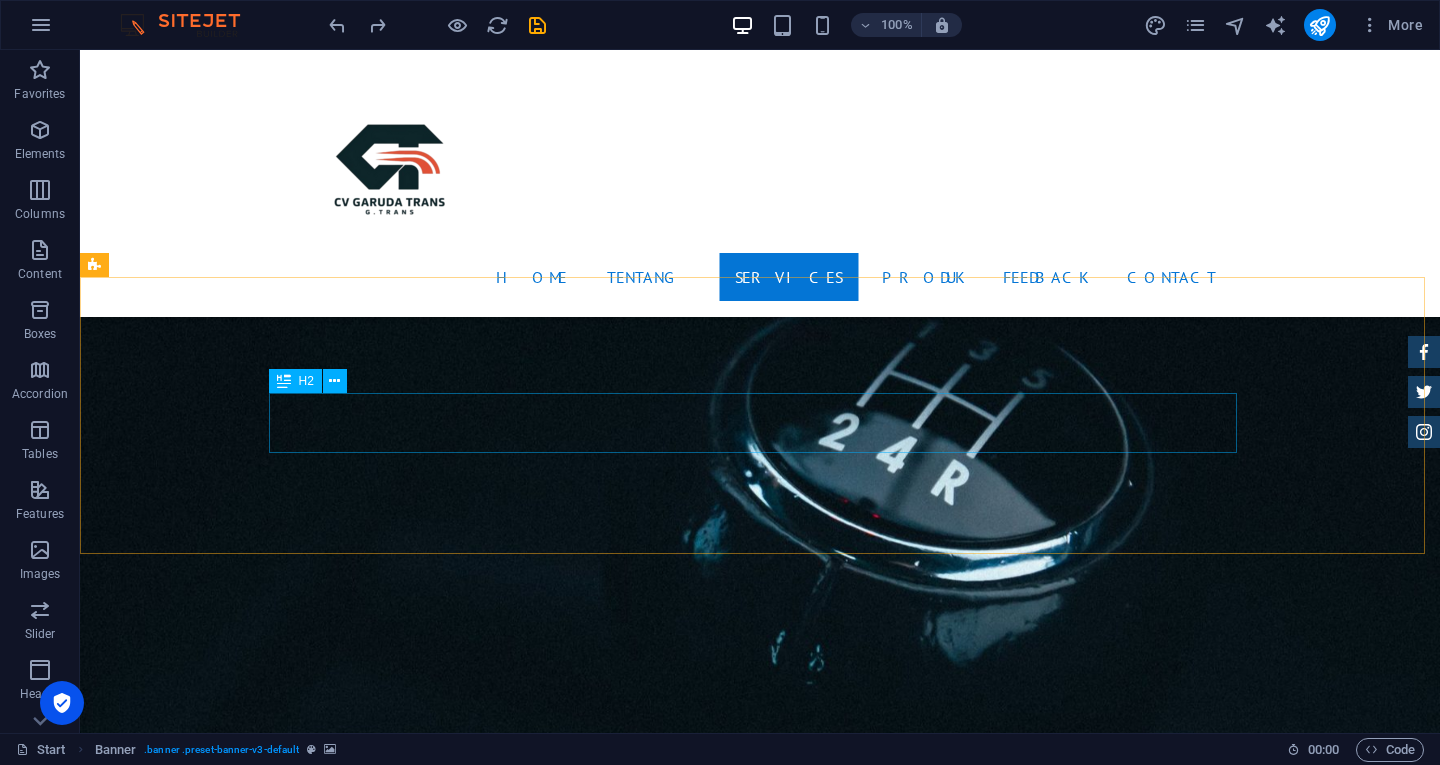 scroll, scrollTop: 2800, scrollLeft: 0, axis: vertical 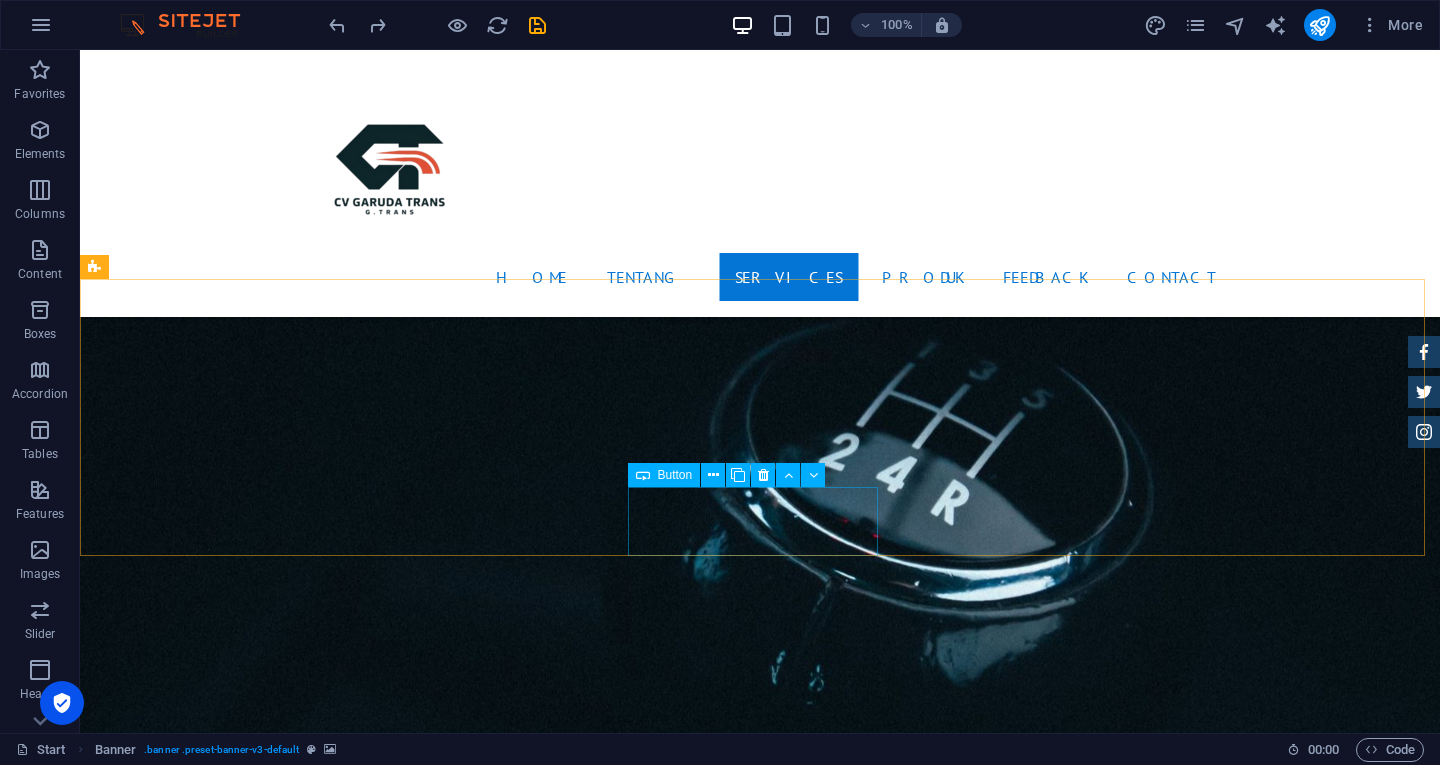 click on "2nd  Hand cars" at bounding box center [568, 3742] 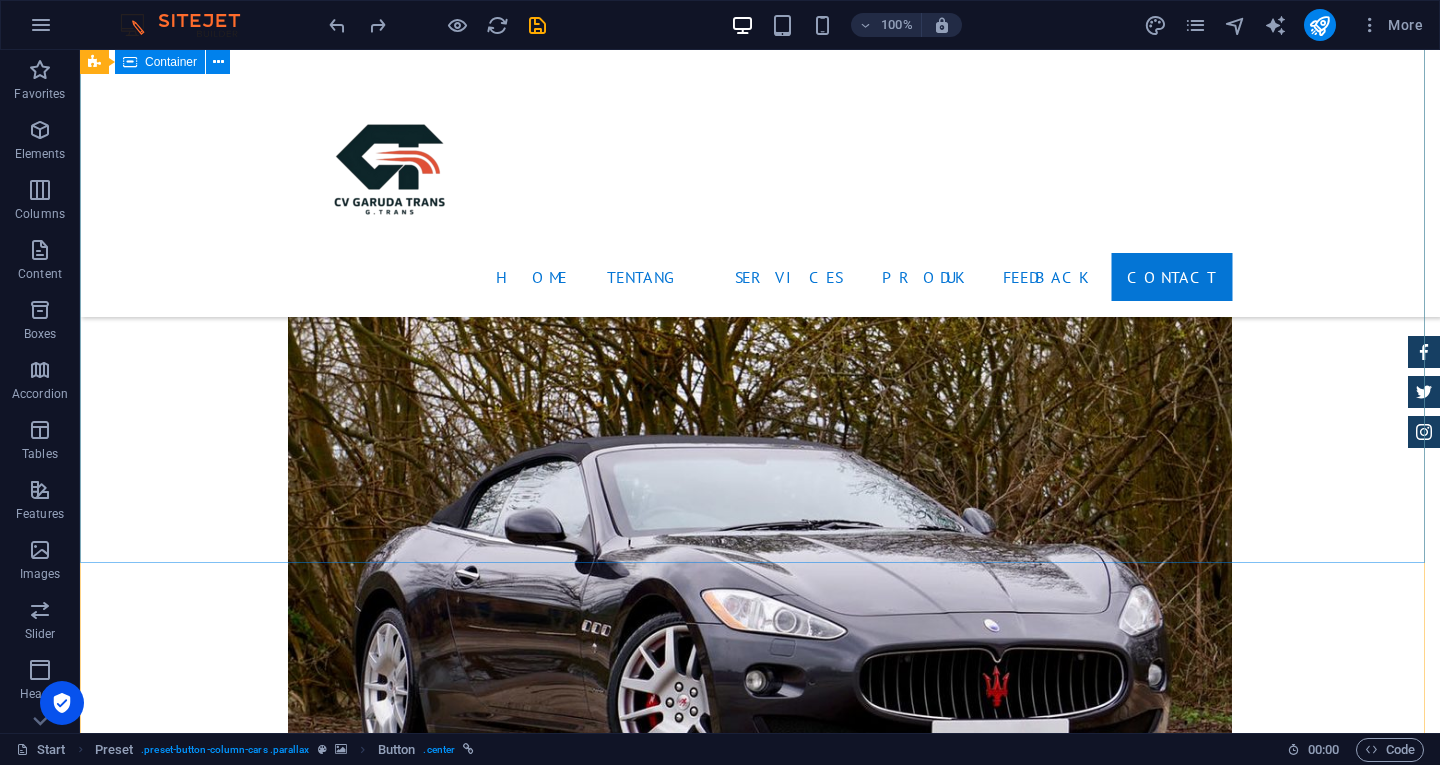 scroll, scrollTop: 8002, scrollLeft: 0, axis: vertical 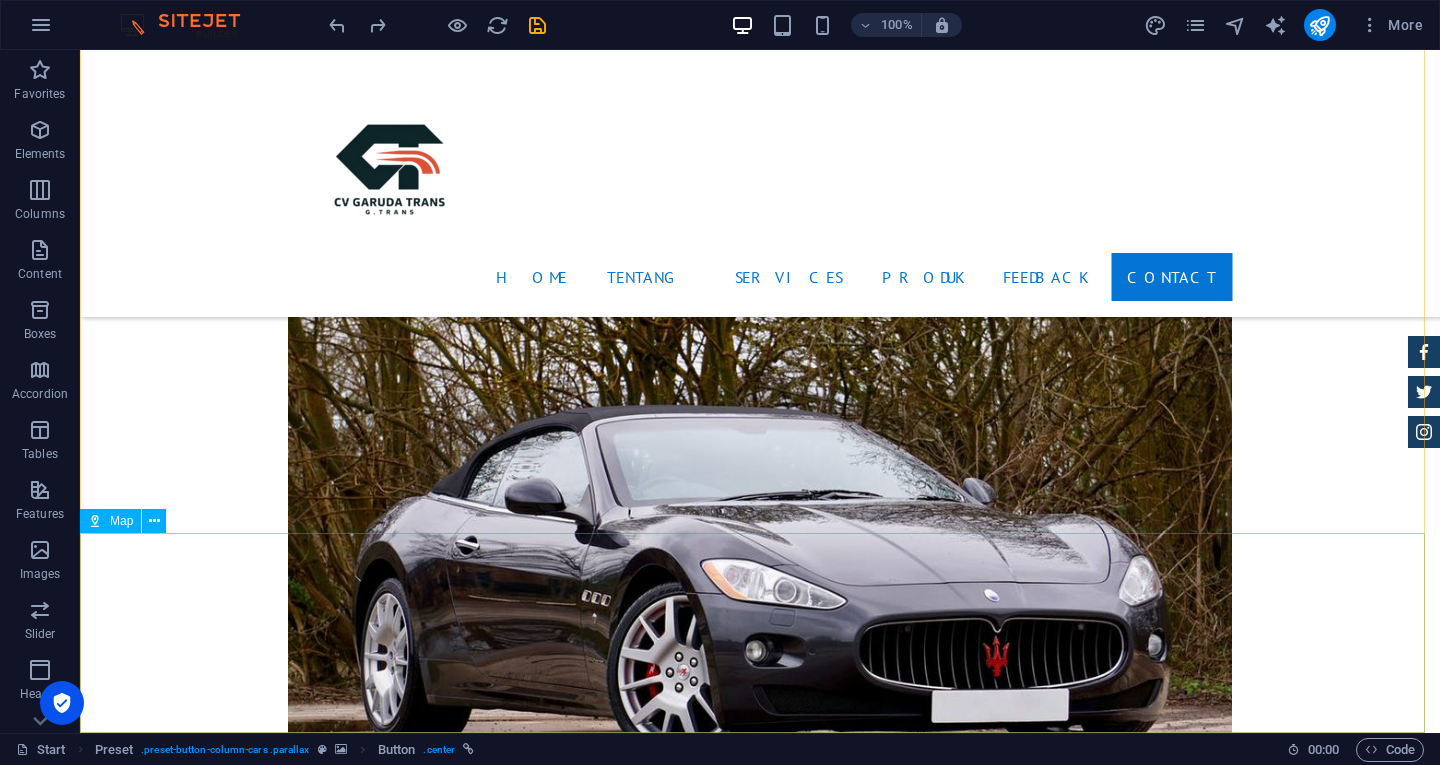 click at bounding box center [760, 20686] 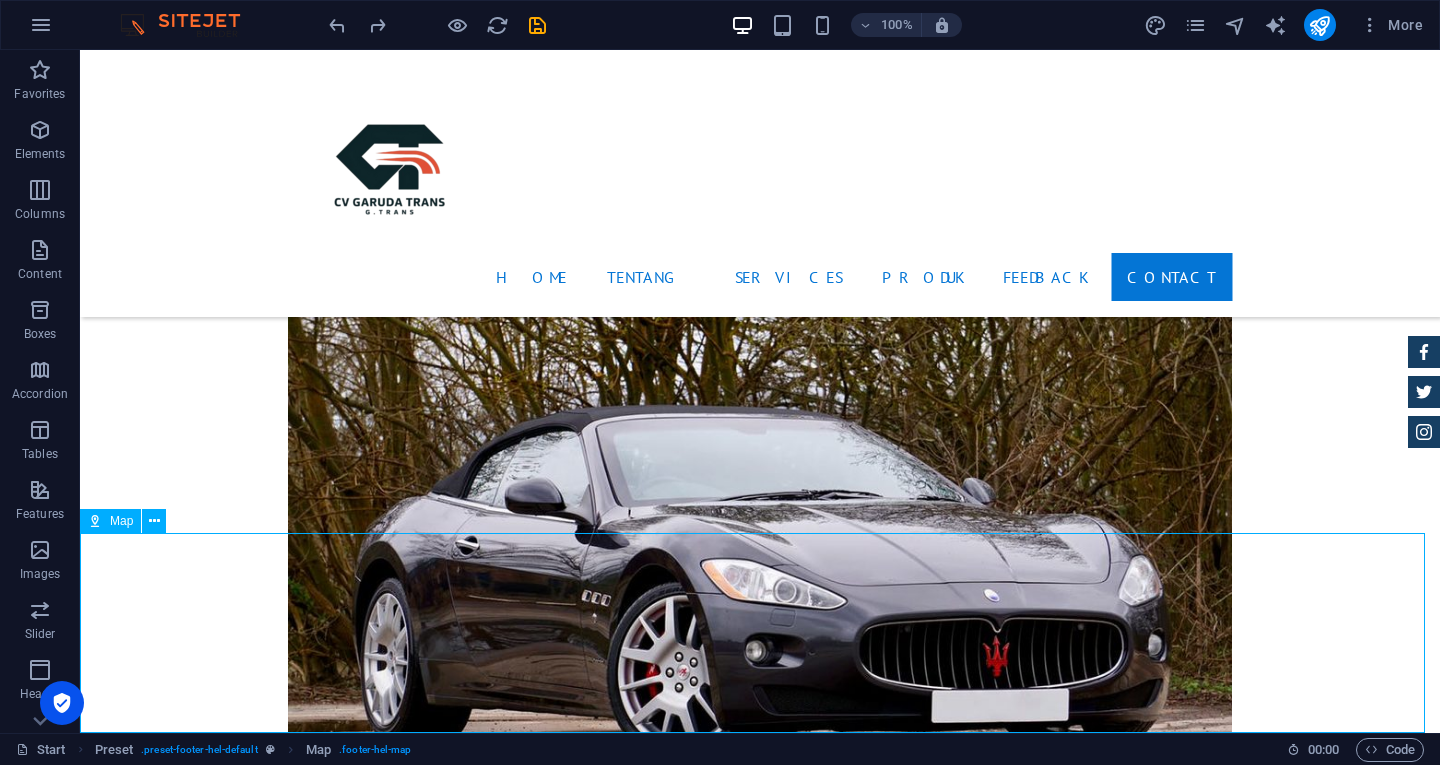 click at bounding box center (760, 20686) 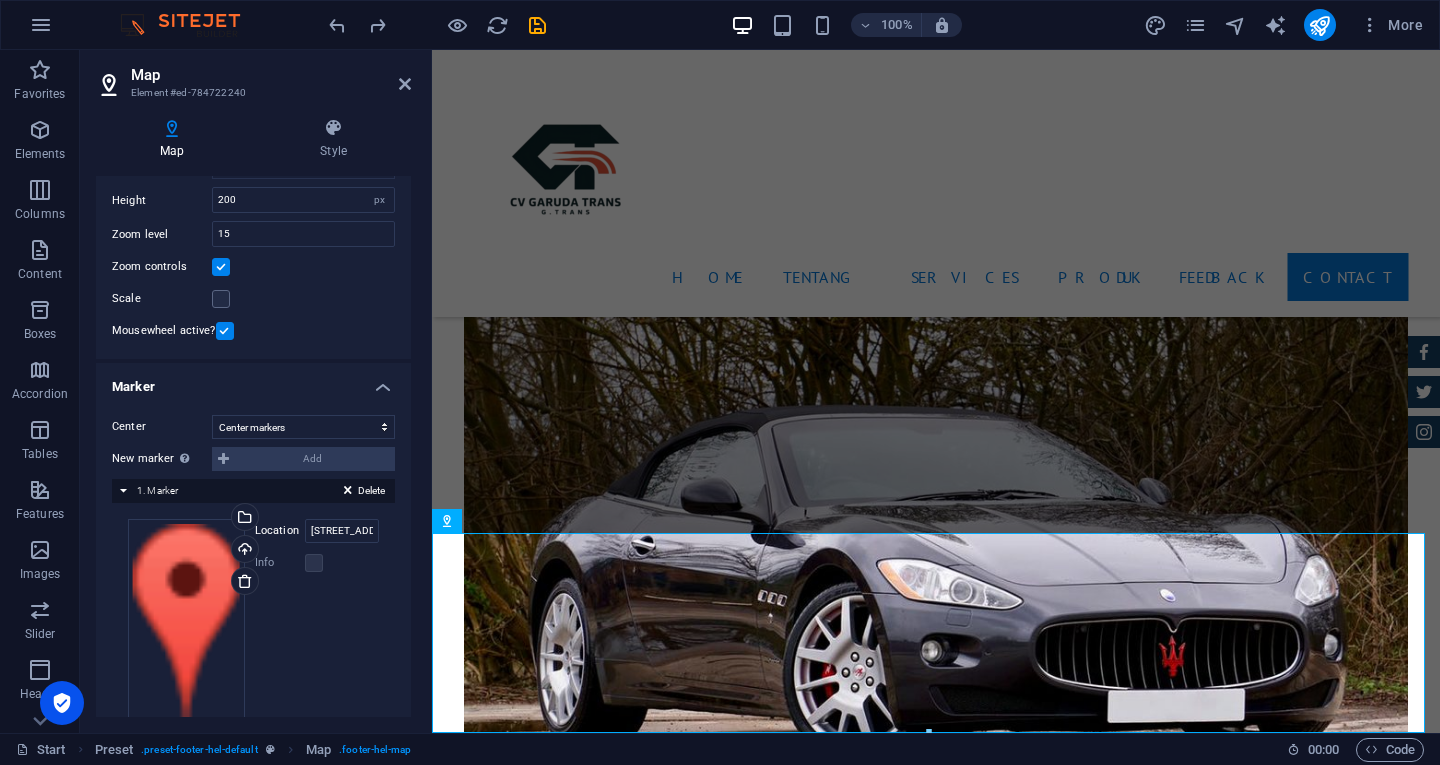 scroll, scrollTop: 200, scrollLeft: 0, axis: vertical 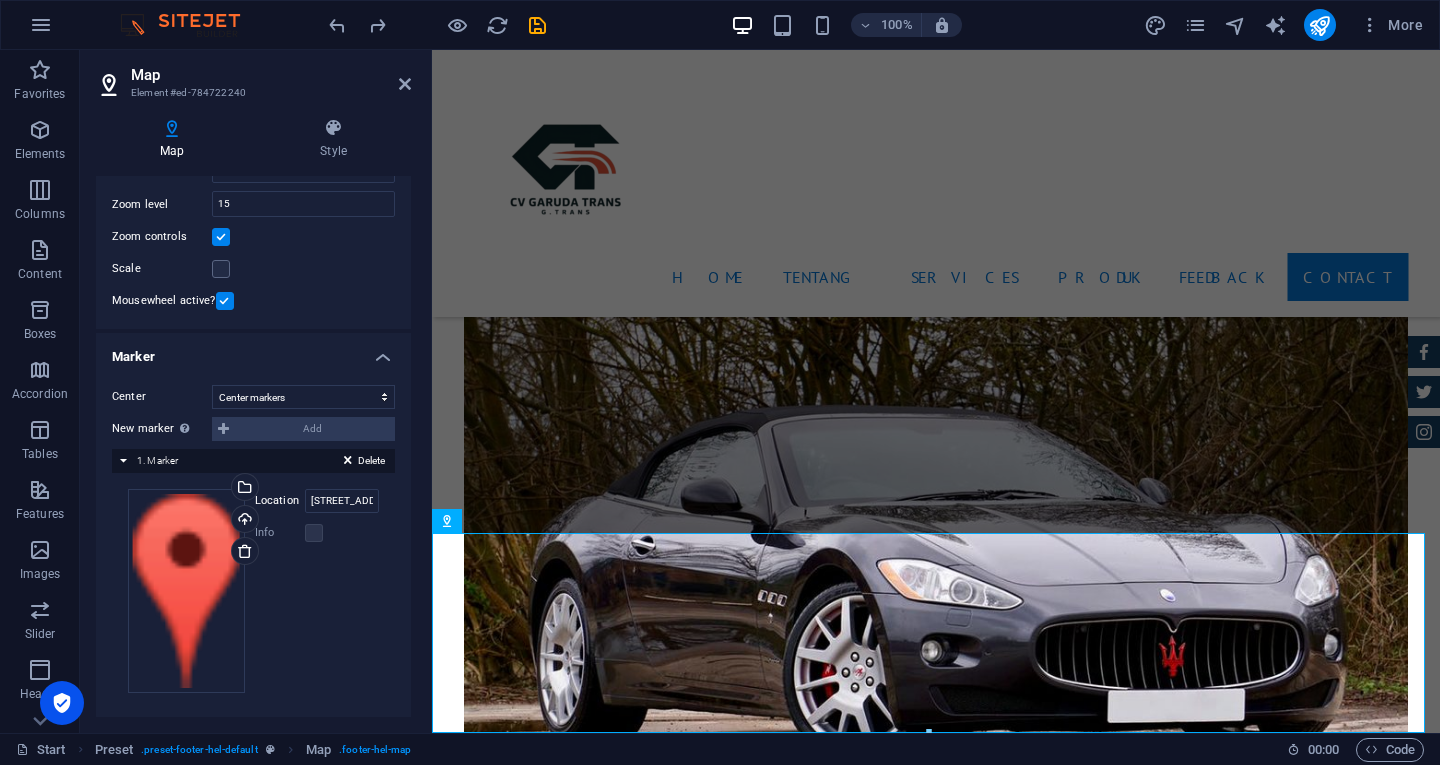 click on "Delete 1. Marker" at bounding box center [253, 461] 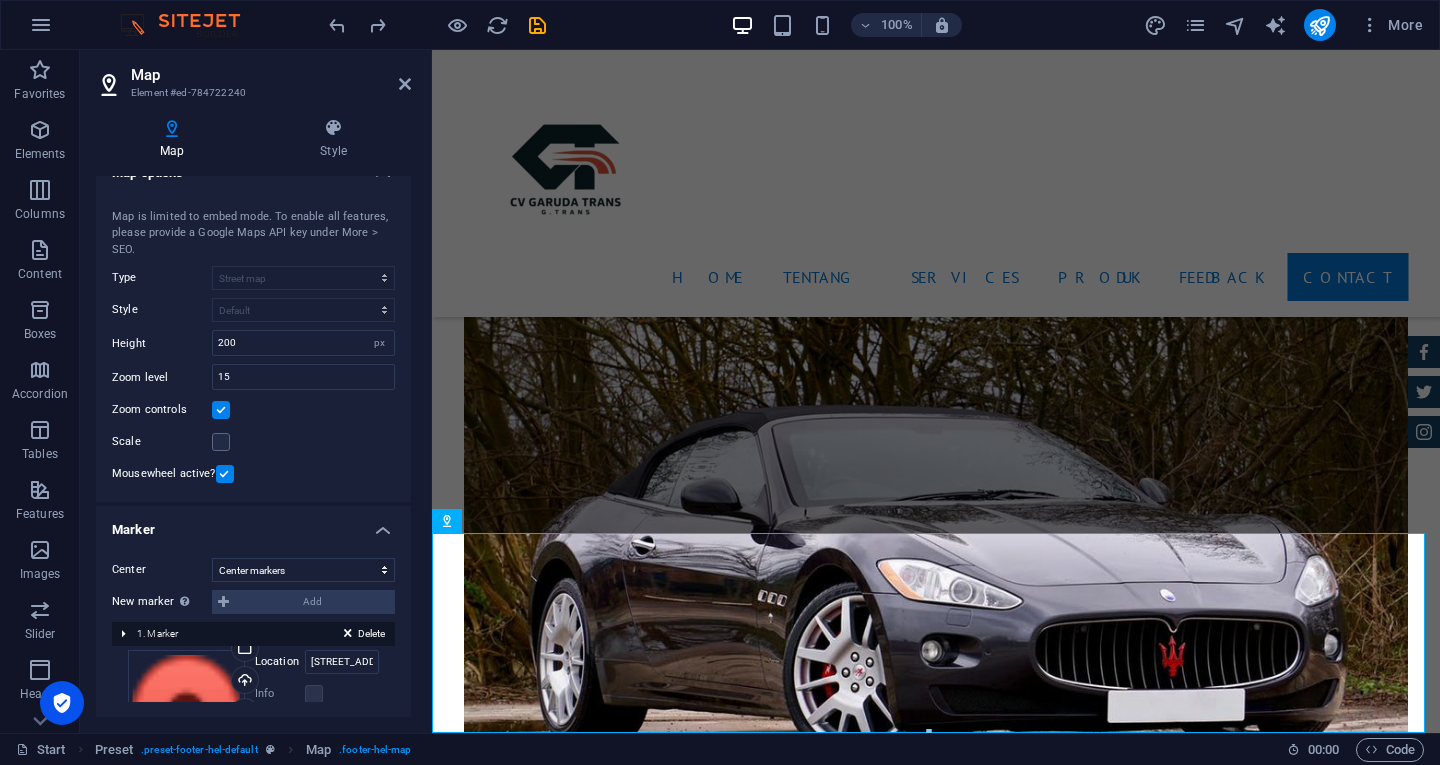 scroll, scrollTop: 0, scrollLeft: 0, axis: both 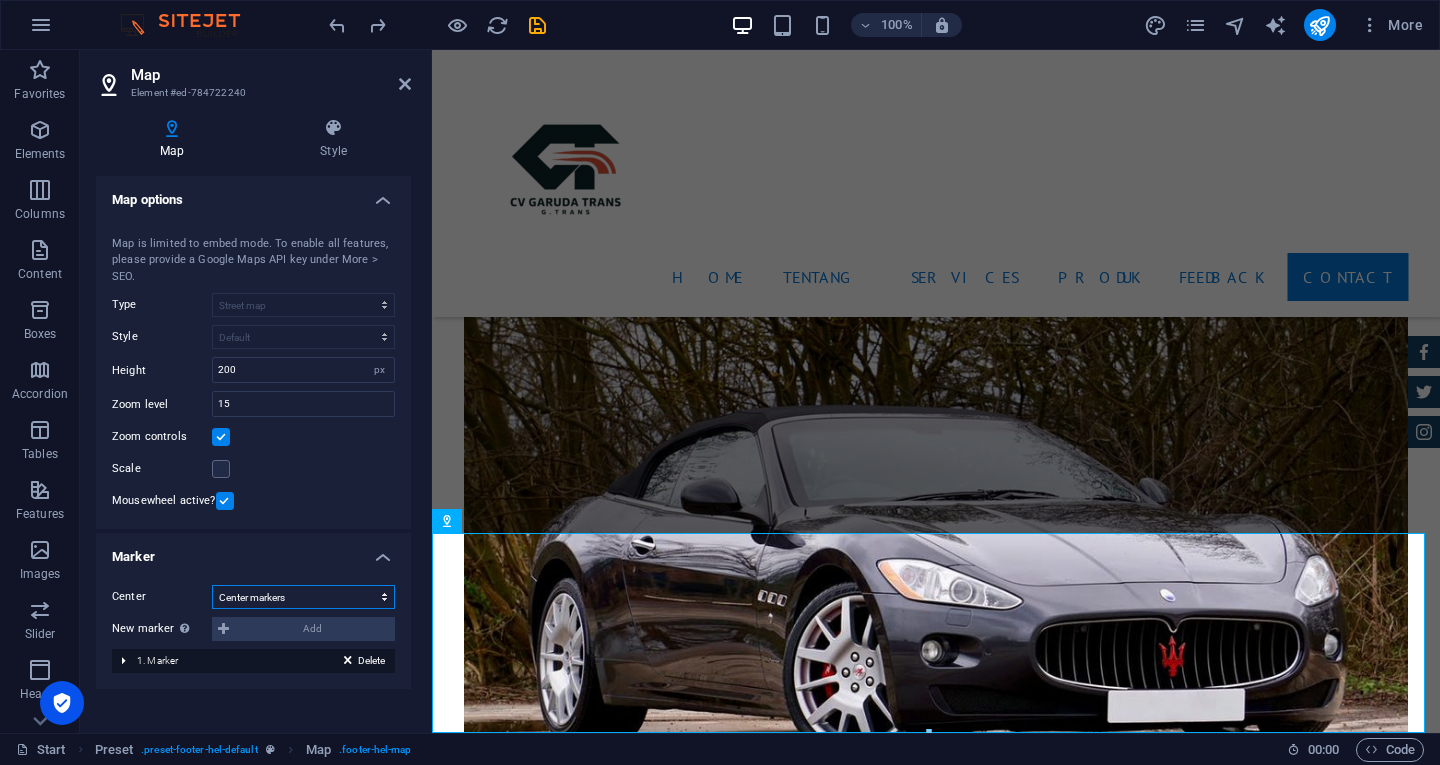 click on "Don't center Center markers Center and zoom markers" at bounding box center [303, 597] 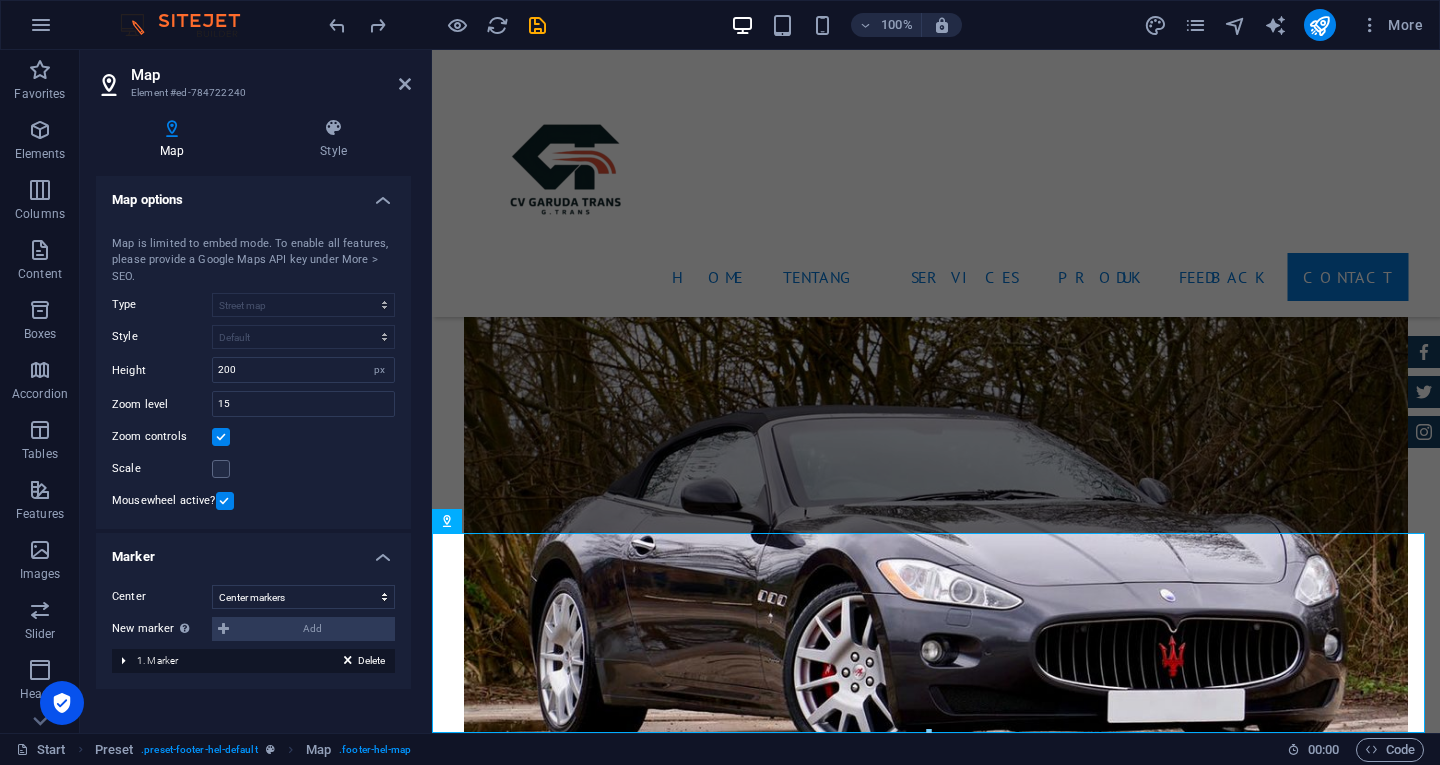click on "New marker To enable this feature, please provide a Google Maps API key in the website settings. Add" at bounding box center [253, 629] 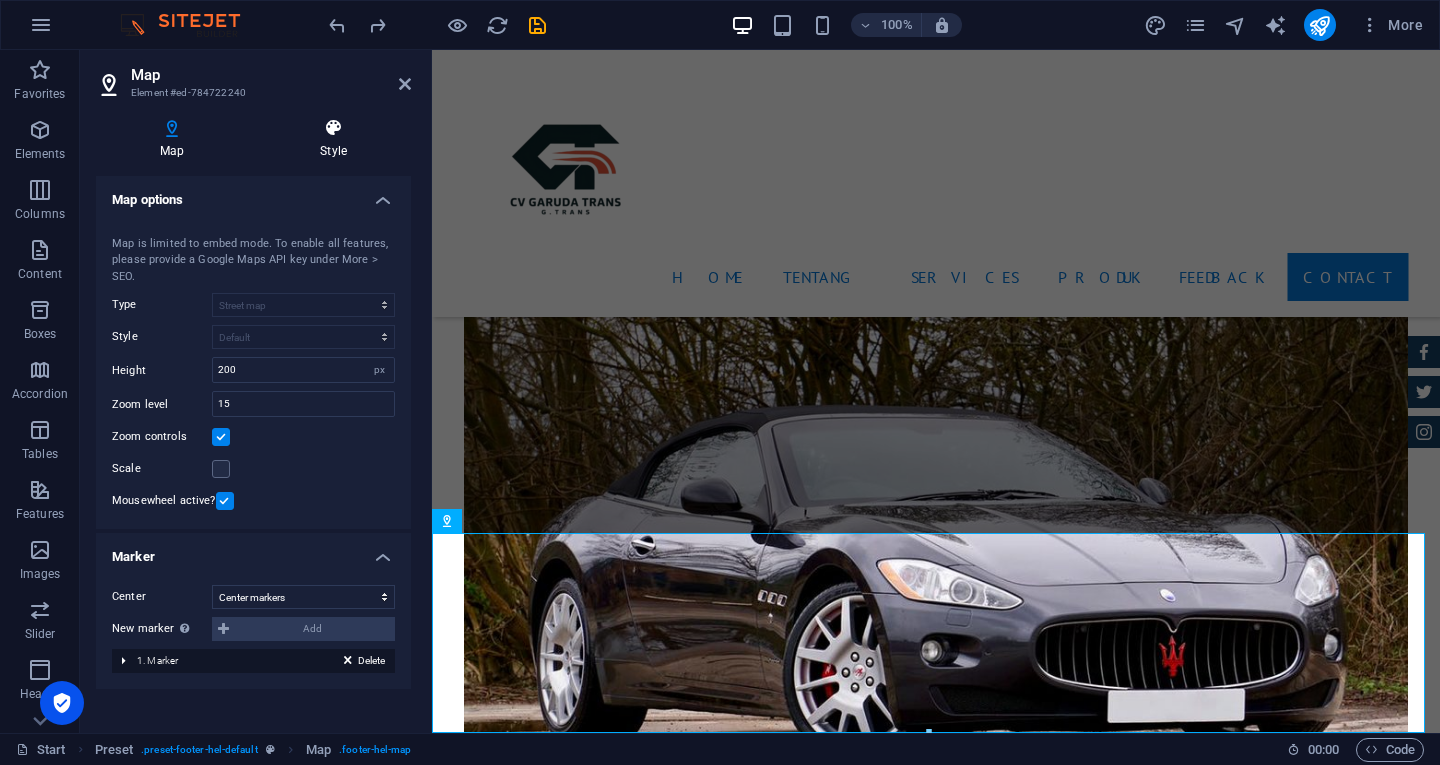 click on "Style" at bounding box center (333, 139) 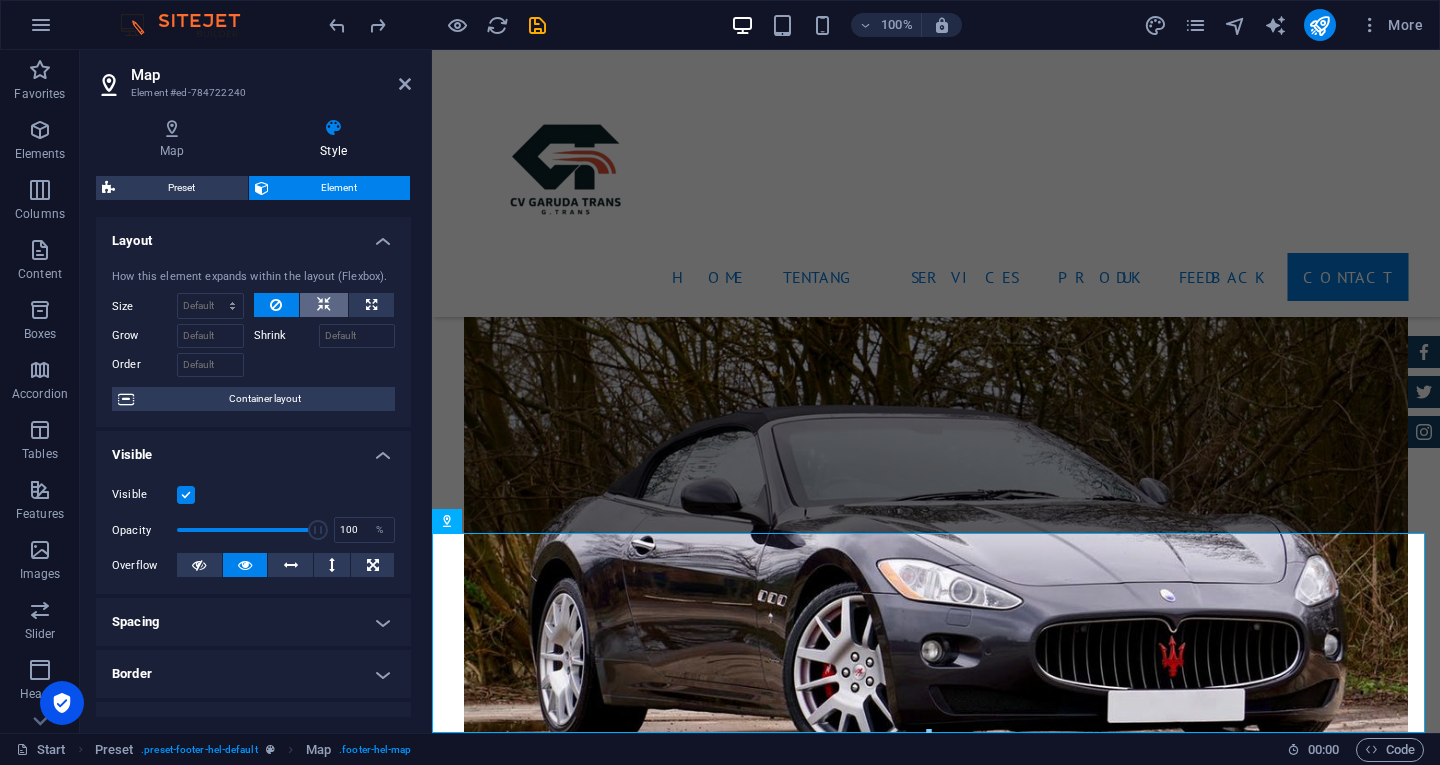 click at bounding box center [324, 305] 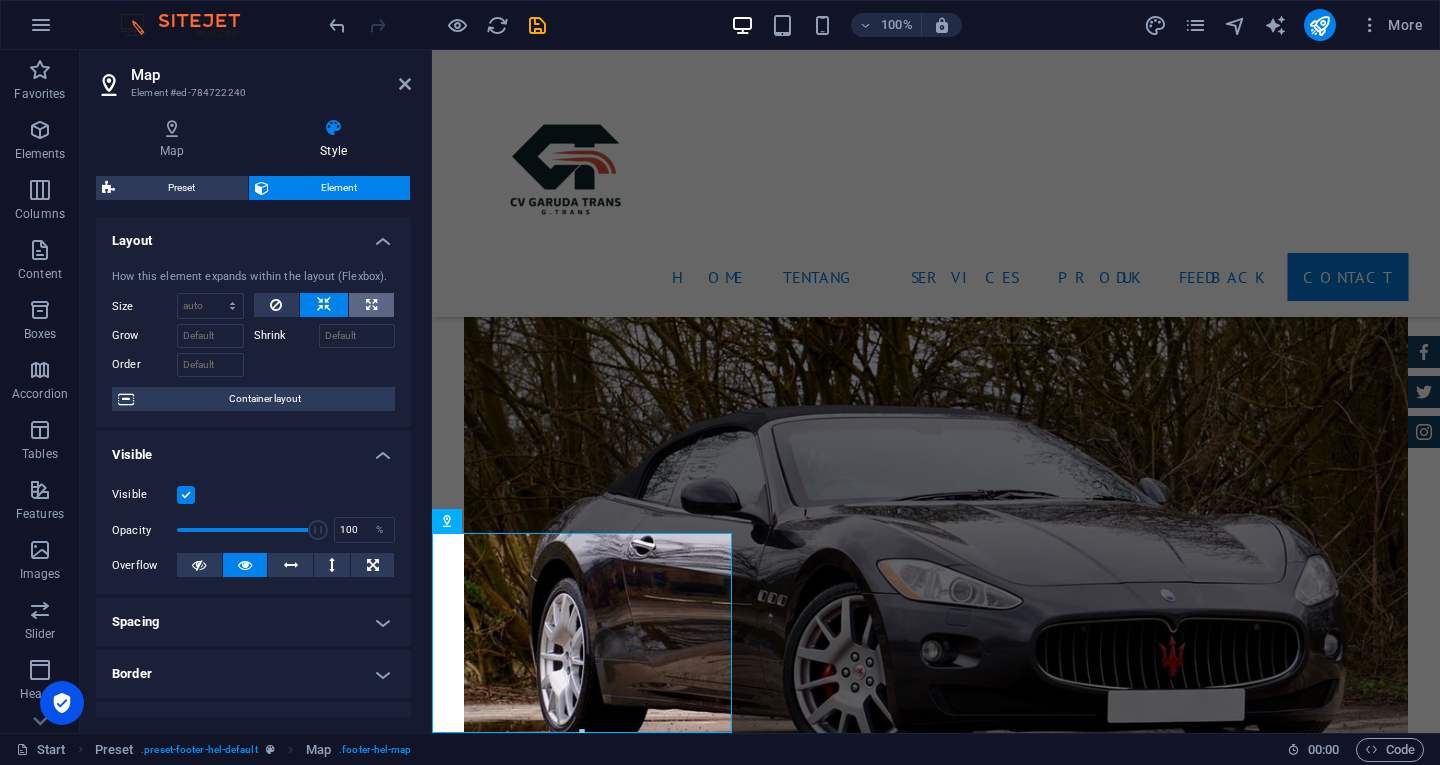 click at bounding box center (371, 305) 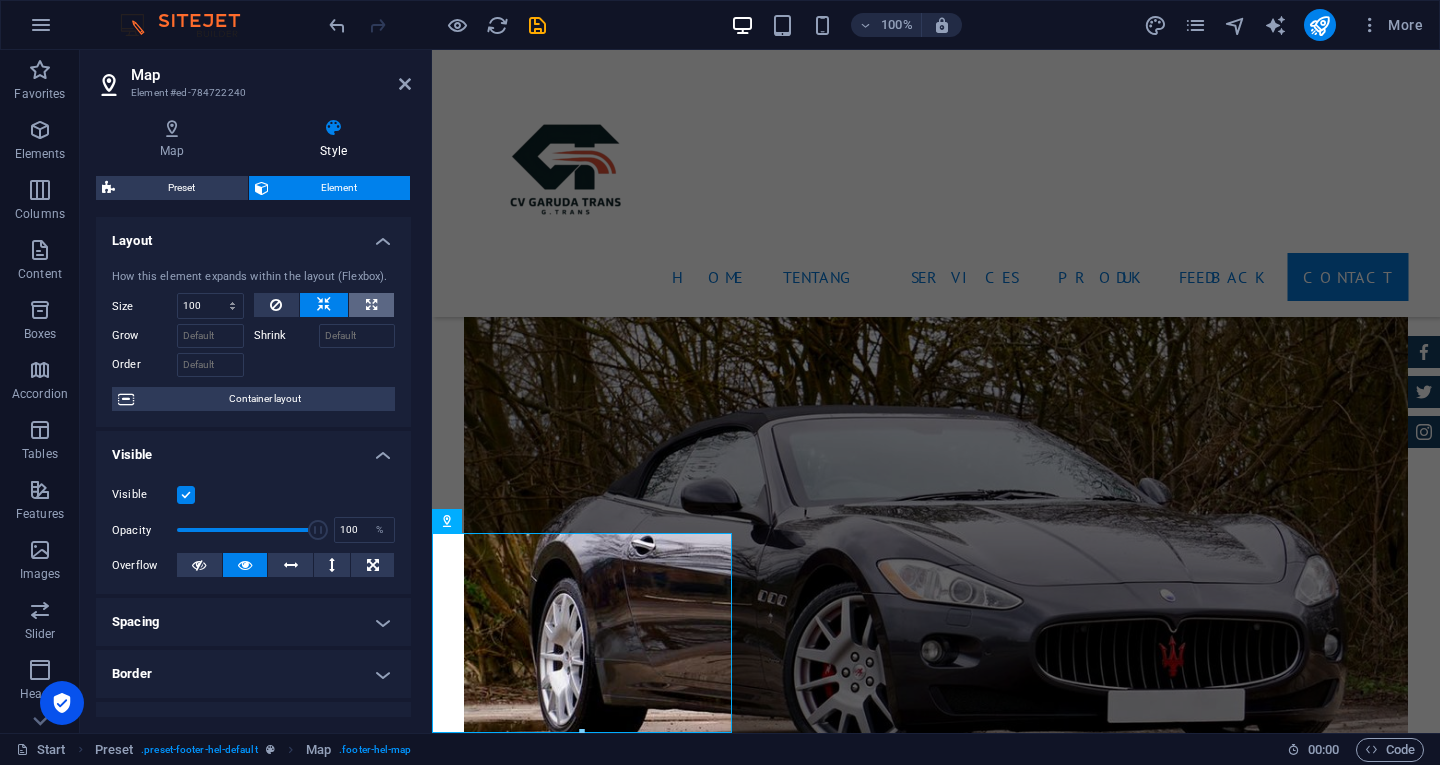 select on "%" 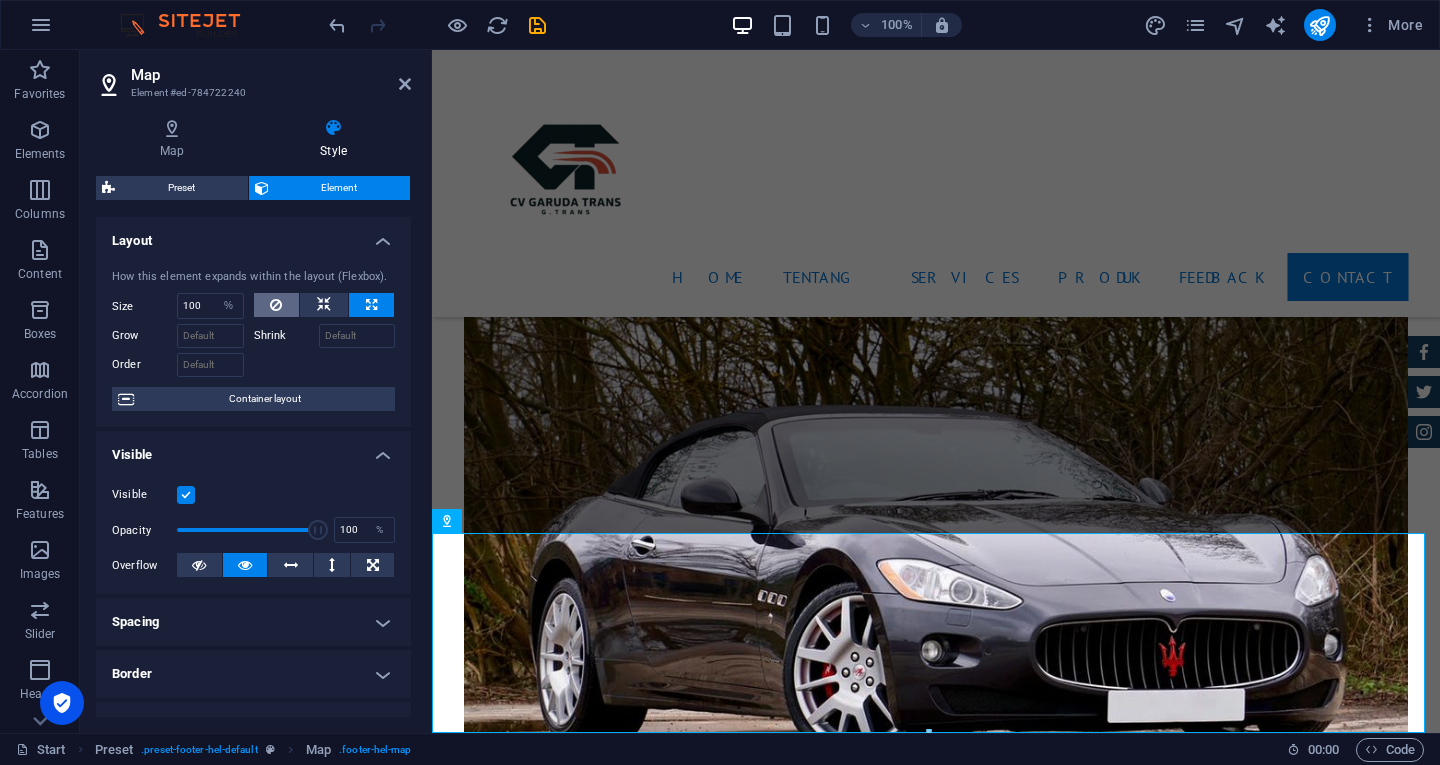 click at bounding box center (276, 305) 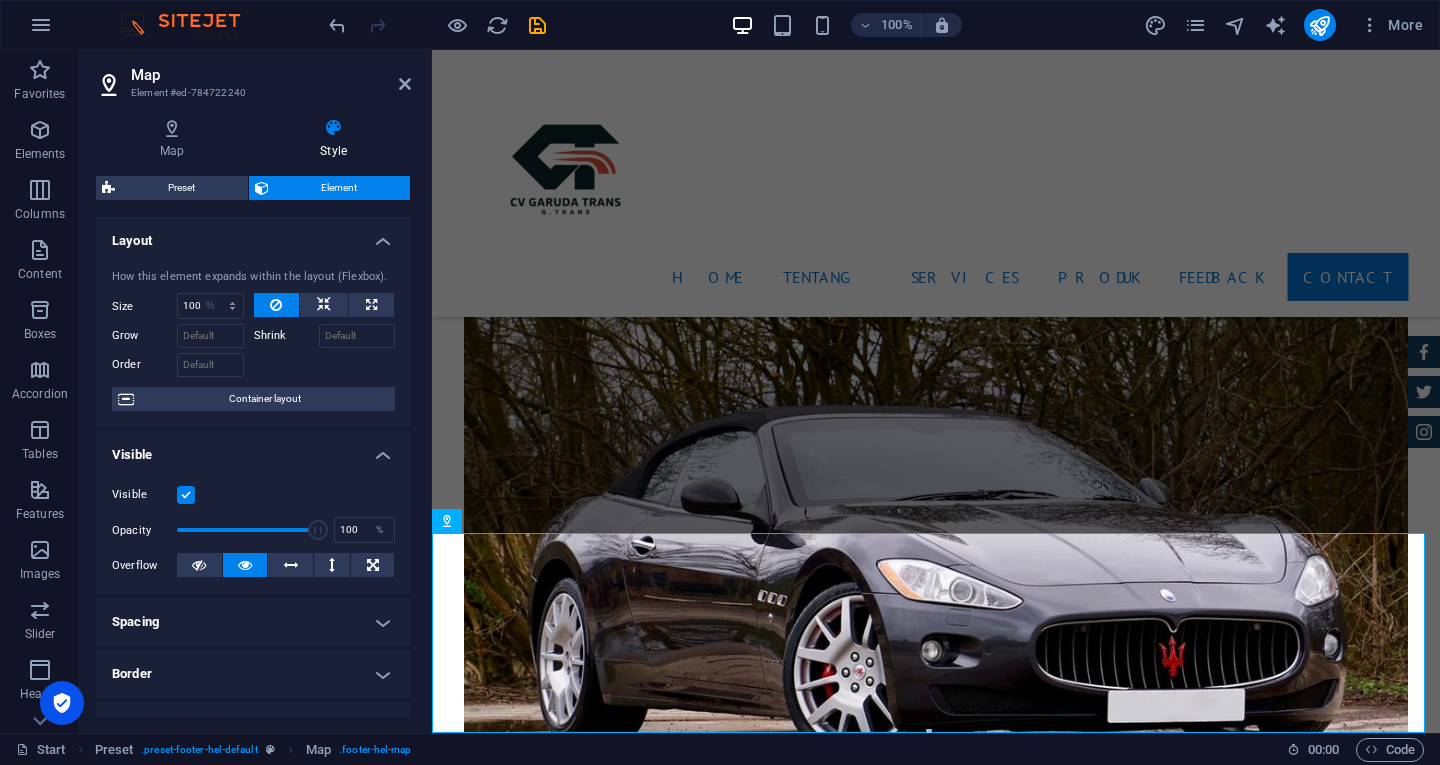 type 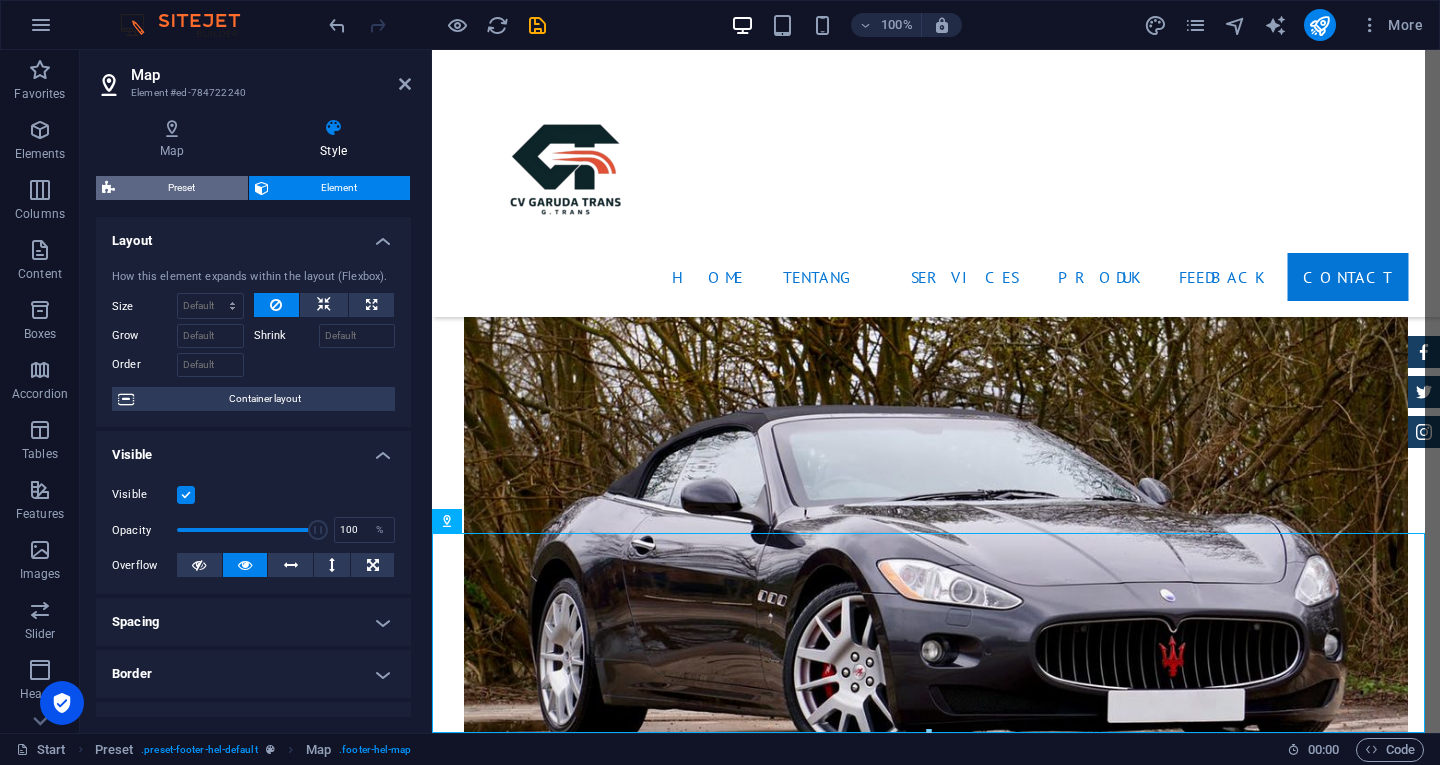 click on "Preset" at bounding box center [181, 188] 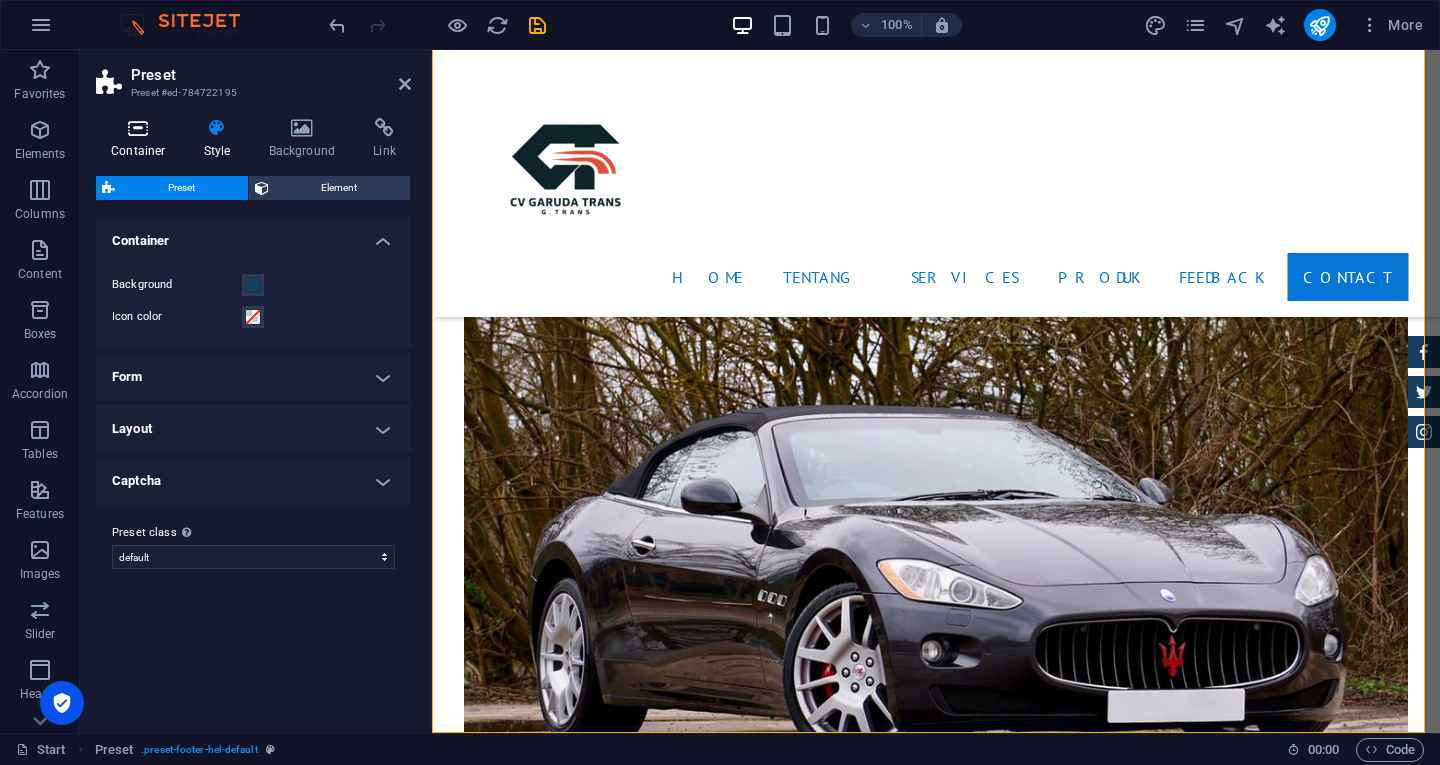 click on "Container" at bounding box center [142, 139] 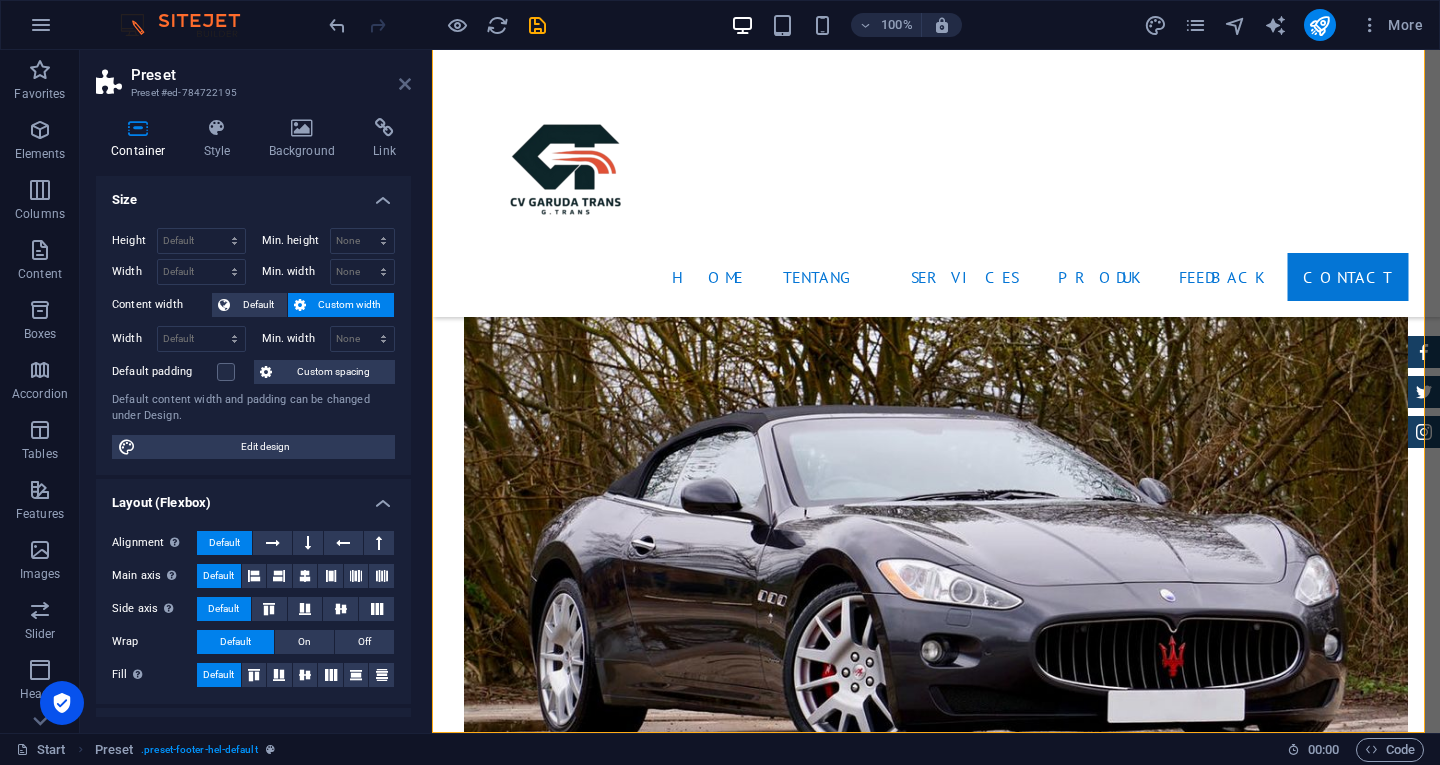 click at bounding box center (405, 84) 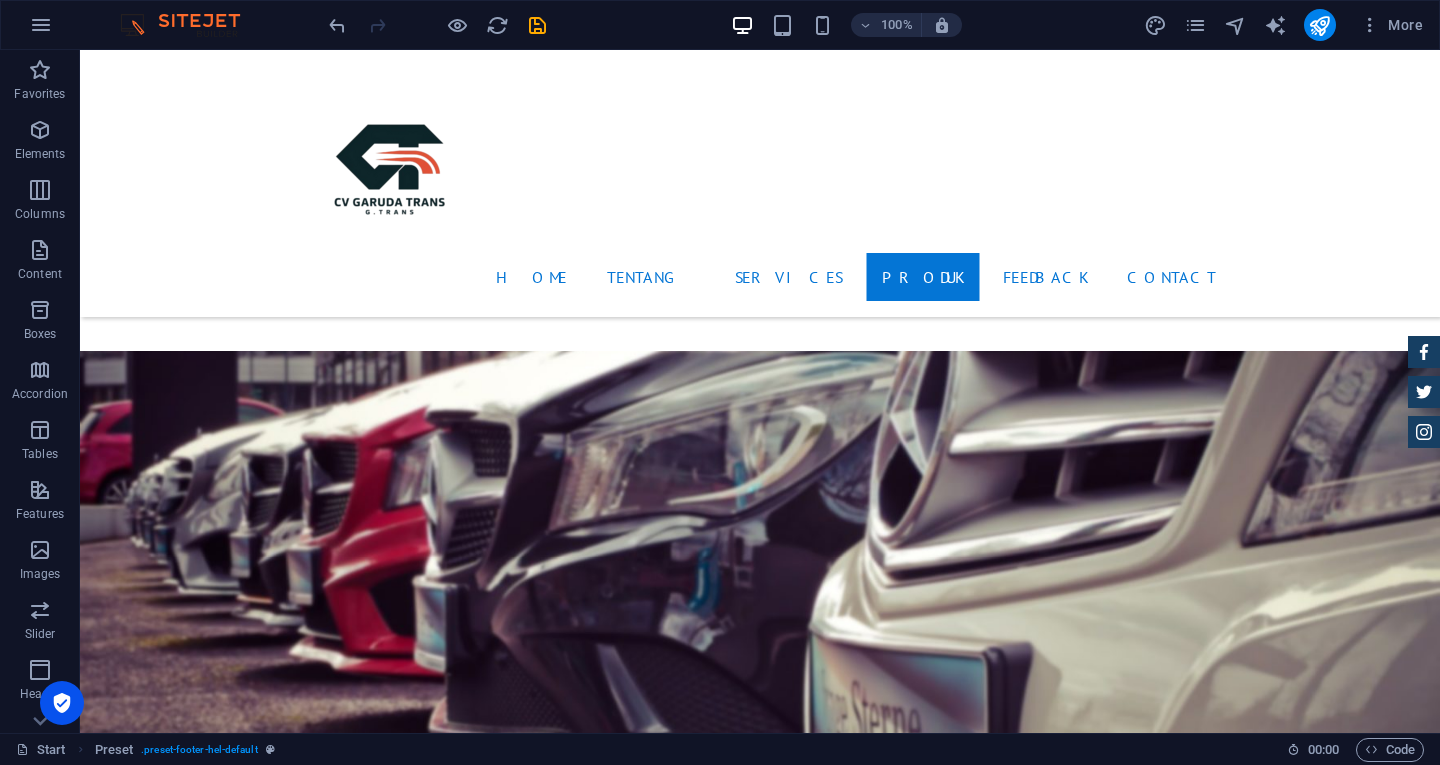scroll, scrollTop: 5302, scrollLeft: 0, axis: vertical 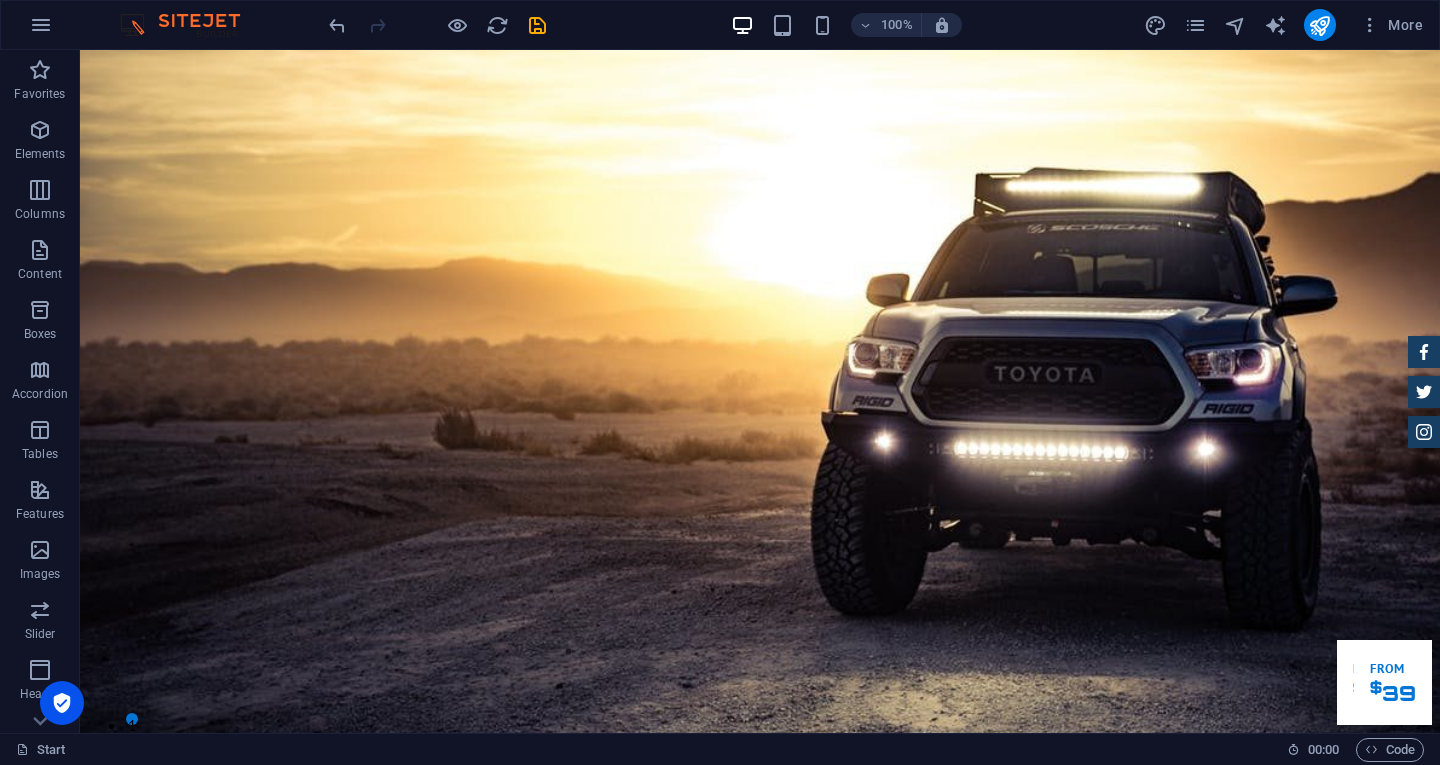 drag, startPoint x: 1432, startPoint y: 485, endPoint x: 1484, endPoint y: 92, distance: 396.42526 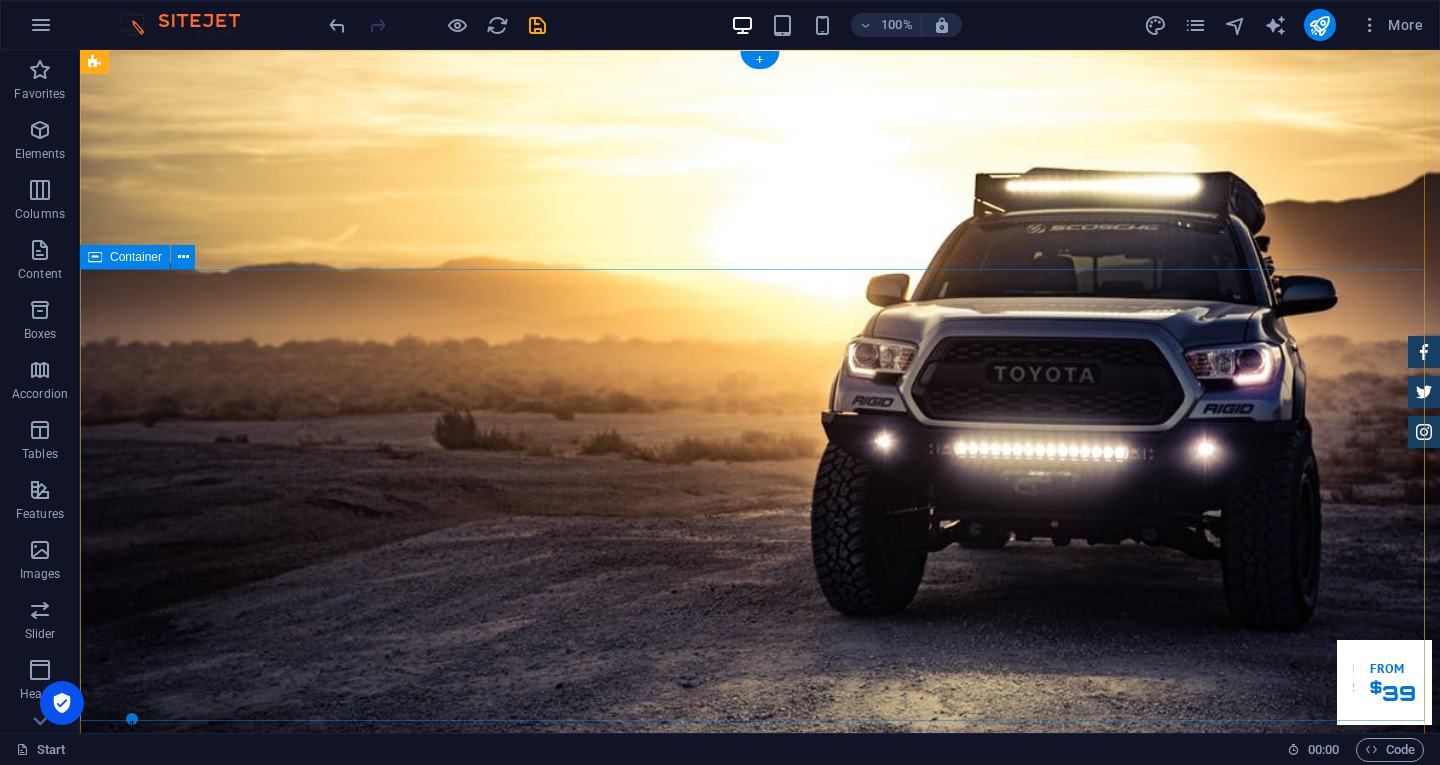 click on "Garuda transportasi. Rental Mobil Terpercaya, Aman, Amanah Serta Profesional  Cek Layanan  Booking Segera" at bounding box center [760, 1301] 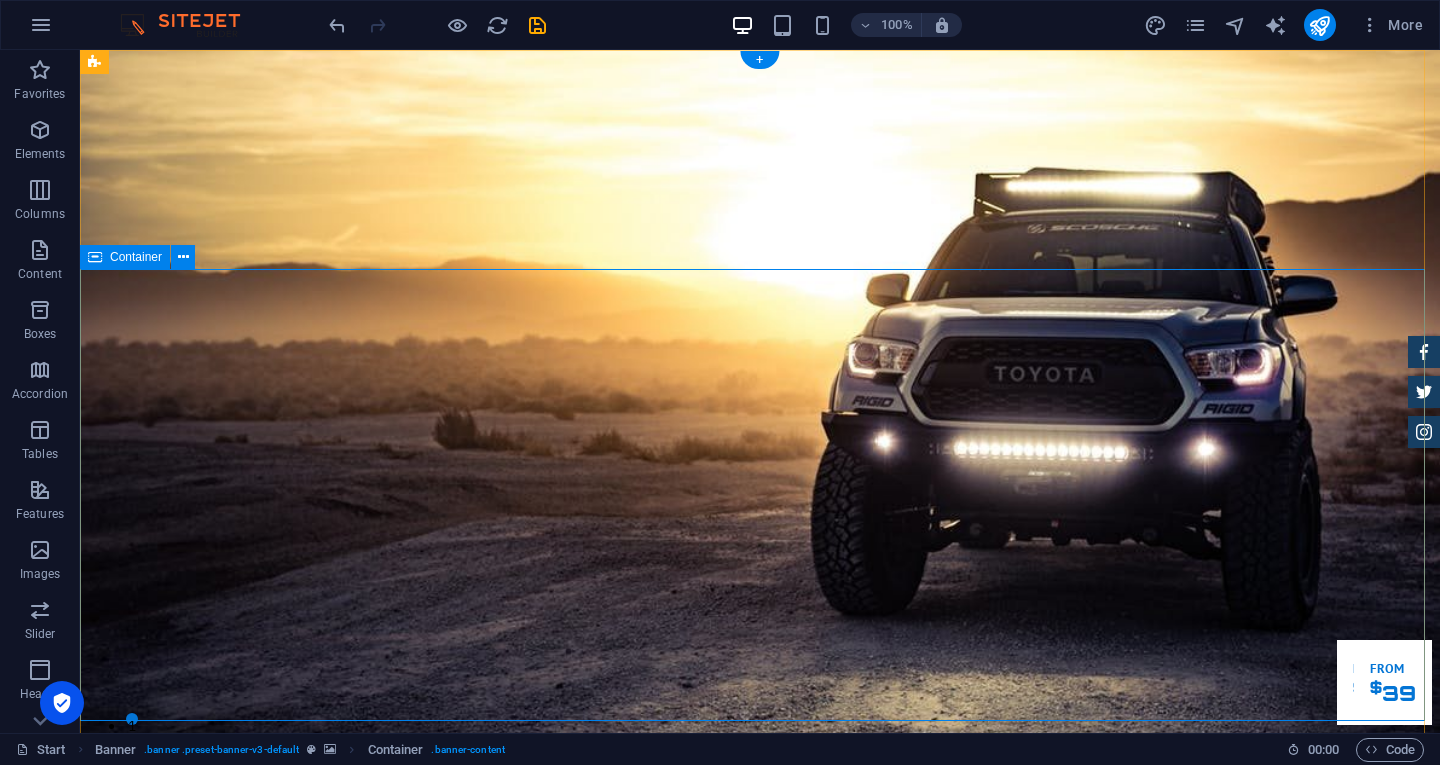 click on "Garuda transportasi. Rental Mobil Terpercaya, Aman, Amanah Serta Profesional  Cek Layanan  Booking Segera" at bounding box center [760, 1301] 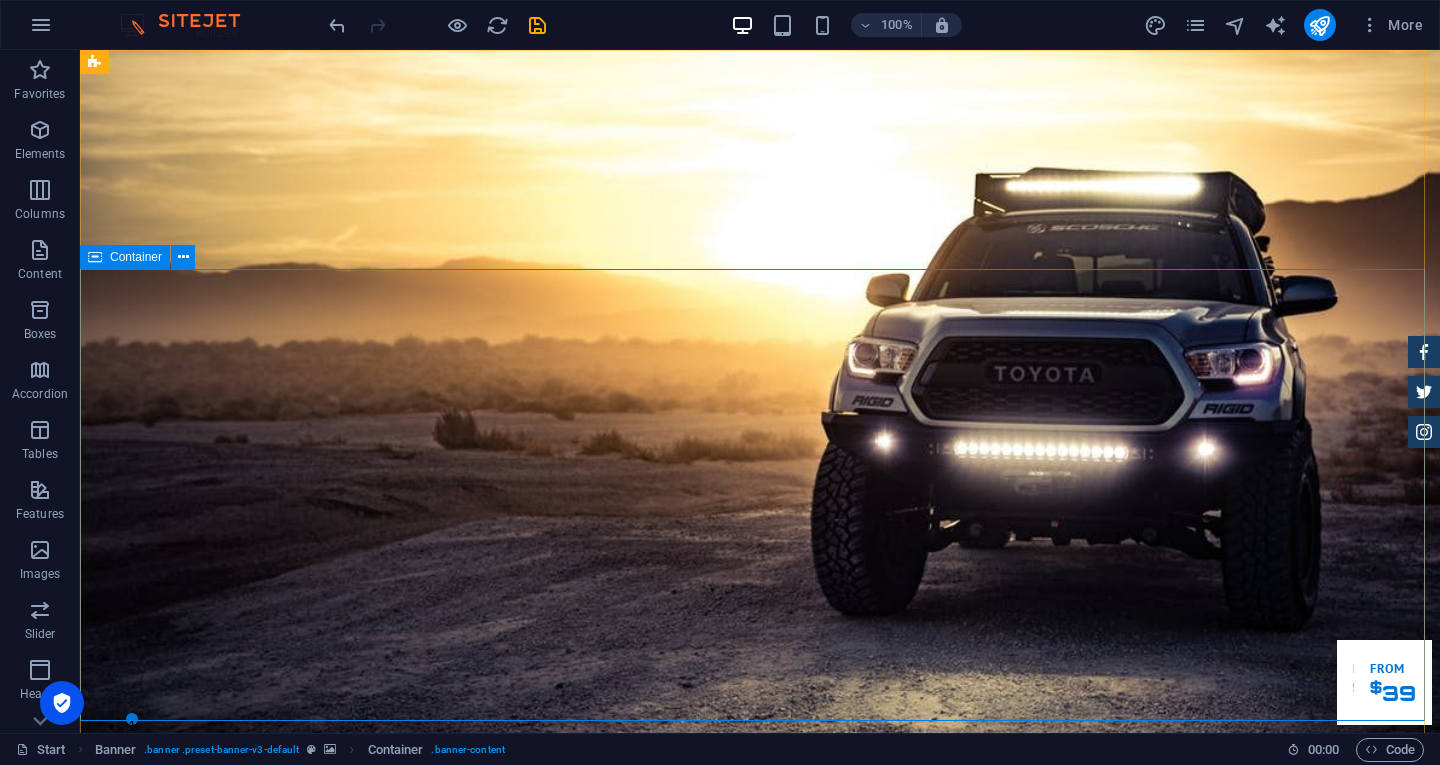 click on "Container" at bounding box center [136, 257] 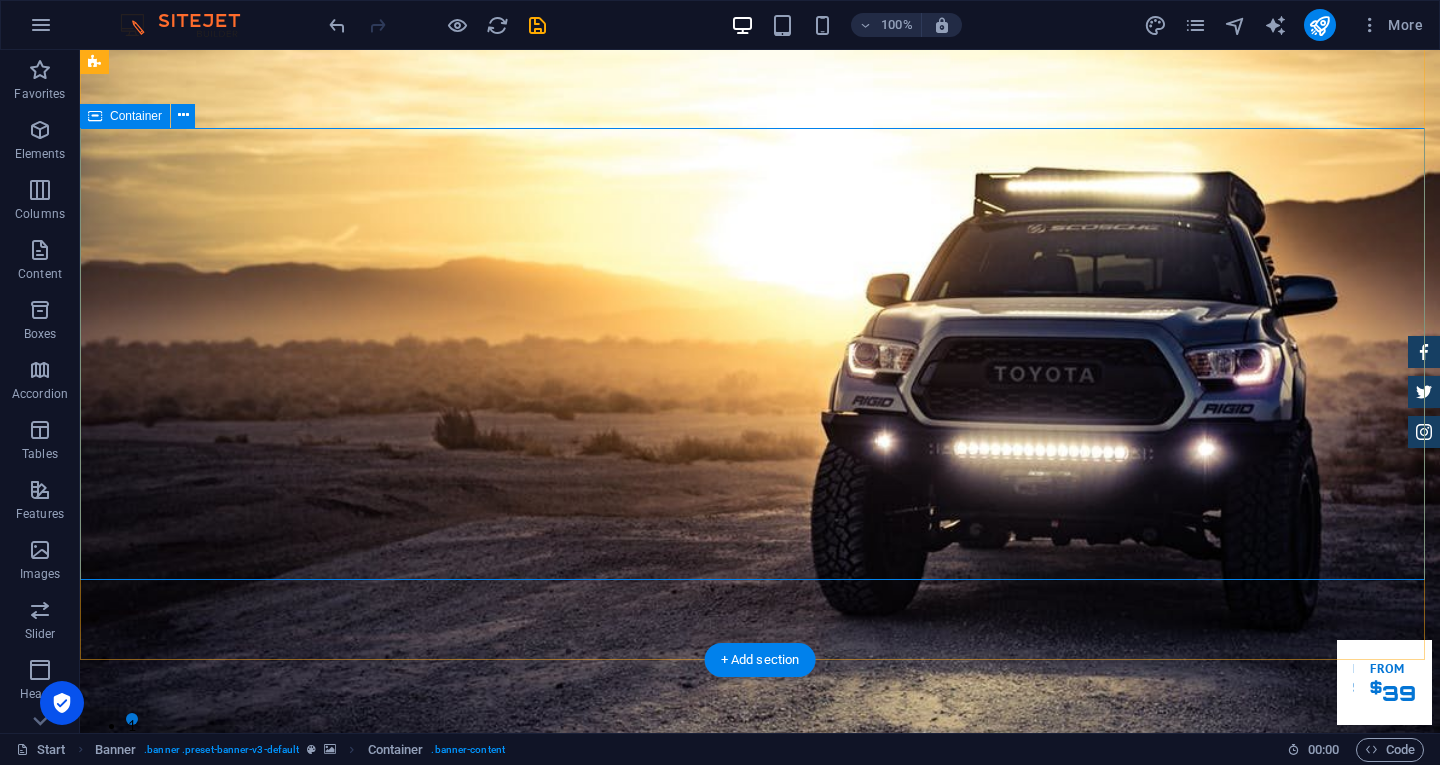 scroll, scrollTop: 200, scrollLeft: 0, axis: vertical 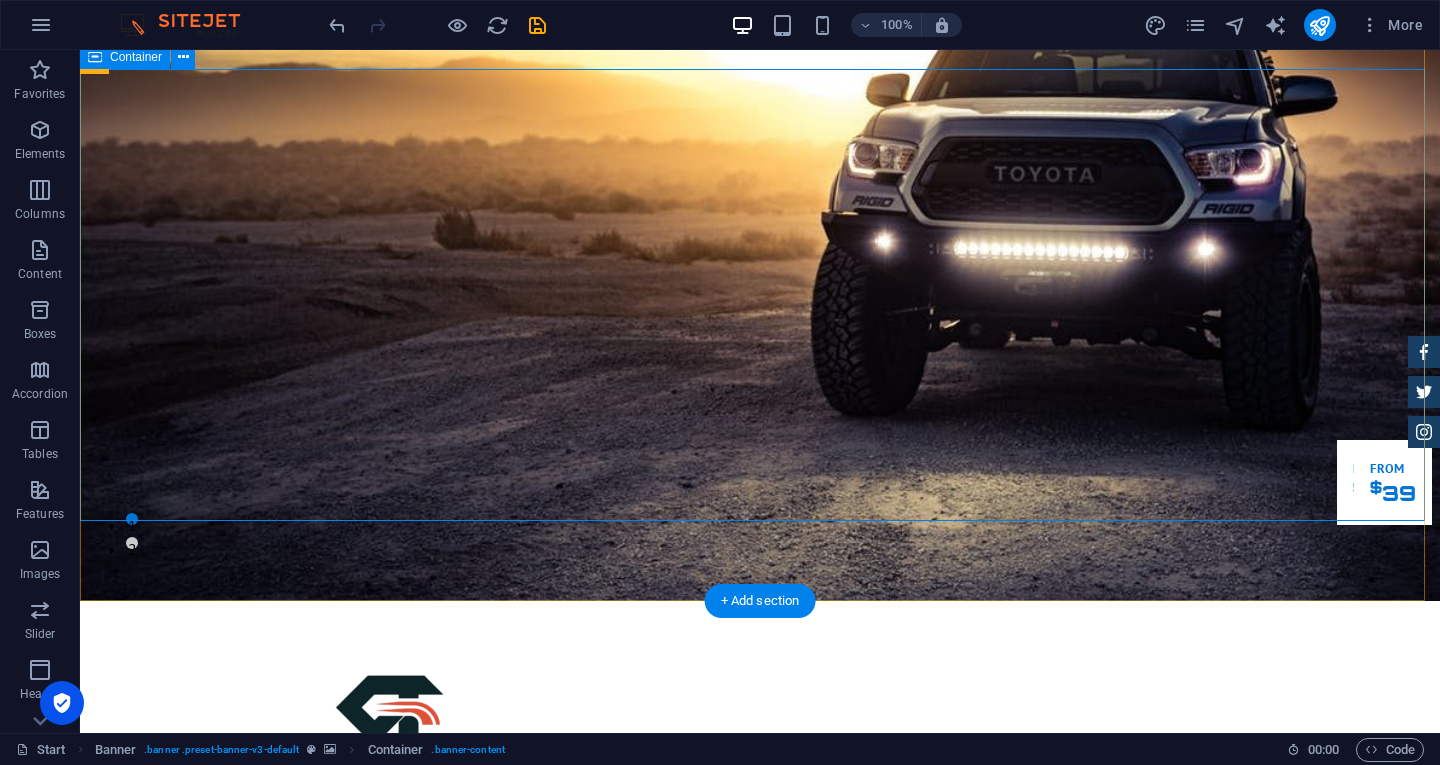 click on "Garuda transportasi. Rental Mobil Terpercaya, Aman, Amanah Serta Profesional  Cek Layanan  Booking Segera" at bounding box center (760, 1101) 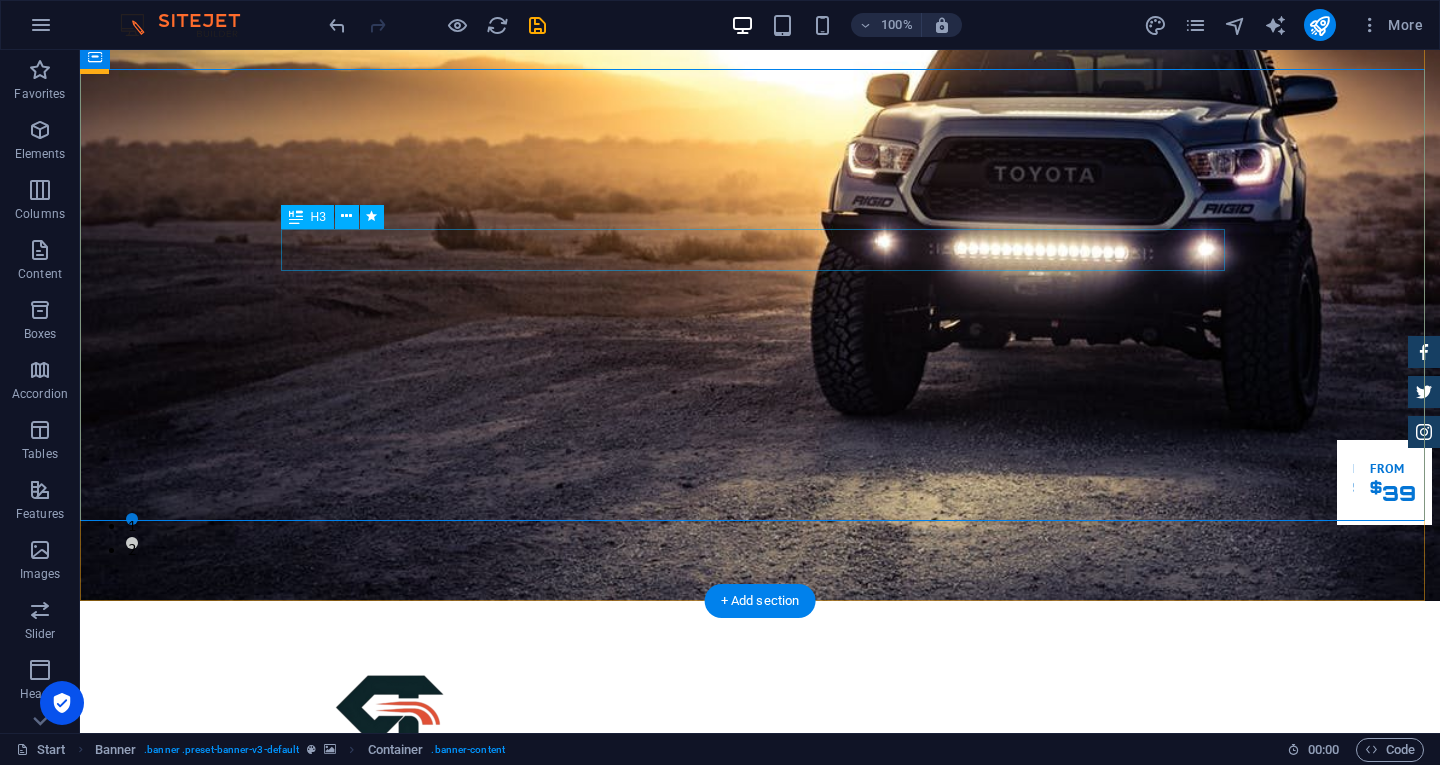 click on "Garuda transportasi." at bounding box center [760, 1017] 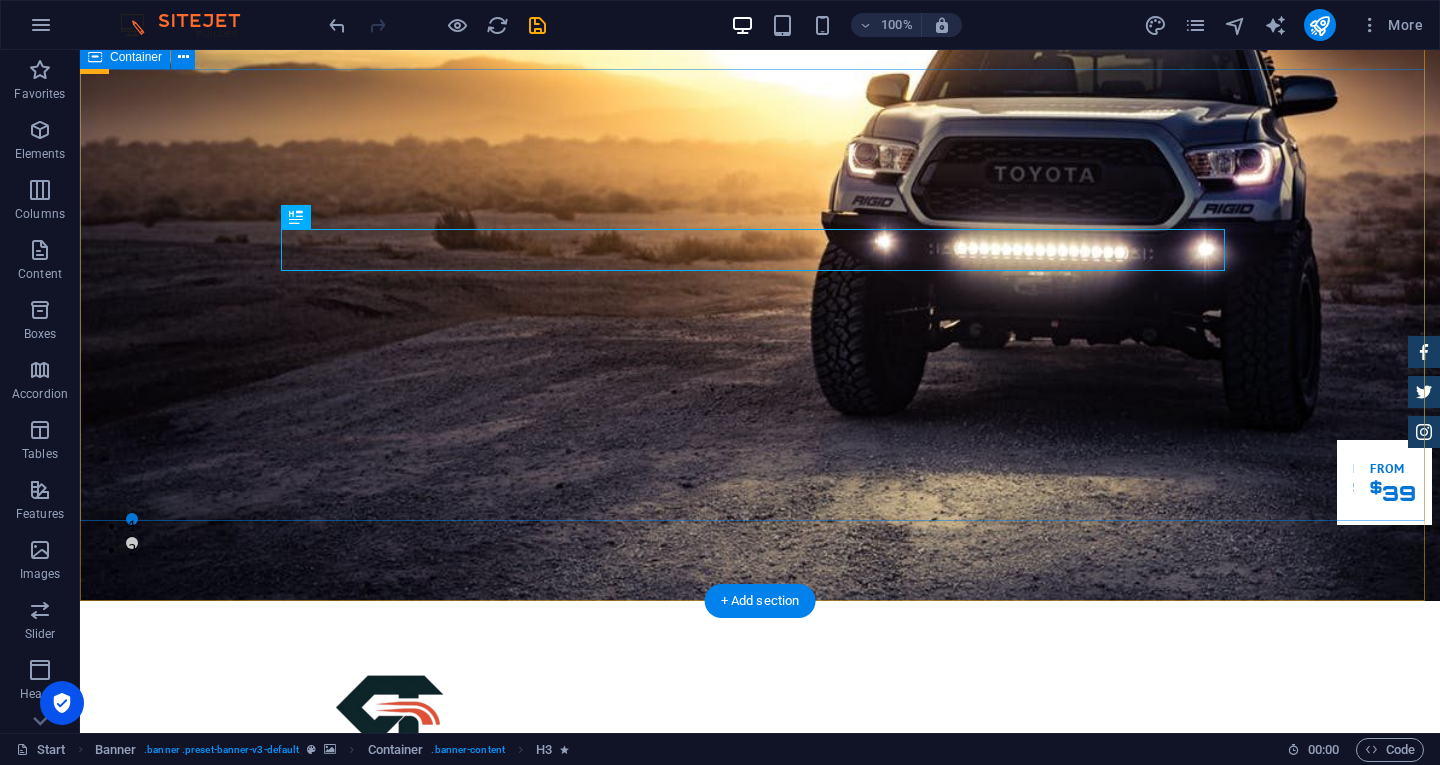 click on "Garuda transportasi. Rental Mobil Terpercaya, Aman, Amanah Serta Profesional  Cek Layanan  Booking Segera" at bounding box center [760, 1101] 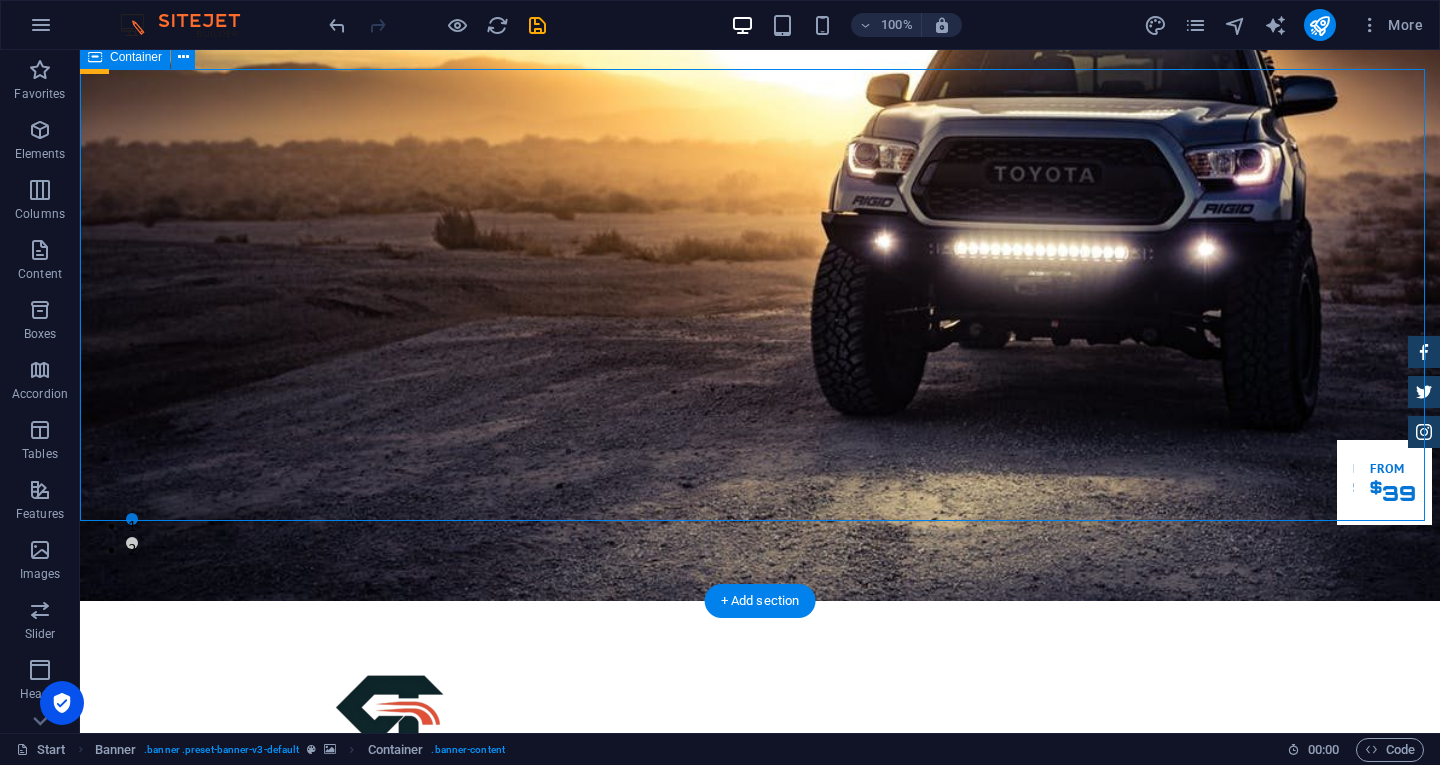 click on "Garuda transportasi. Rental Mobil Terpercaya, Aman, Amanah Serta Profesional  Cek Layanan  Booking Segera" at bounding box center [760, 1101] 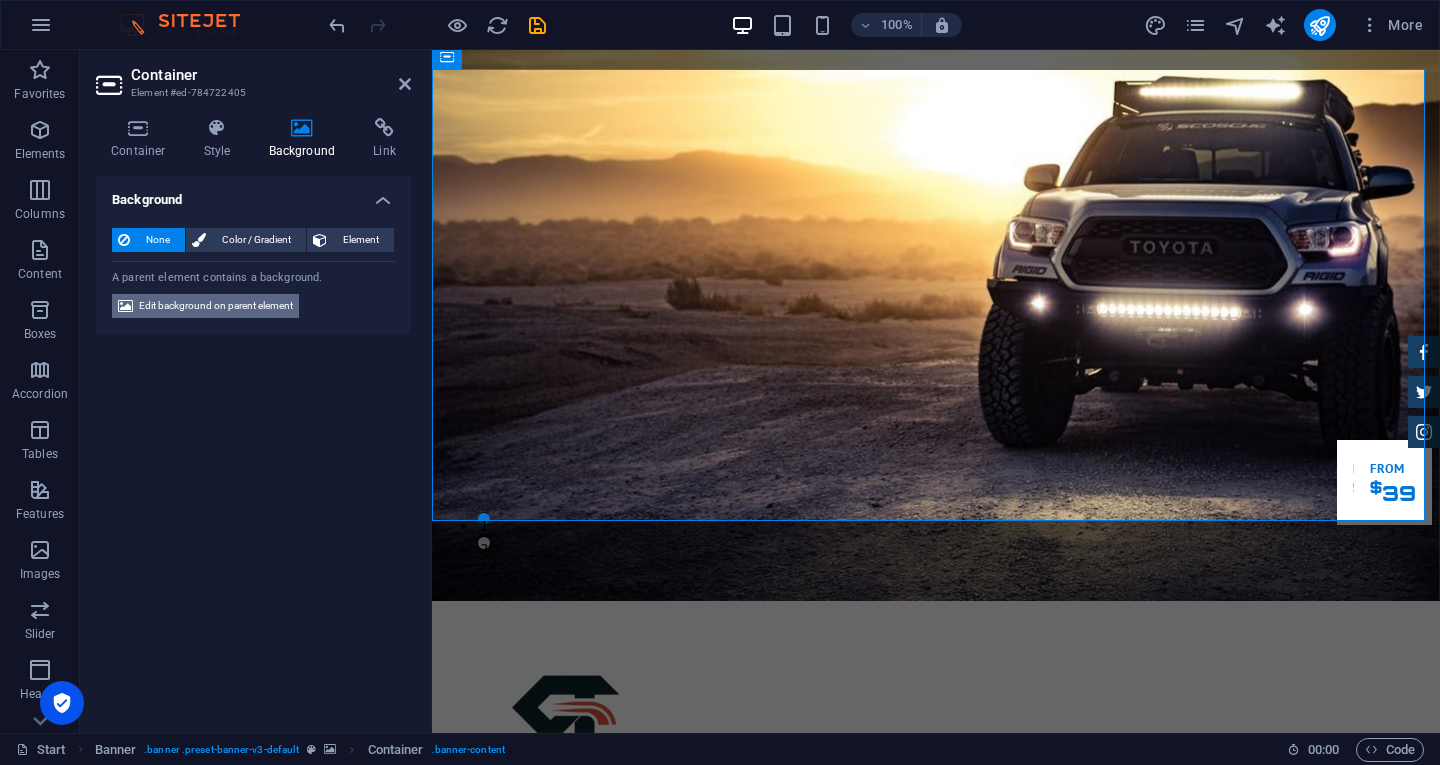 click on "Edit background on parent element" at bounding box center [216, 306] 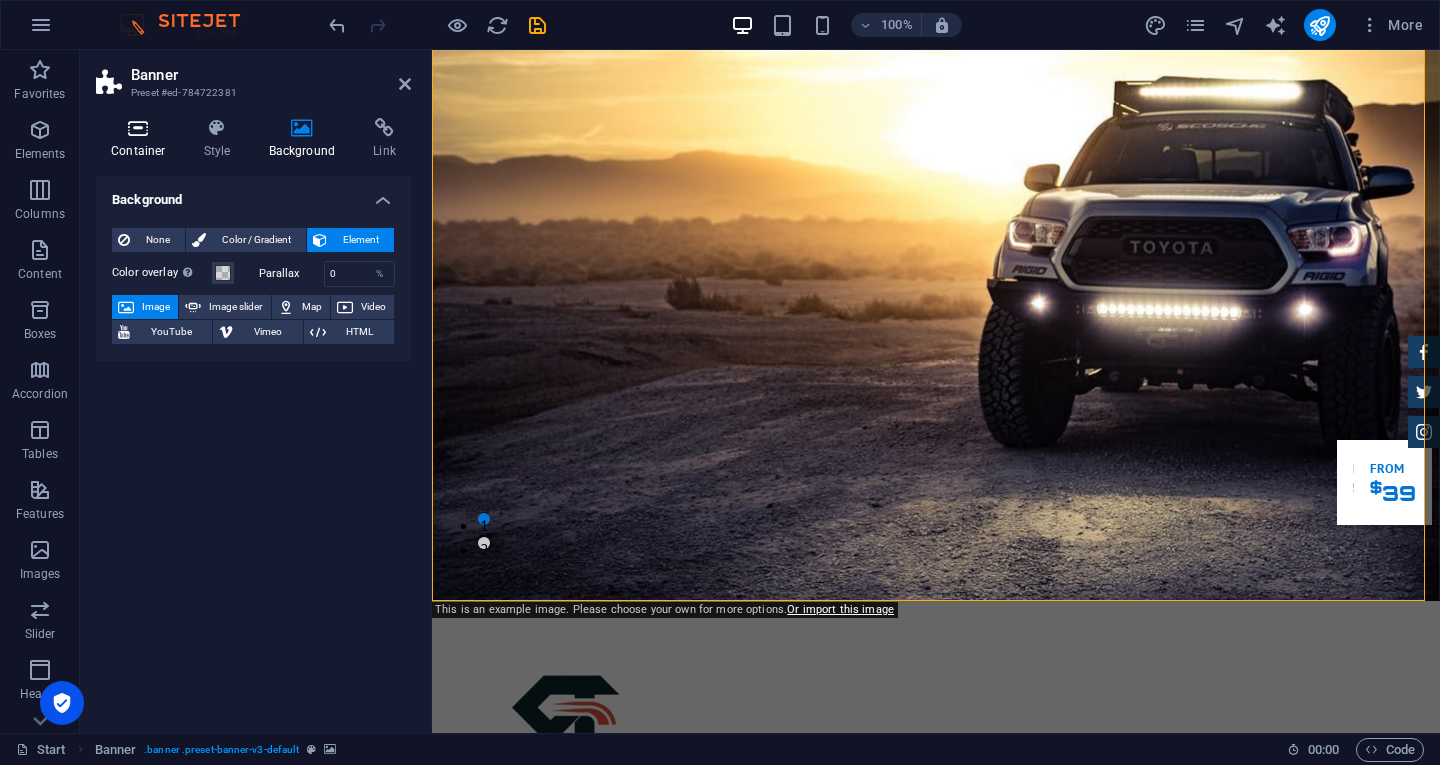 click on "Container" at bounding box center (142, 139) 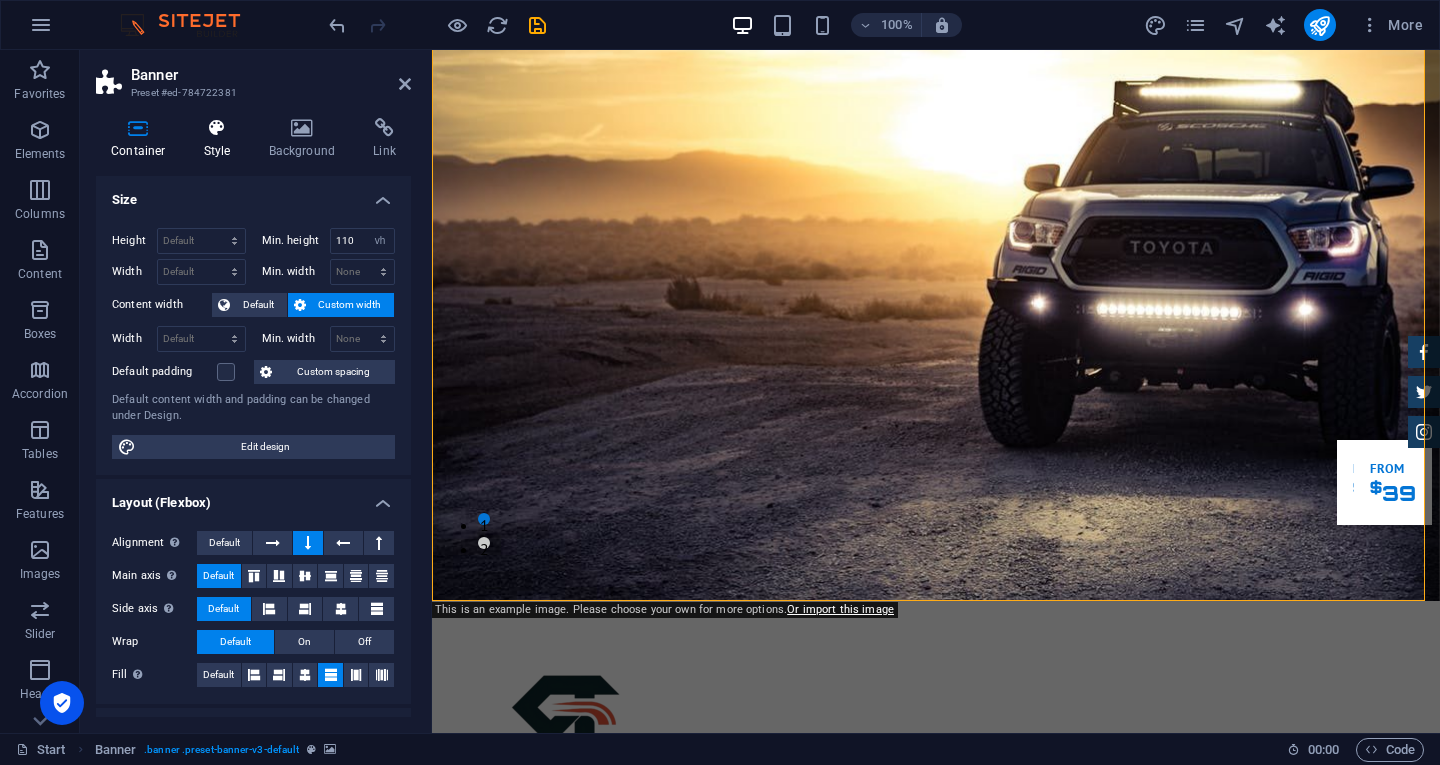 click on "Style" at bounding box center [221, 139] 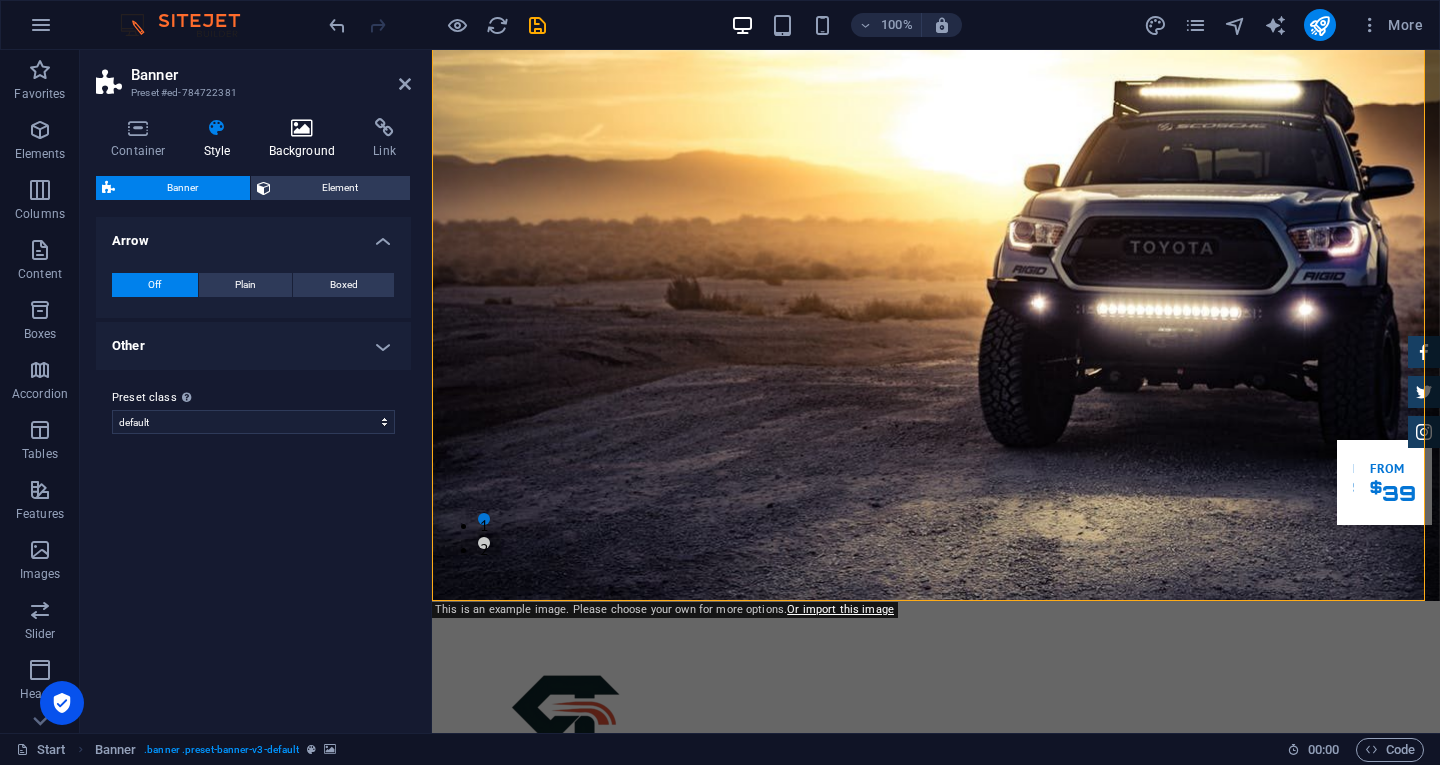 click on "Background" at bounding box center (306, 139) 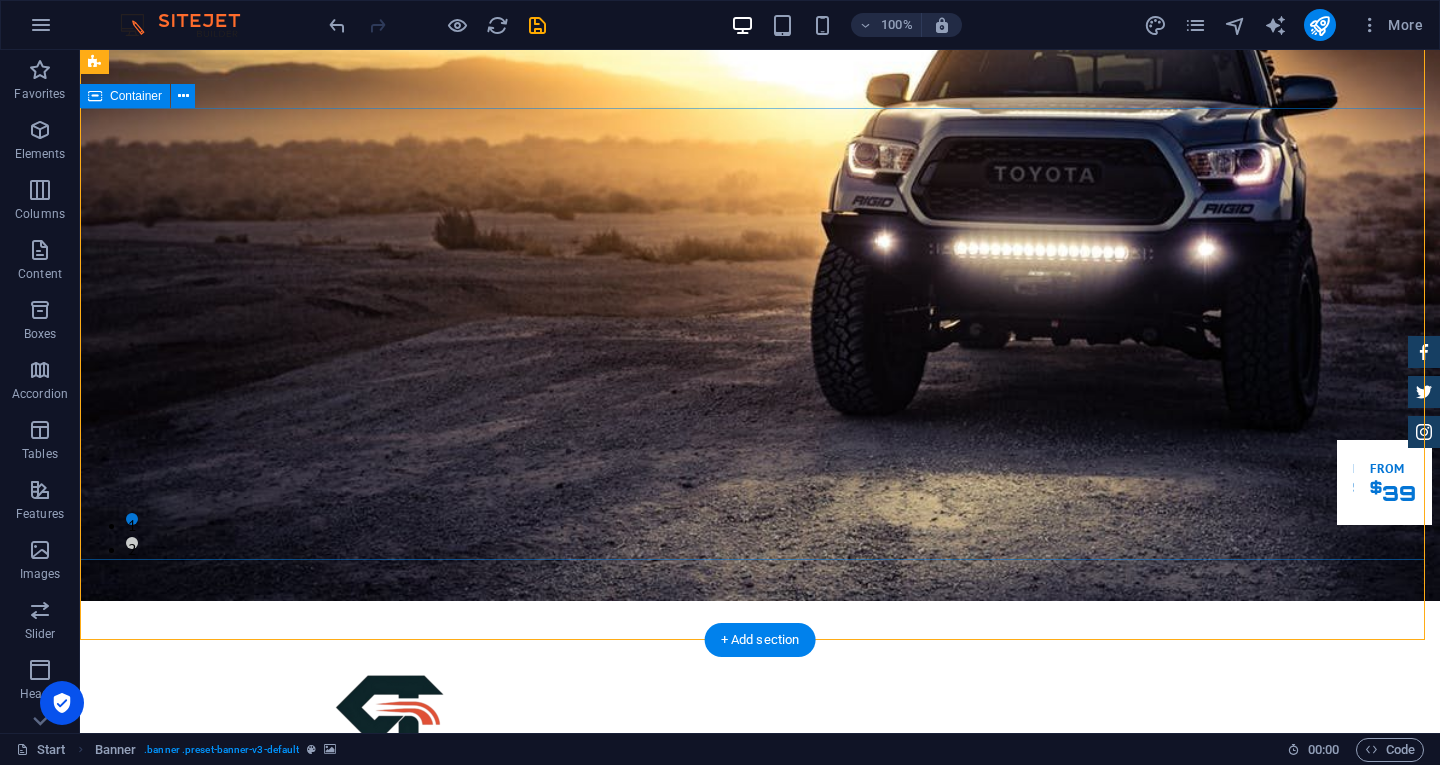 scroll, scrollTop: 0, scrollLeft: 0, axis: both 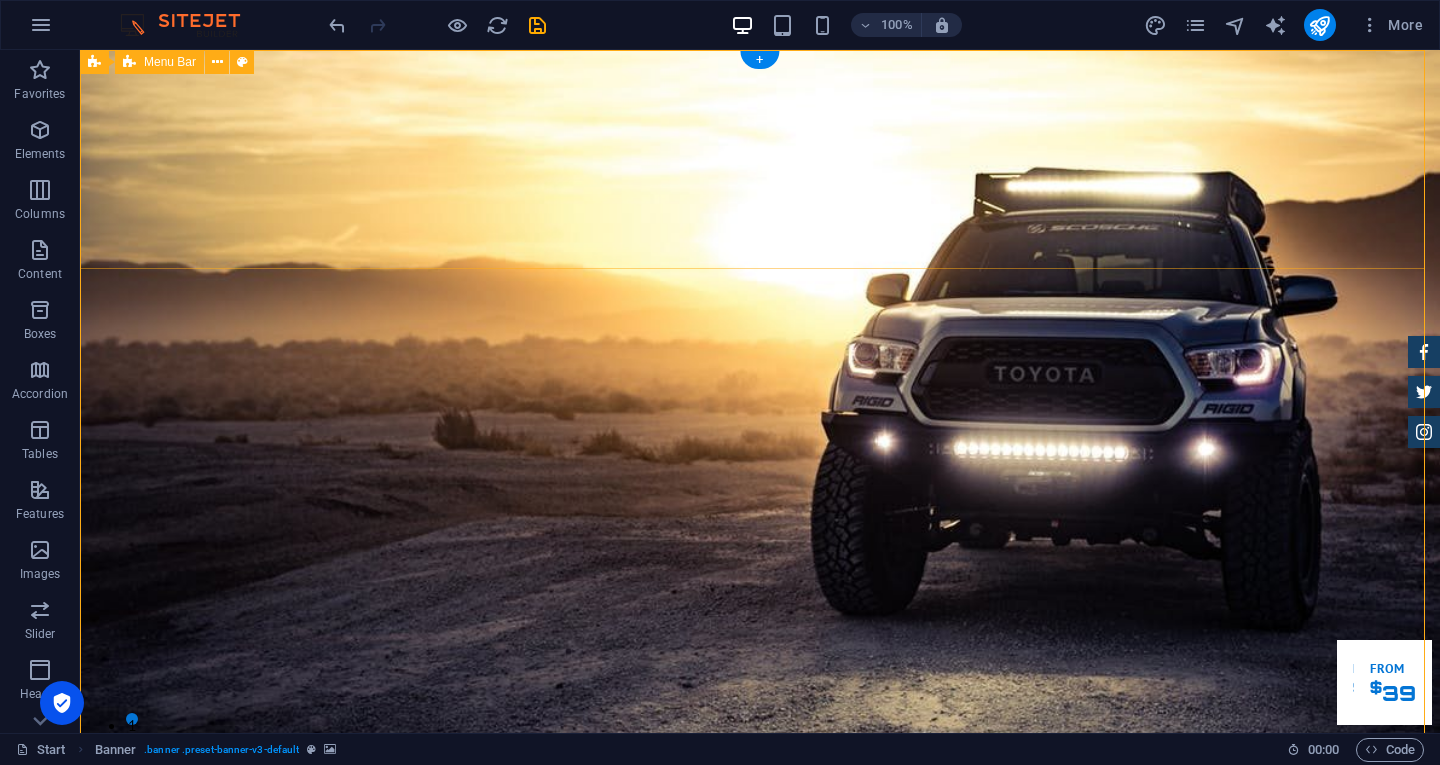 click on "Home Tentang Services Produk Feedback Contact" at bounding box center (760, 934) 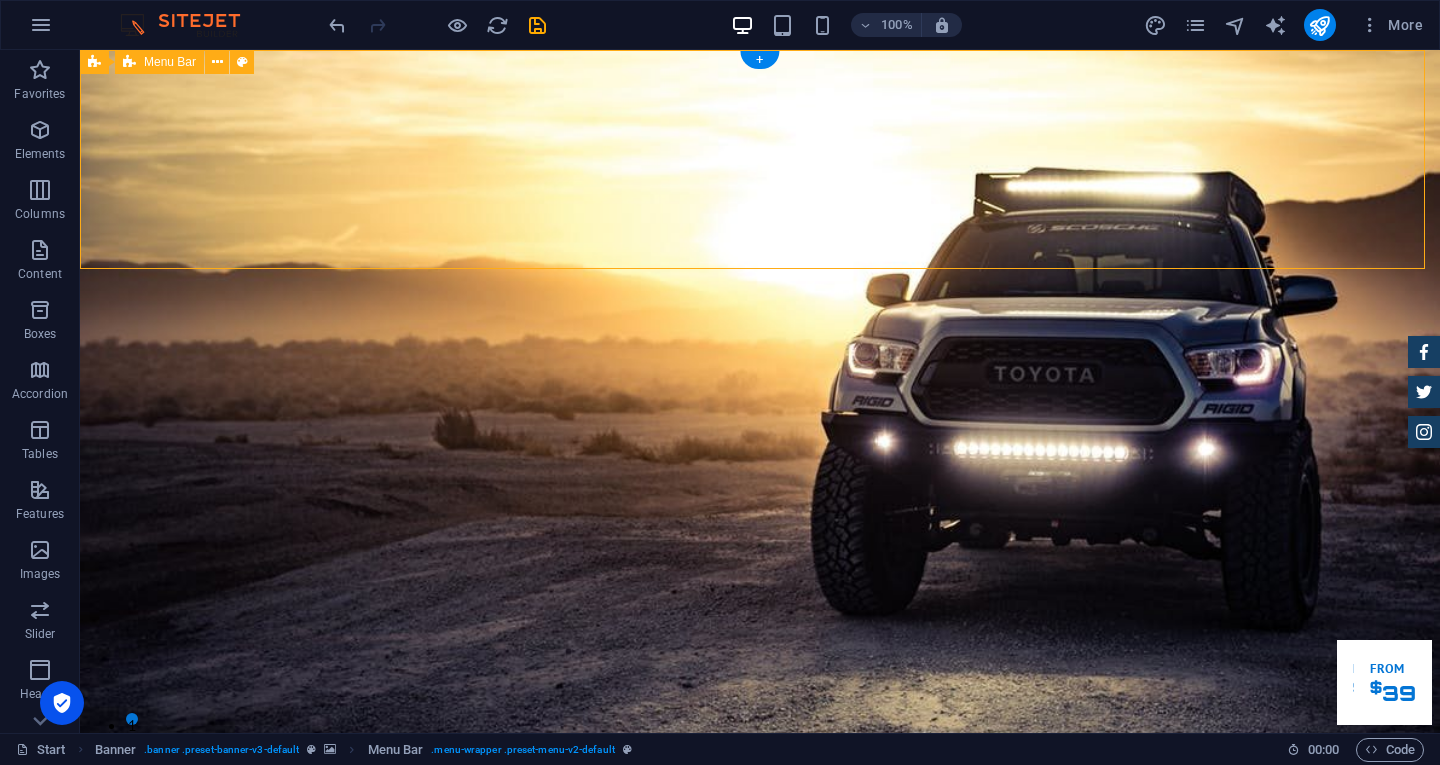 click on "Home Tentang Services Produk Feedback Contact" at bounding box center (760, 934) 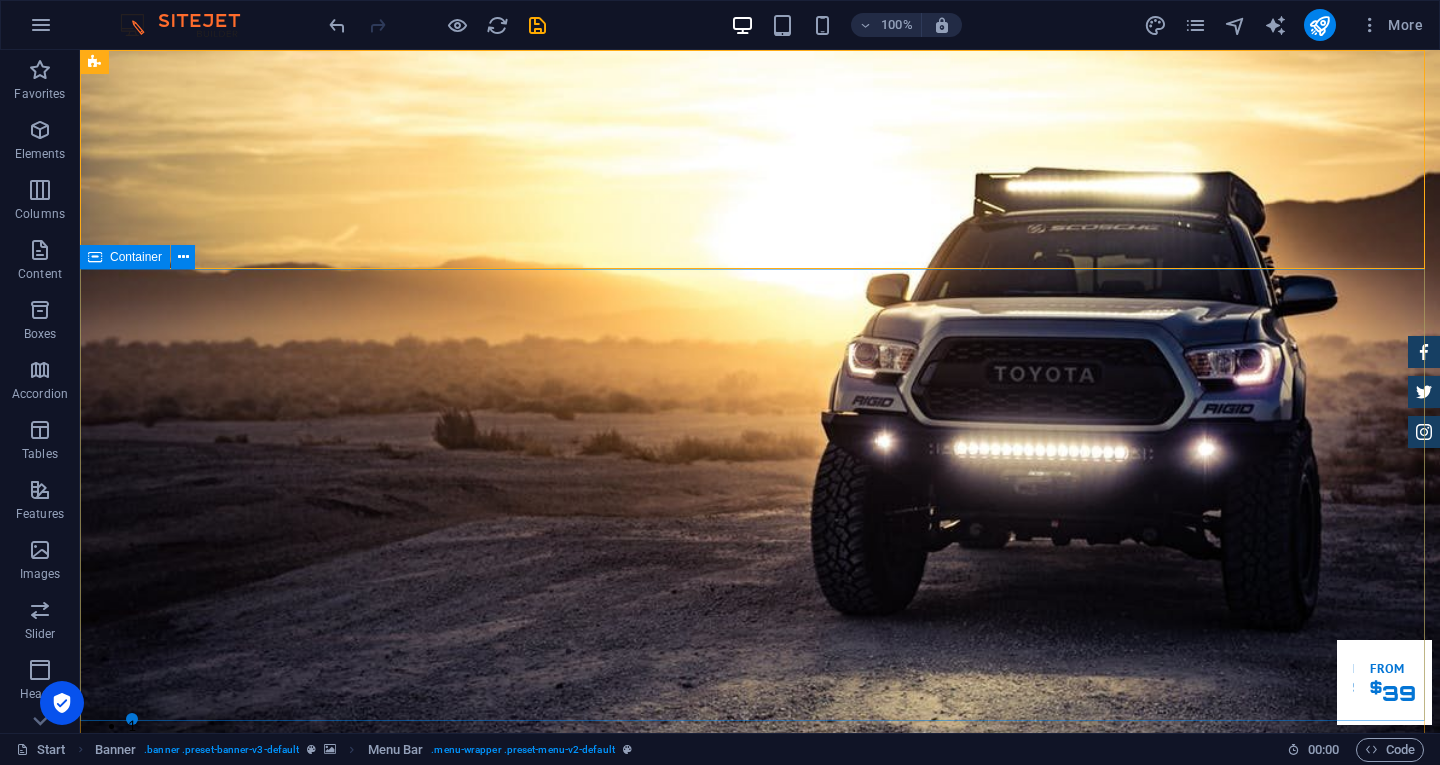 click on "Garuda transportasi. Rental Mobil Terpercaya, Aman, Amanah Serta Profesional  Cek Layanan  Booking Segera" at bounding box center (760, 1301) 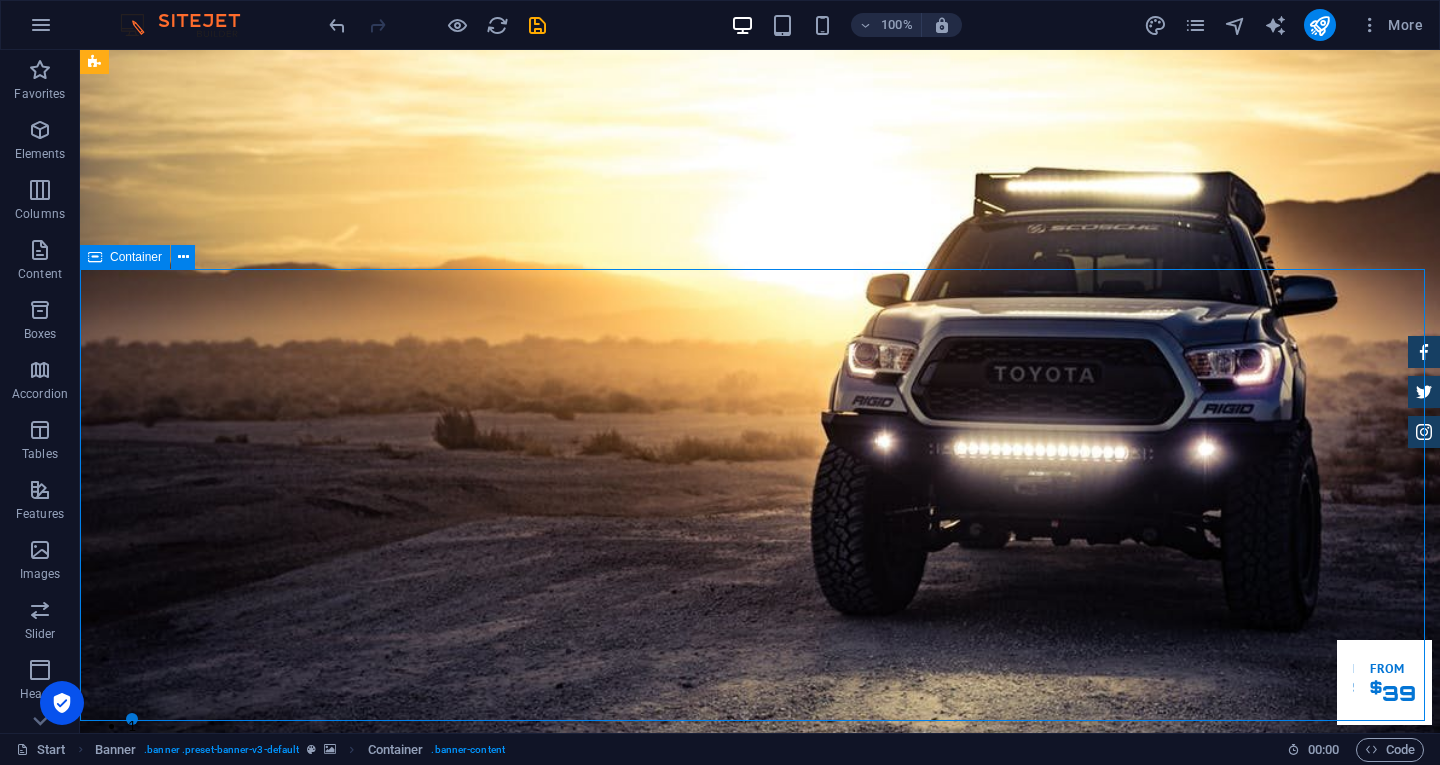 click on "Garuda transportasi. Rental Mobil Terpercaya, Aman, Amanah Serta Profesional  Cek Layanan  Booking Segera" at bounding box center (760, 1301) 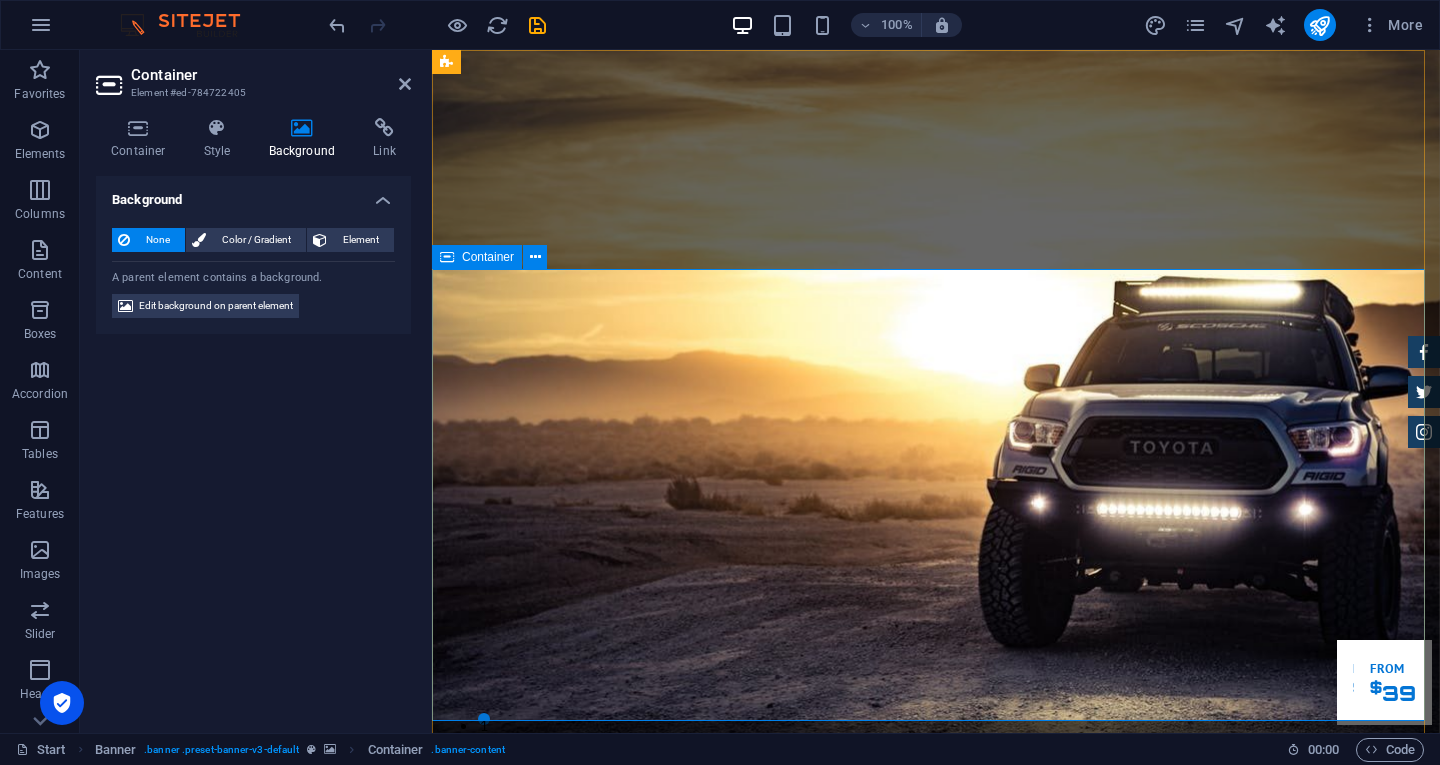 click on "Container" at bounding box center [488, 257] 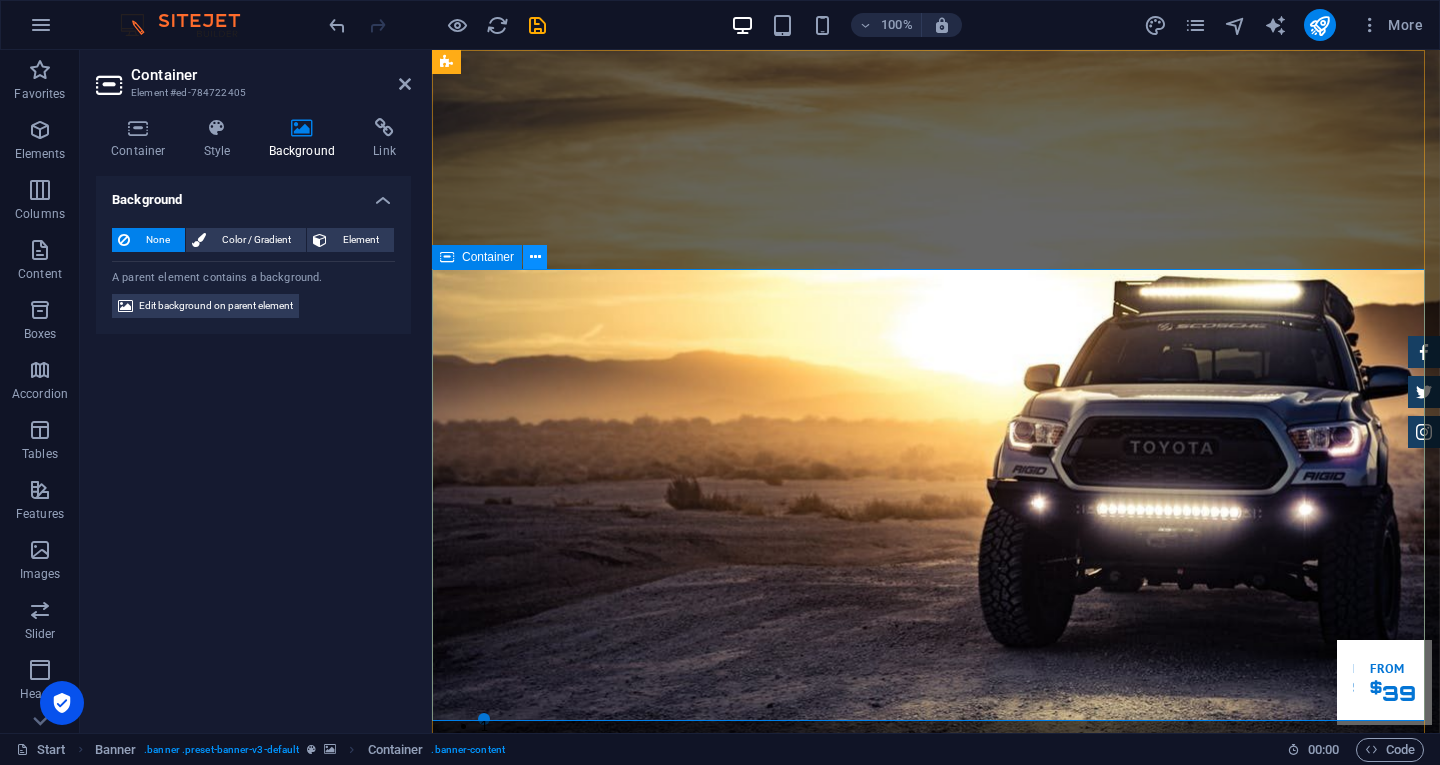 click at bounding box center [535, 257] 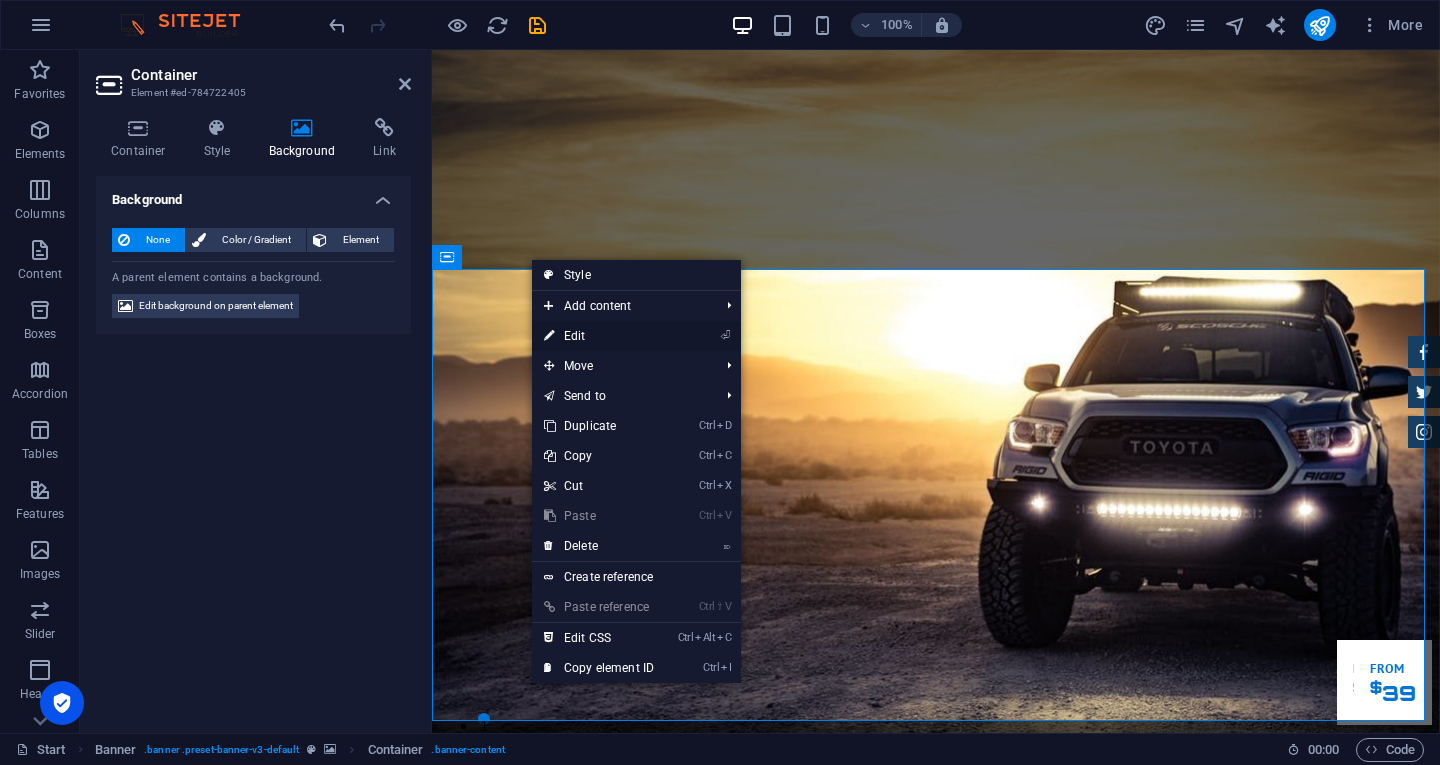 click on "⏎  Edit" at bounding box center (599, 336) 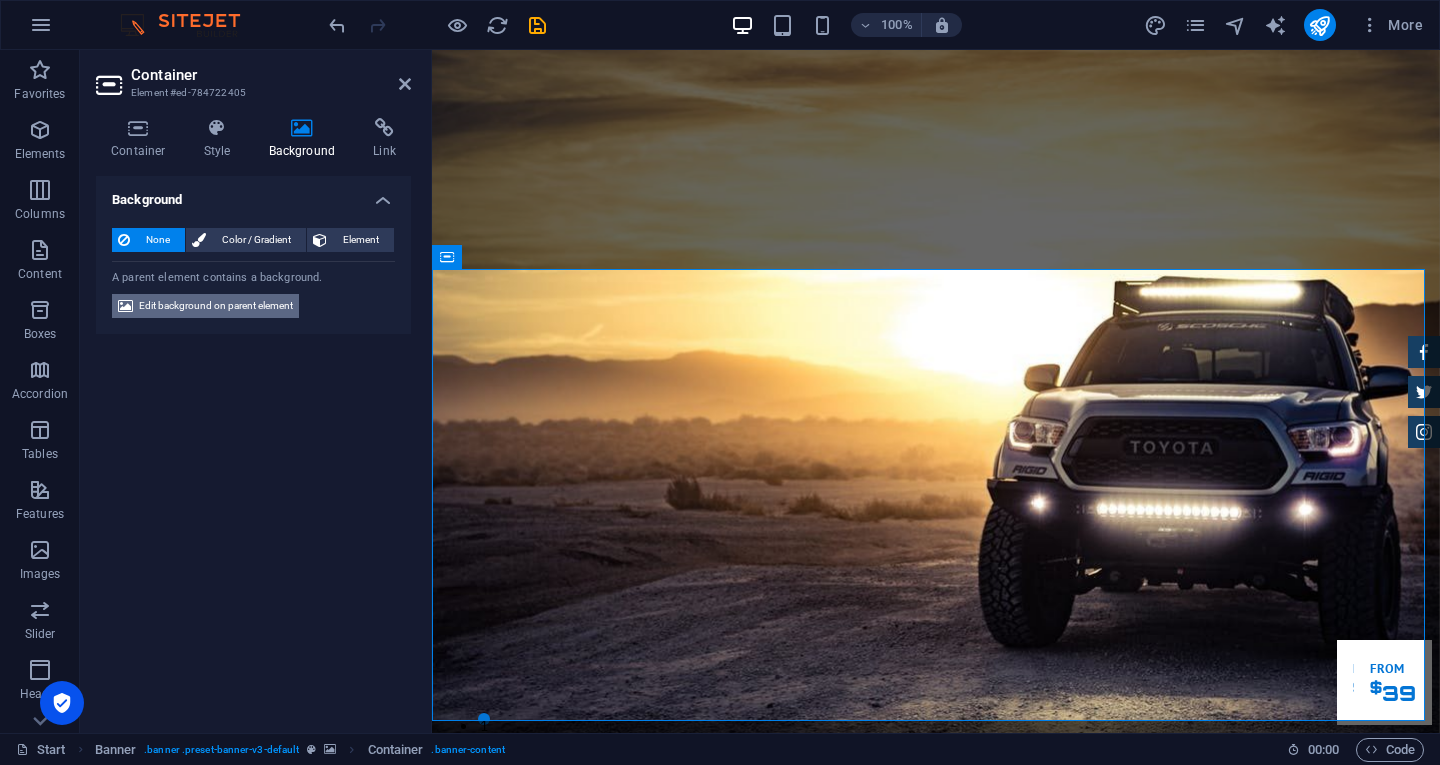 click on "Edit background on parent element" at bounding box center (216, 306) 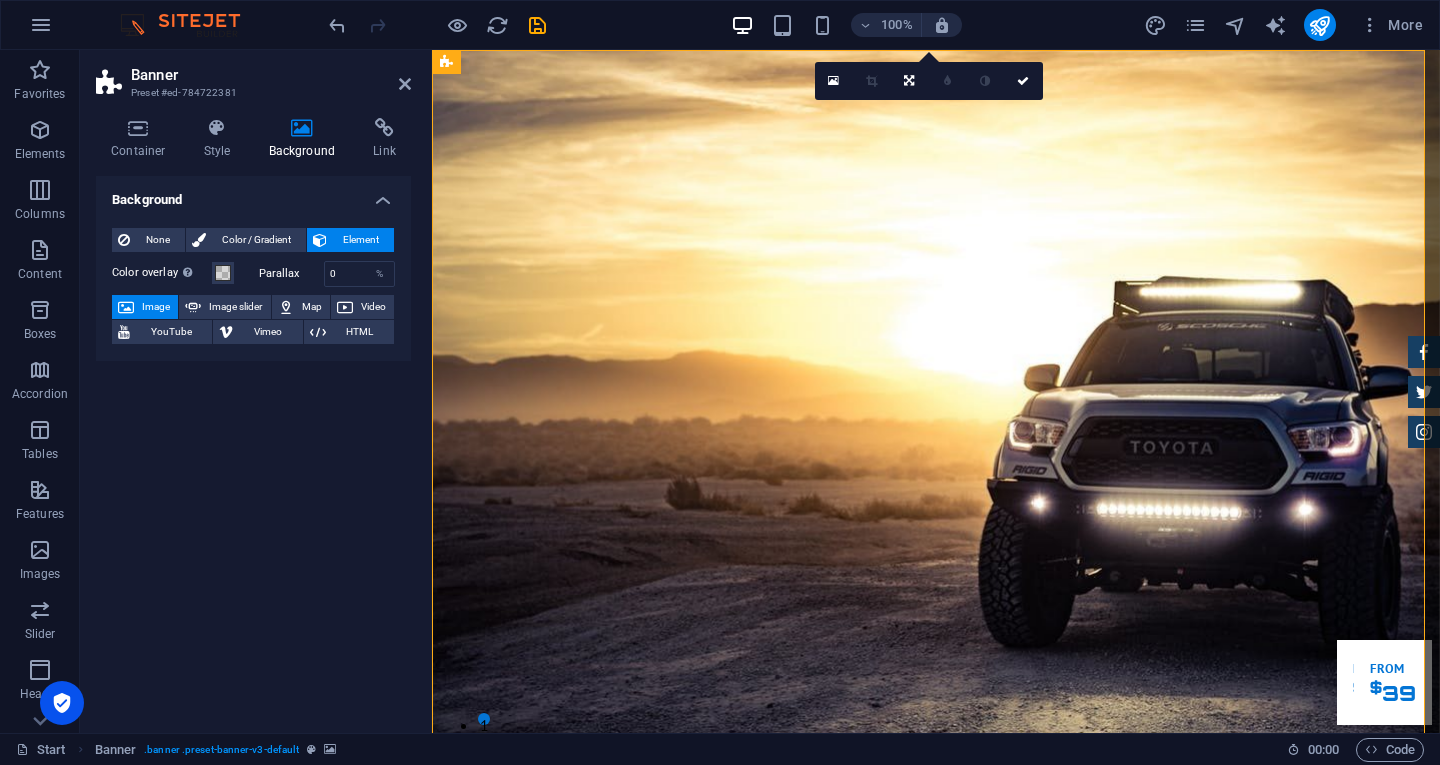 click on "Image" at bounding box center [156, 307] 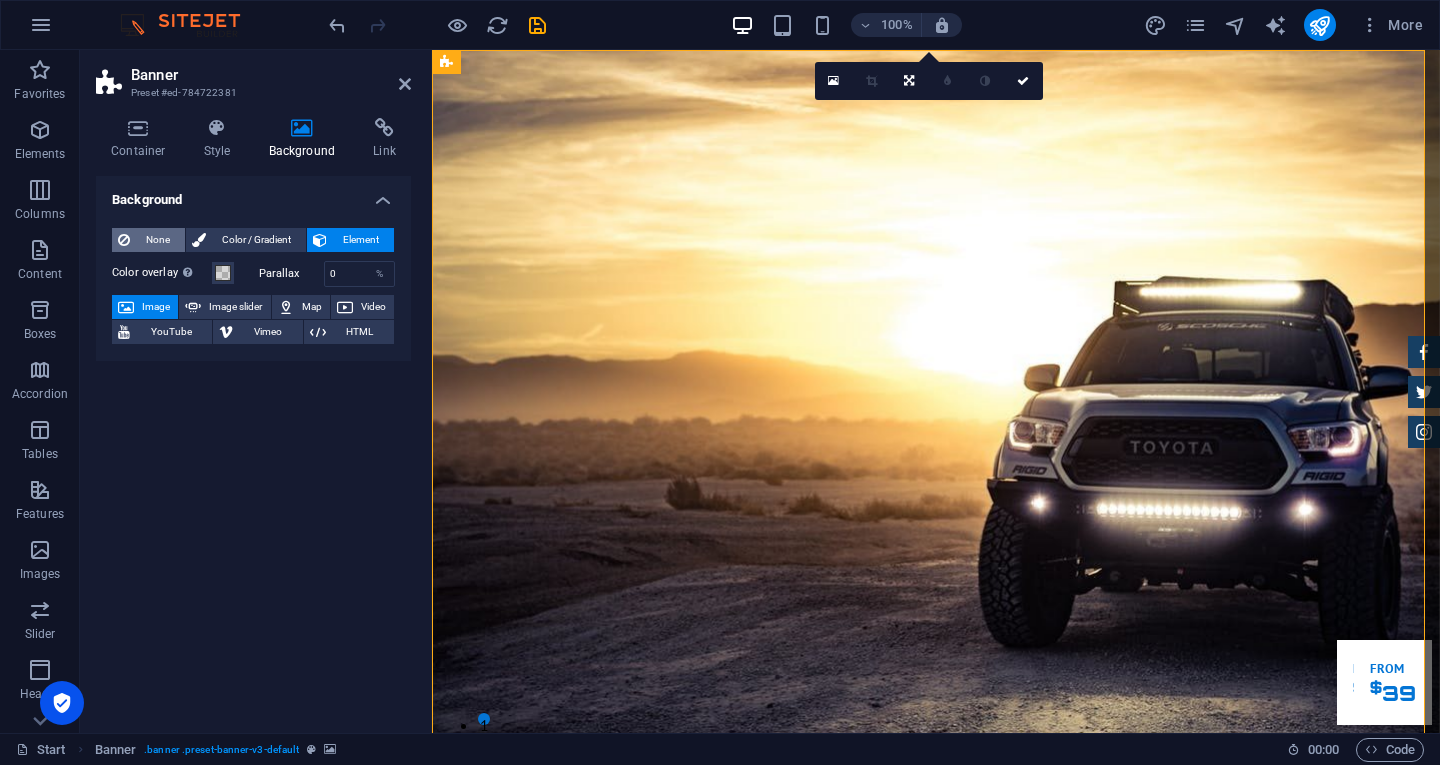 click on "None" at bounding box center [157, 240] 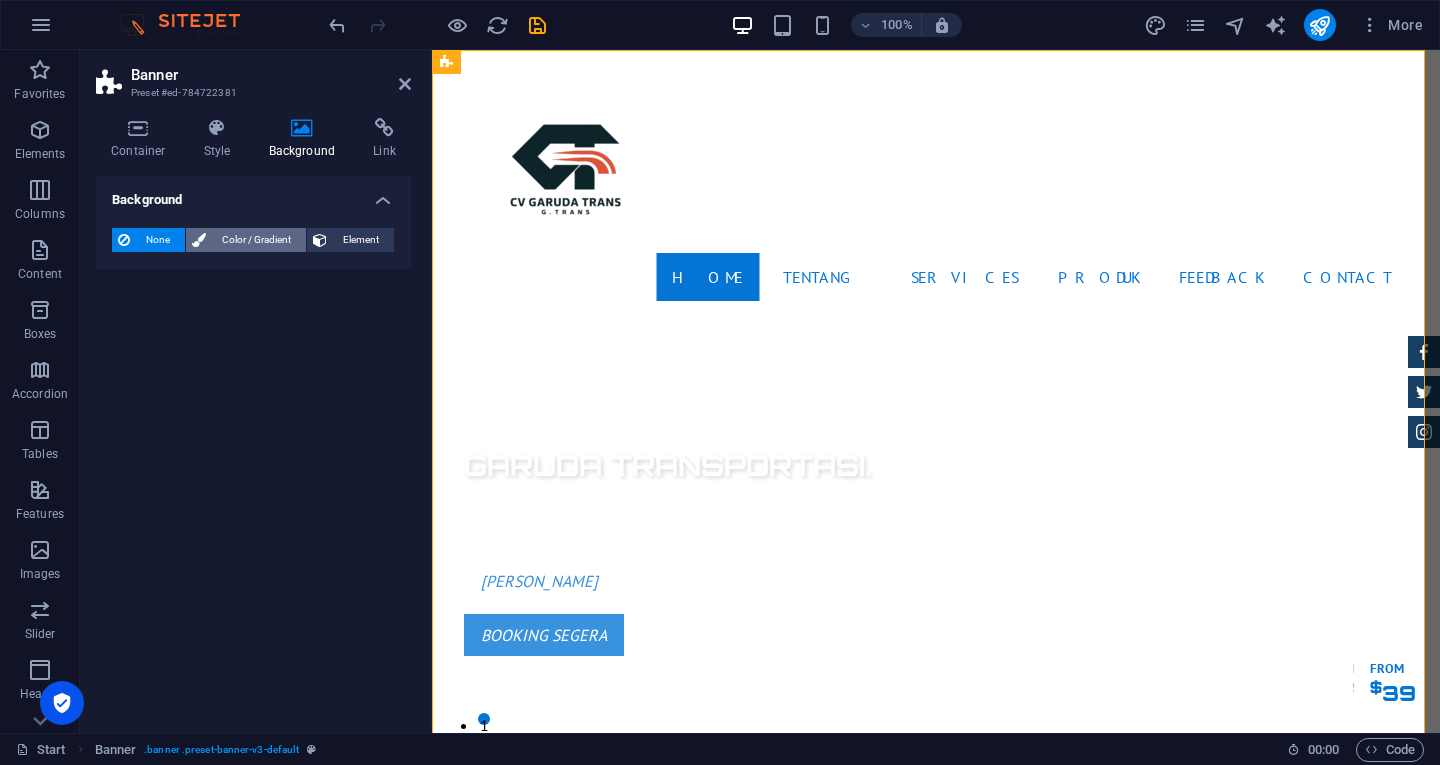 click on "Color / Gradient" at bounding box center [246, 240] 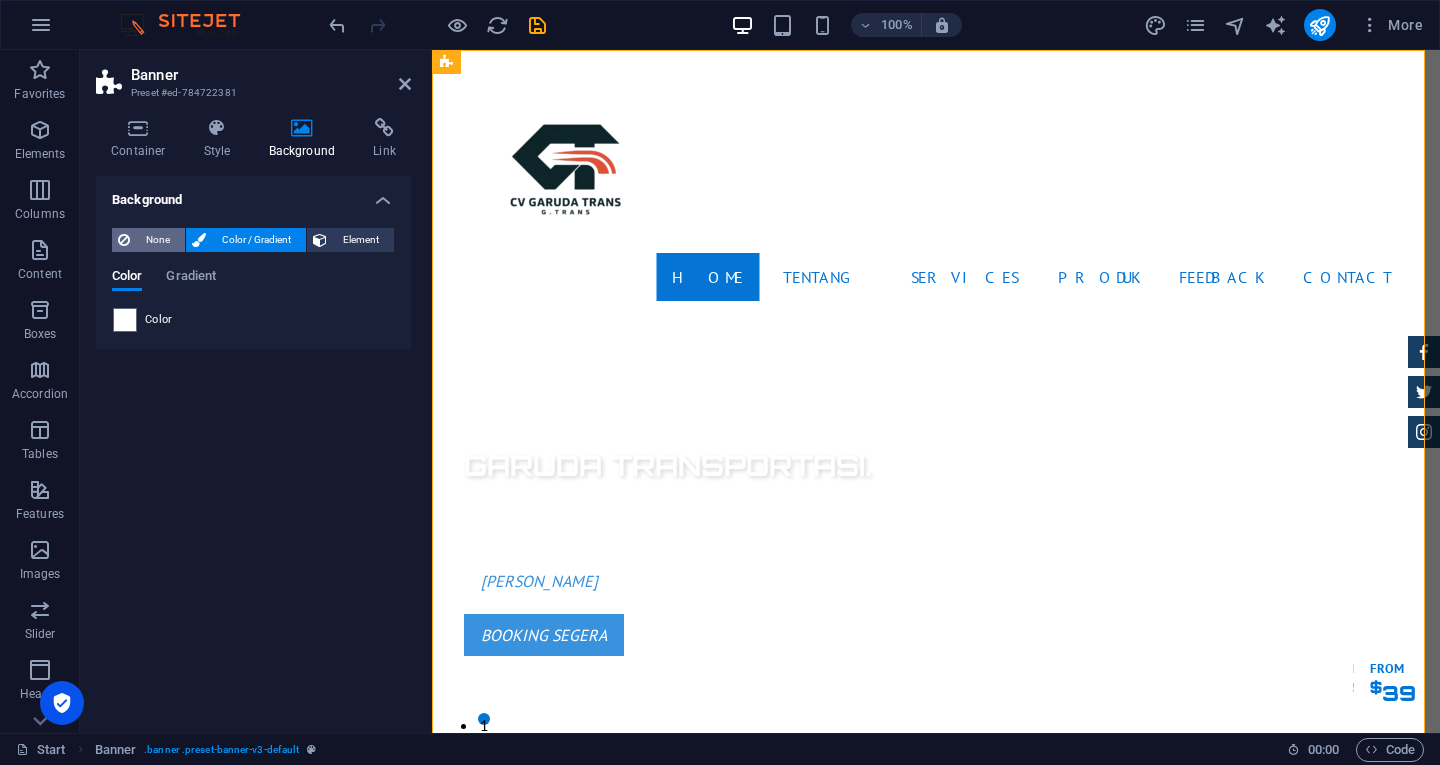 click on "None" at bounding box center [157, 240] 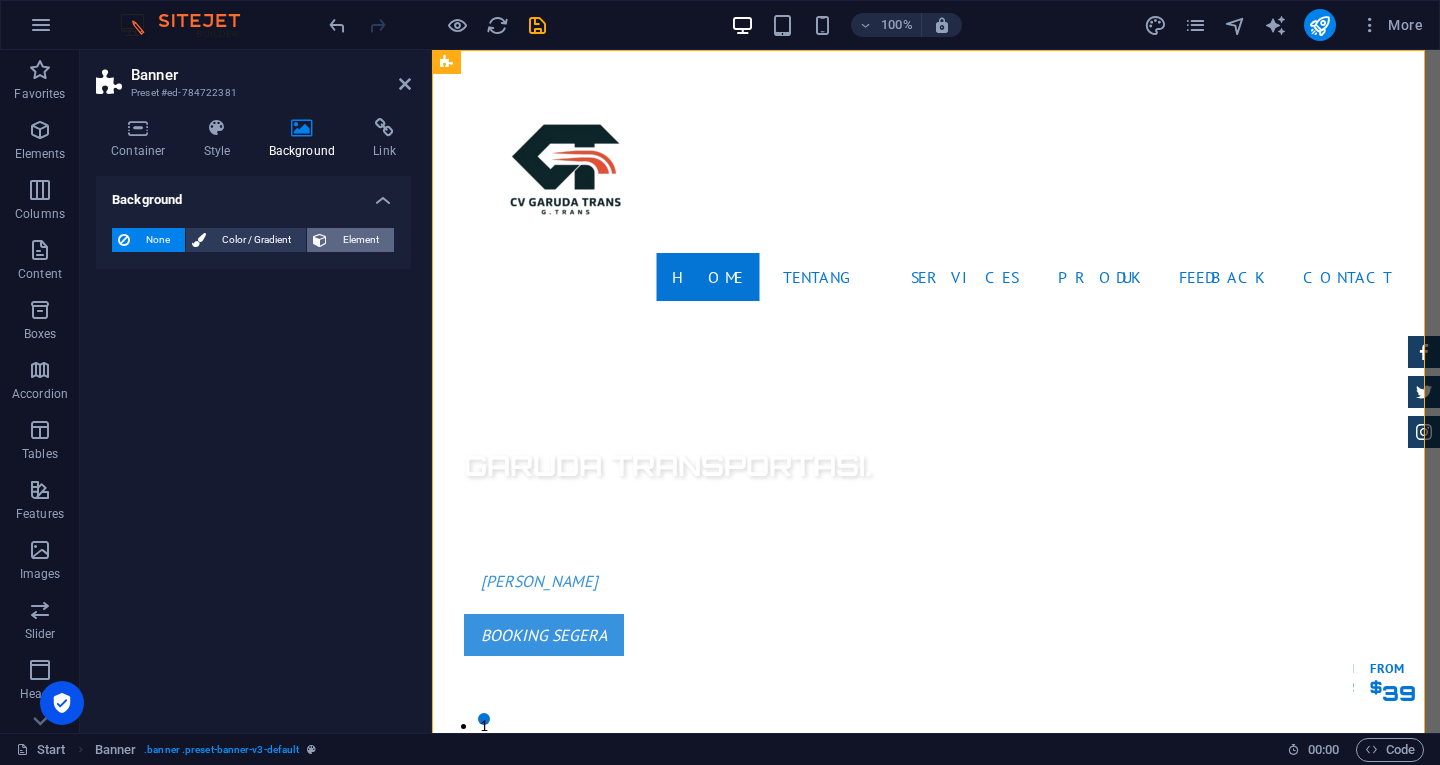 click on "Element" at bounding box center (360, 240) 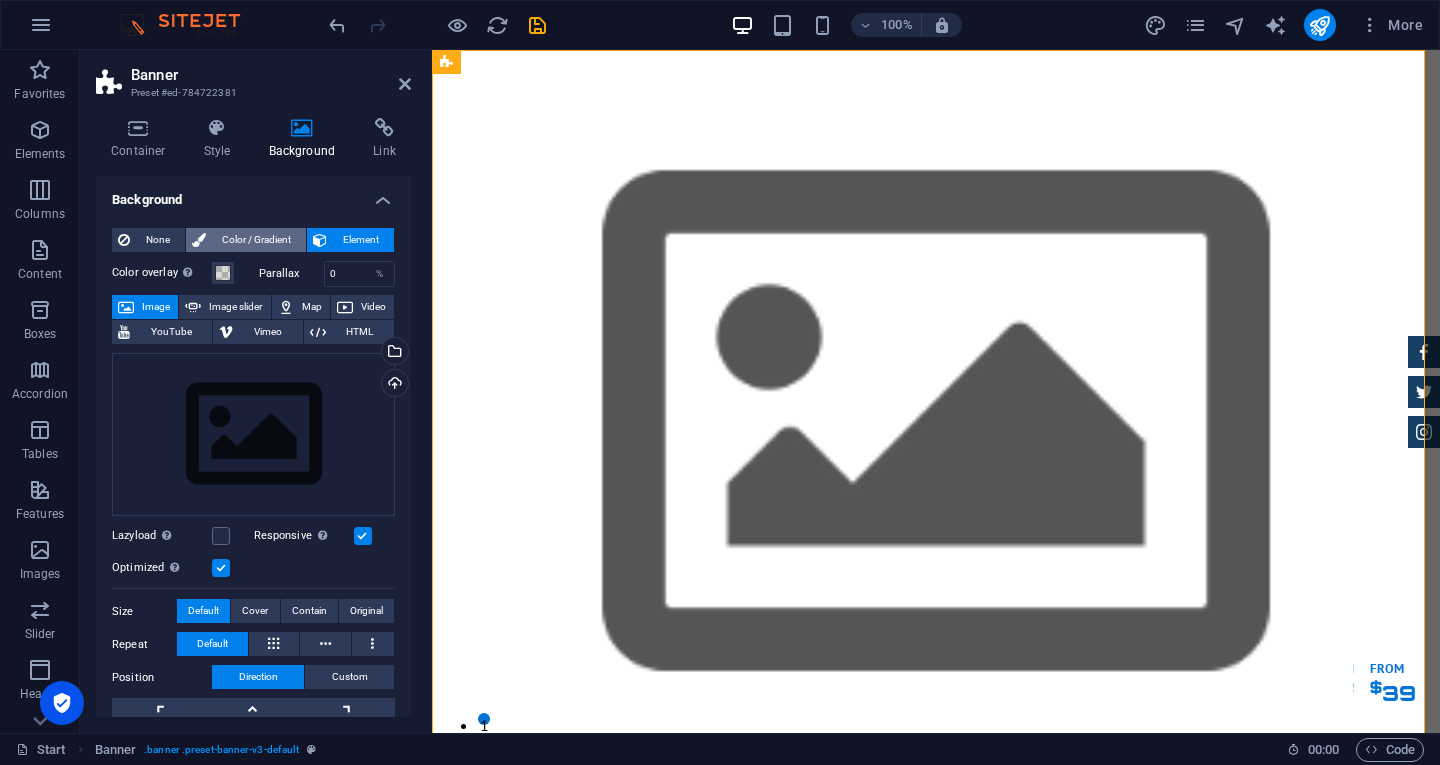 click on "Color / Gradient" at bounding box center [256, 240] 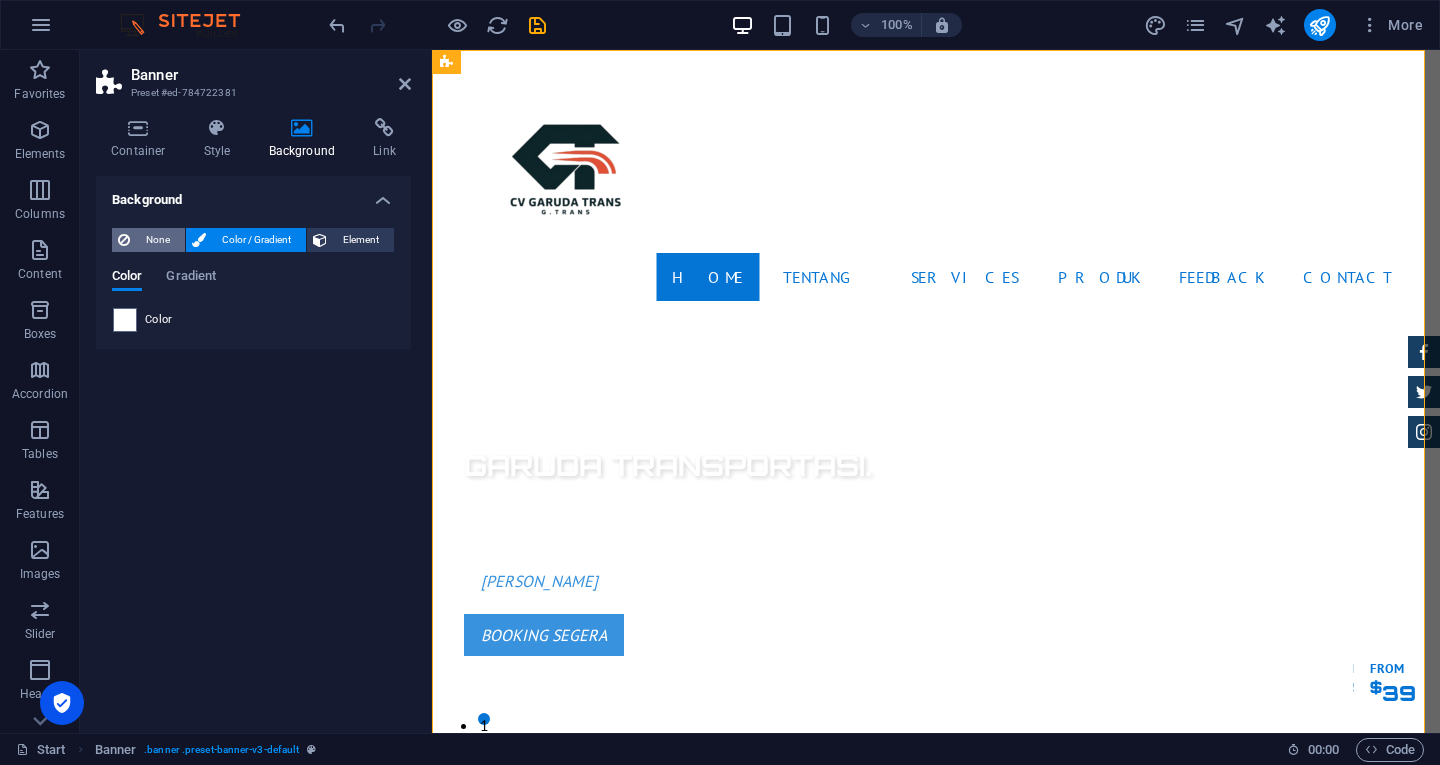 click on "None" at bounding box center [157, 240] 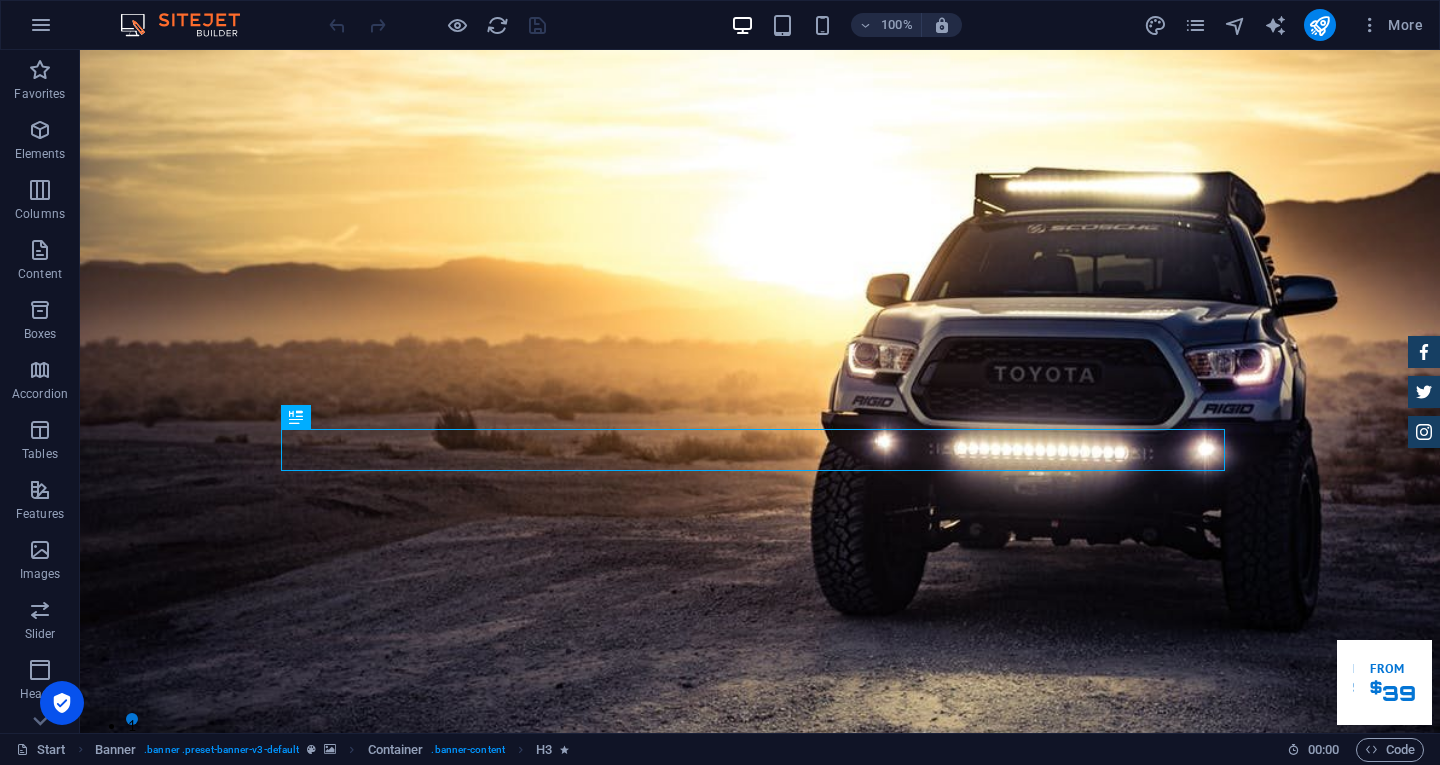 scroll, scrollTop: 0, scrollLeft: 0, axis: both 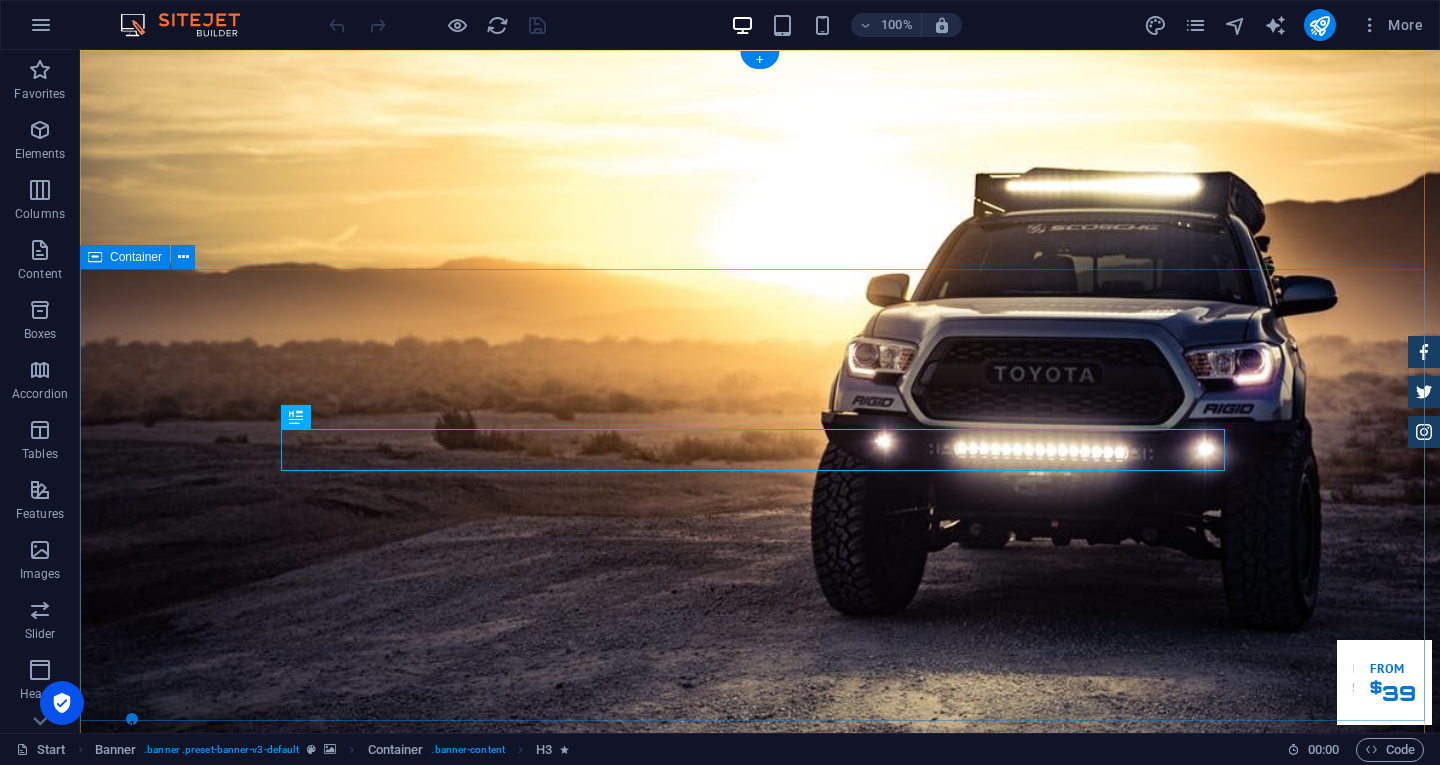 click on "Garuda transportasi. Rental Mobil Terpercaya, Aman, Amanah Serta Profesional  Cek Layanan  Booking Segera" at bounding box center [760, 1301] 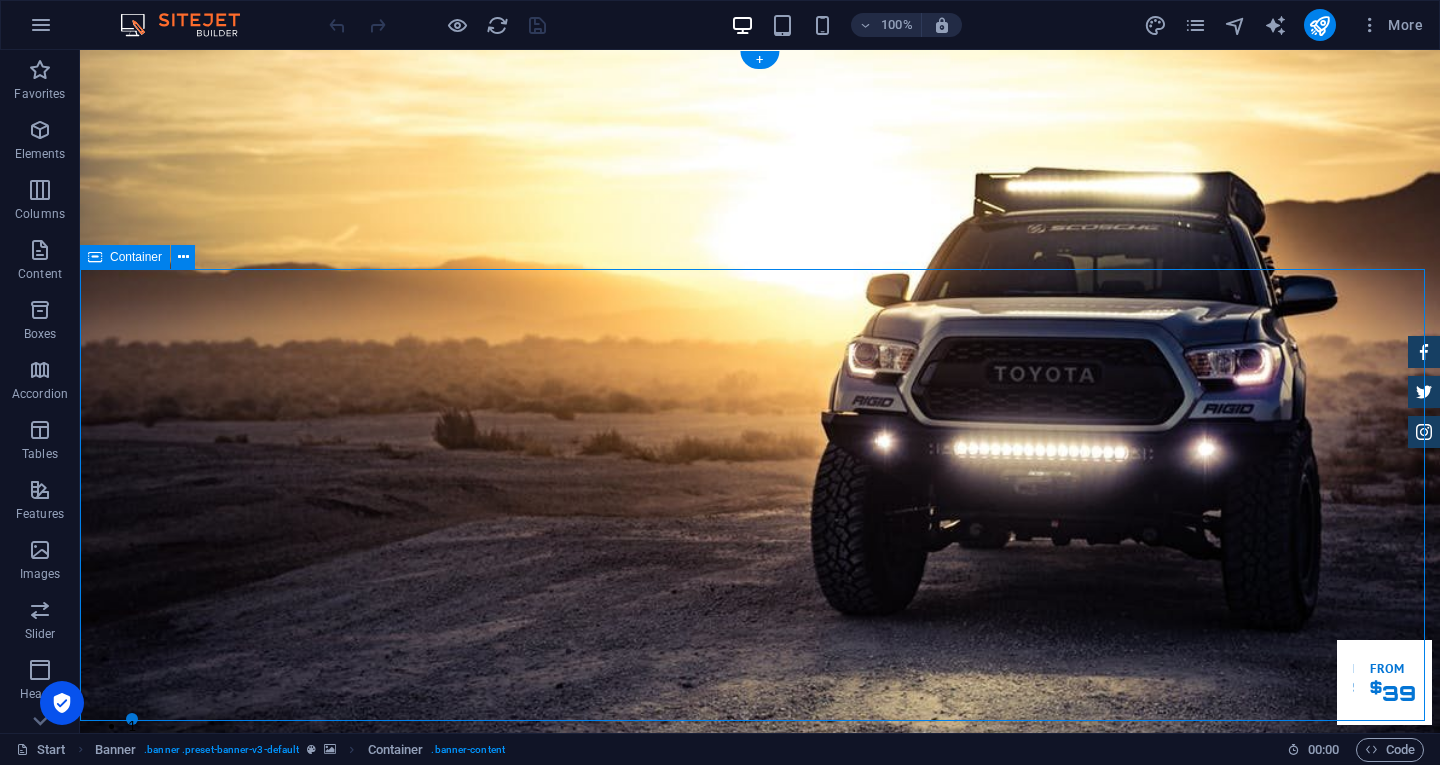 click on "Garuda transportasi. Rental Mobil Terpercaya, Aman, Amanah Serta Profesional  Cek Layanan  Booking Segera" at bounding box center (760, 1301) 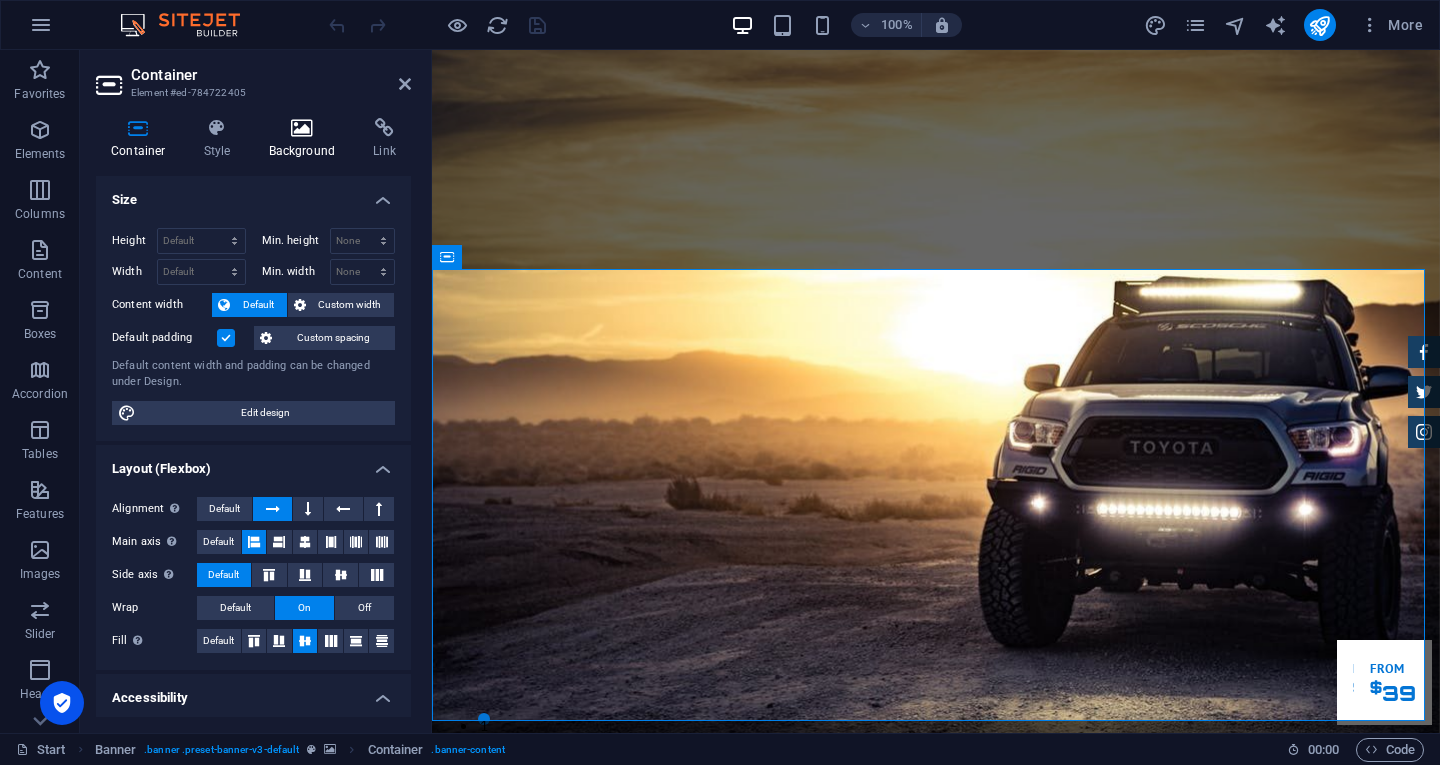 click at bounding box center (302, 128) 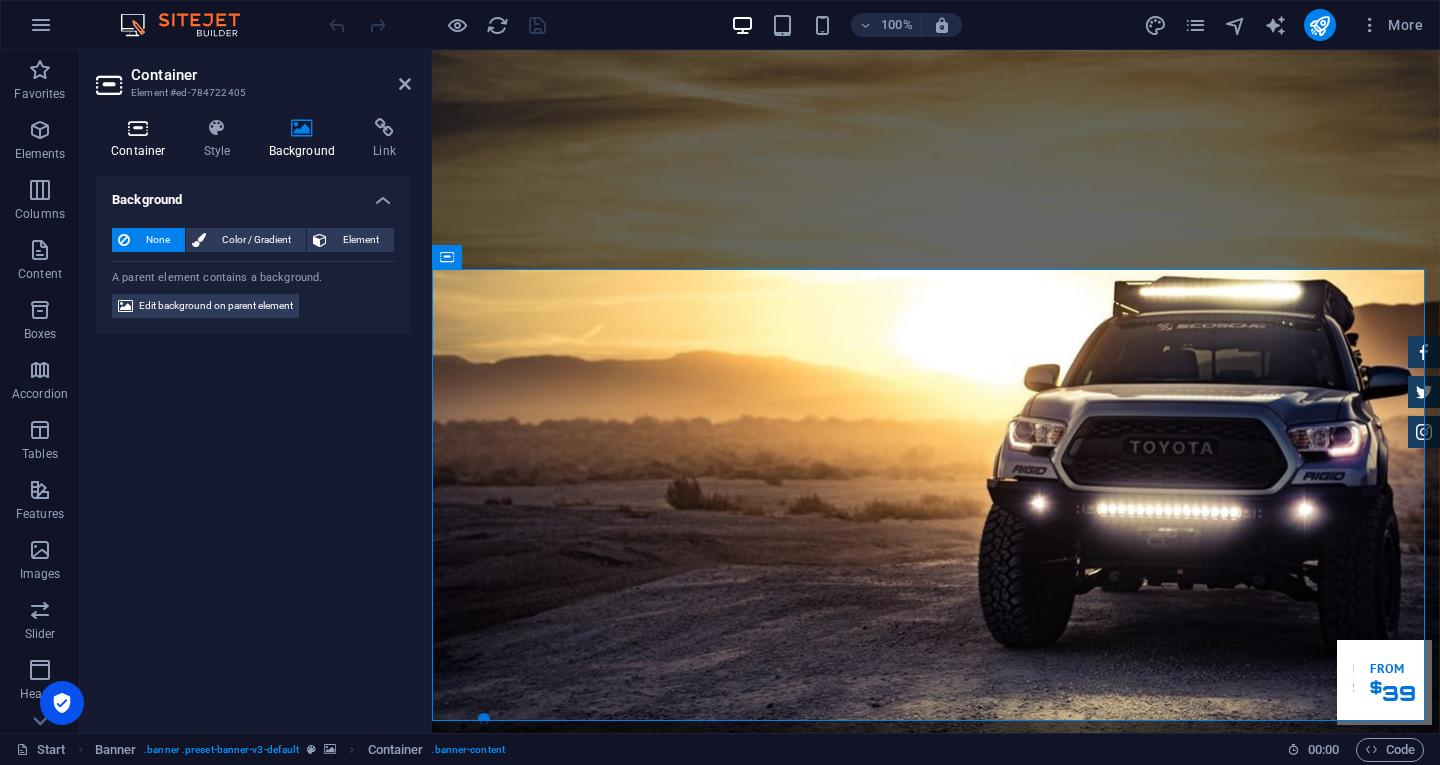 click on "Container" at bounding box center [142, 139] 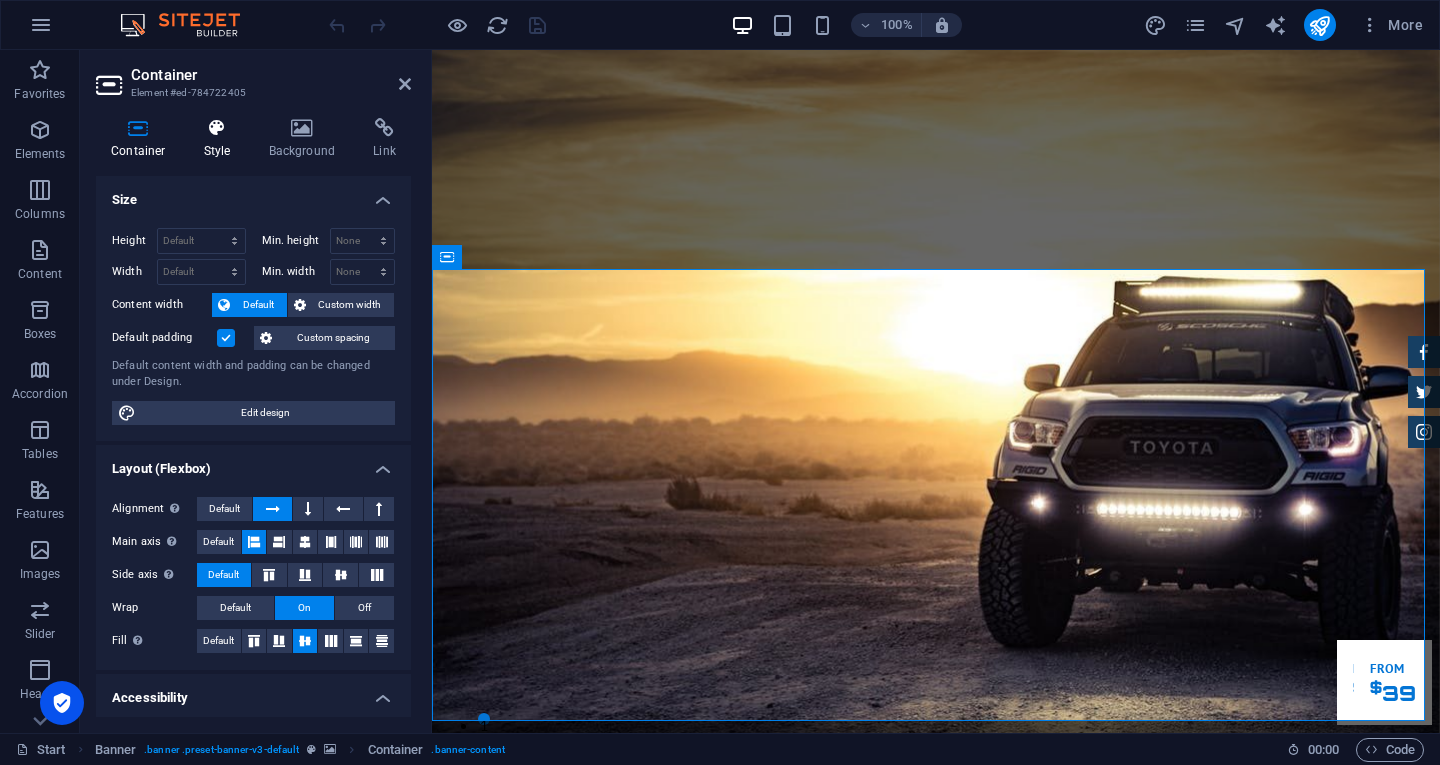 click at bounding box center [217, 128] 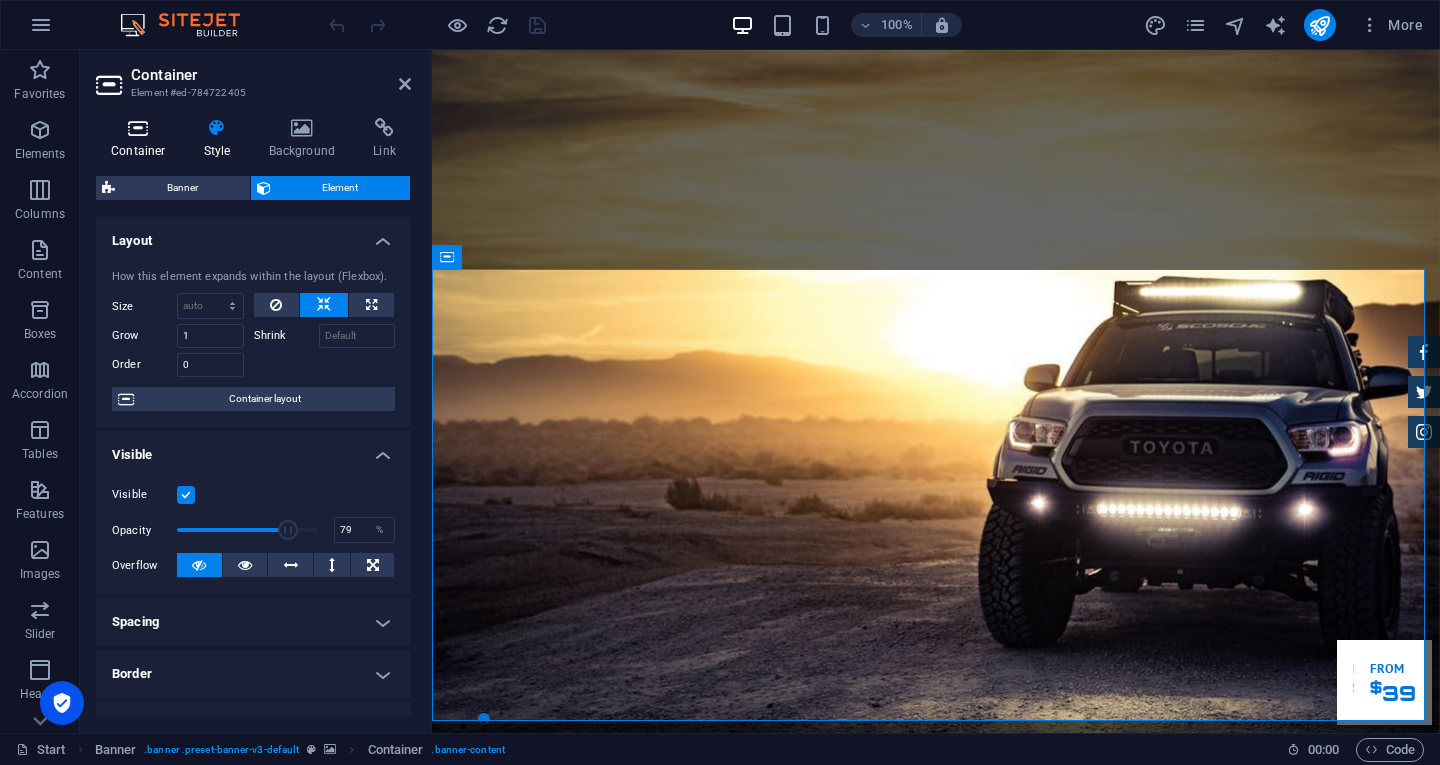 click on "Container" at bounding box center (142, 139) 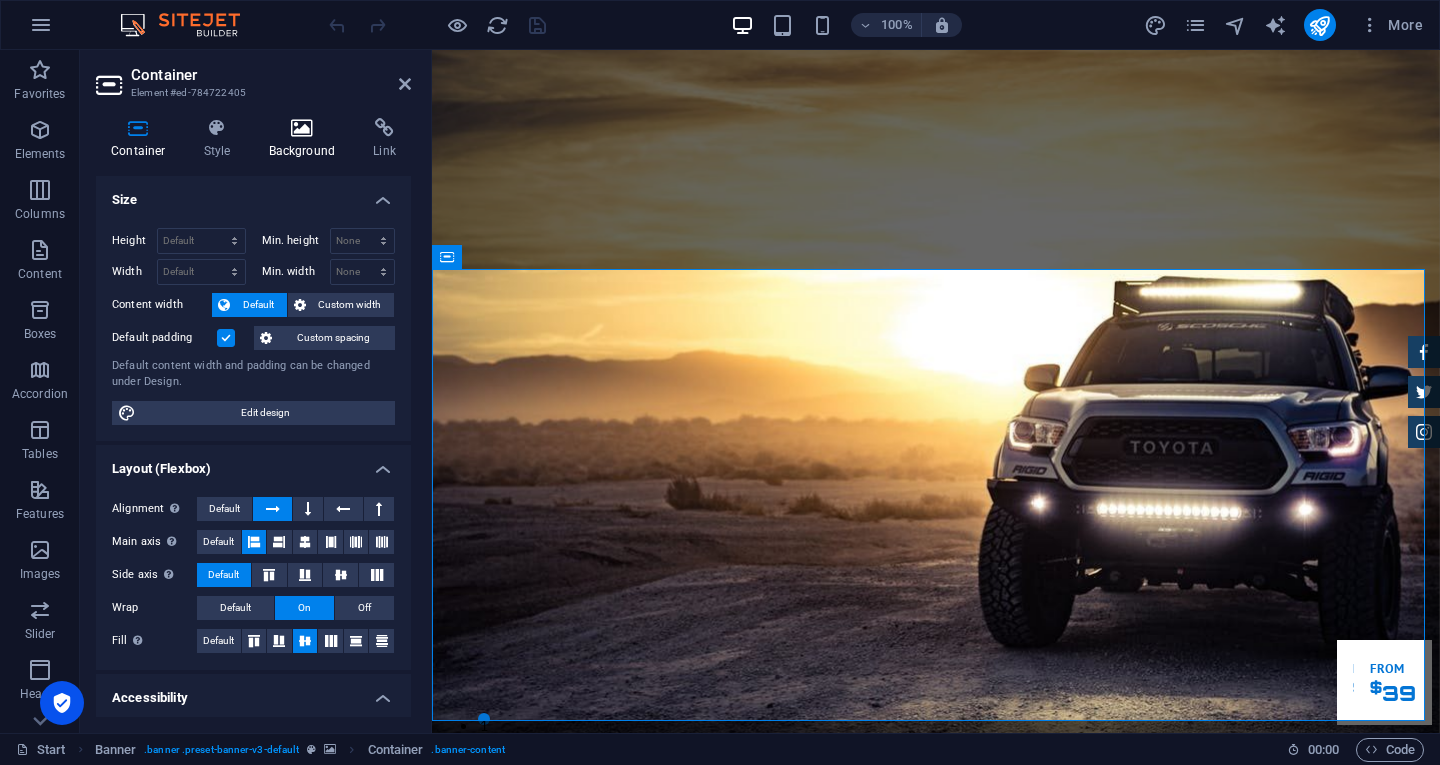 click at bounding box center (302, 128) 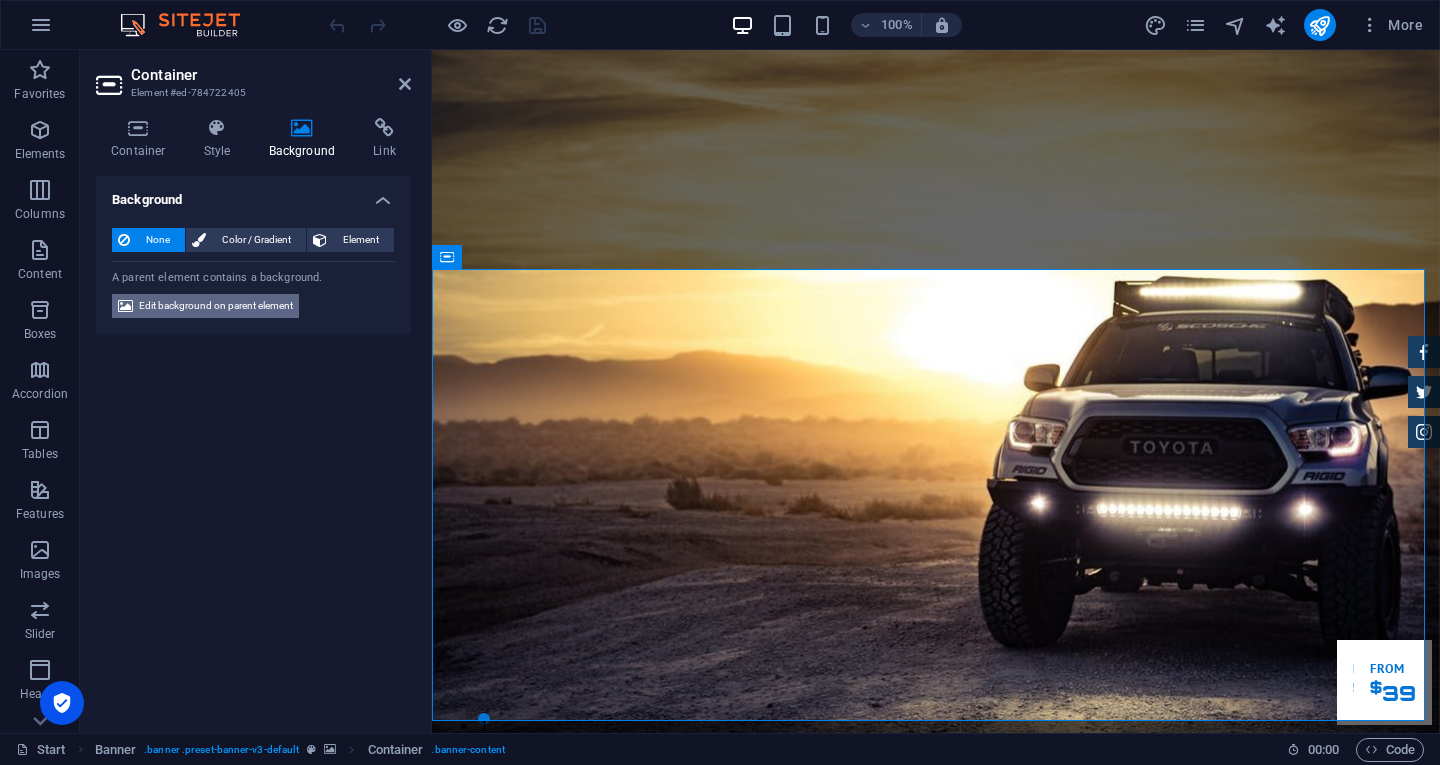 click on "Edit background on parent element" at bounding box center (216, 306) 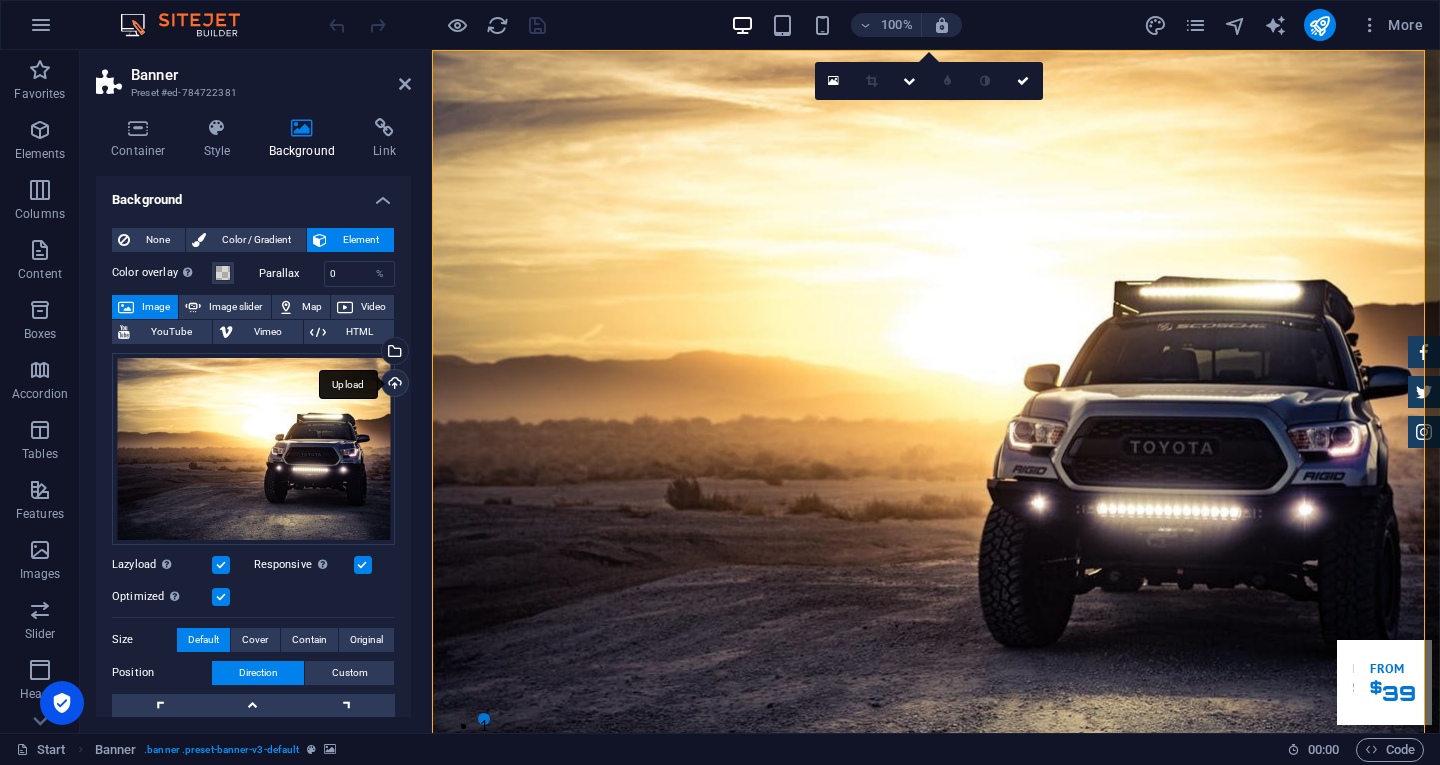 click on "Upload" at bounding box center [393, 385] 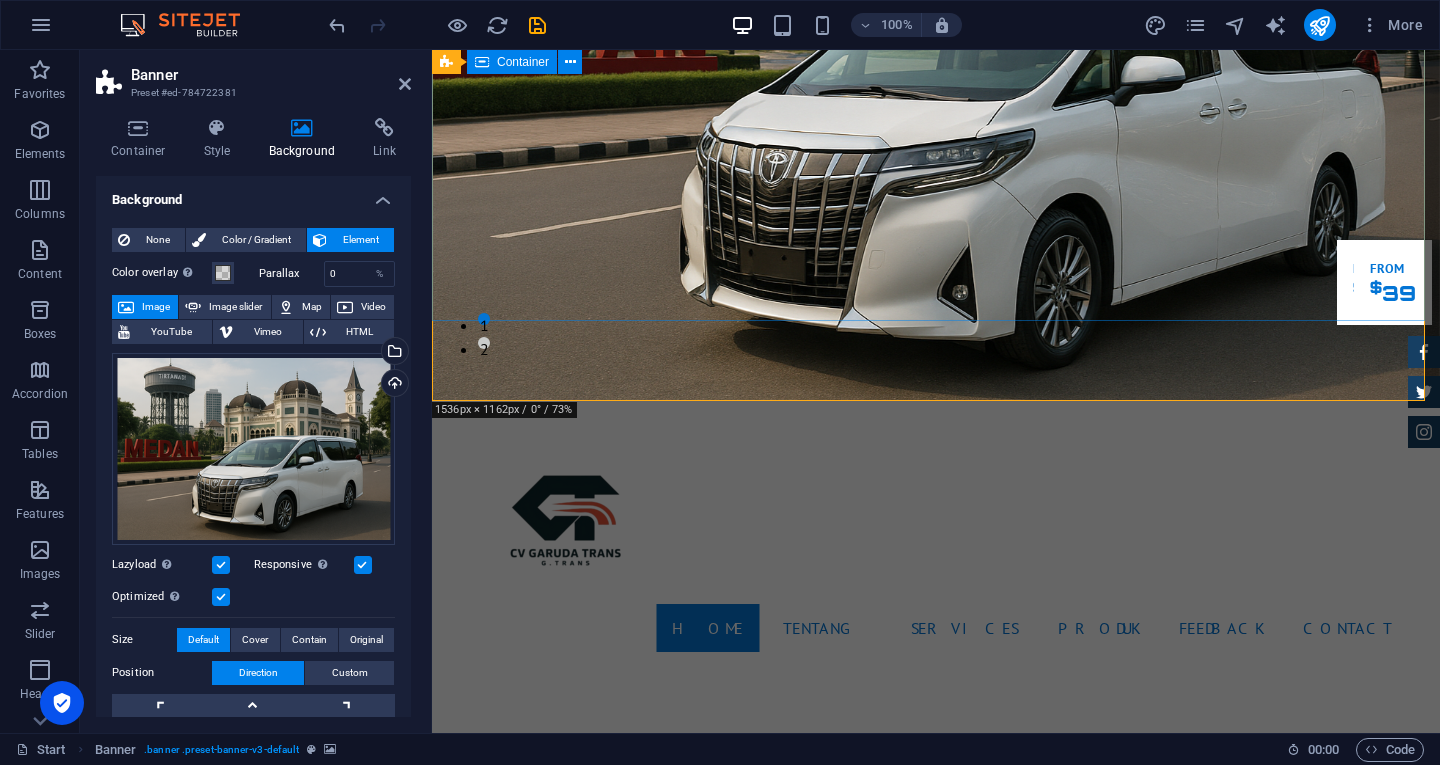 scroll, scrollTop: 0, scrollLeft: 0, axis: both 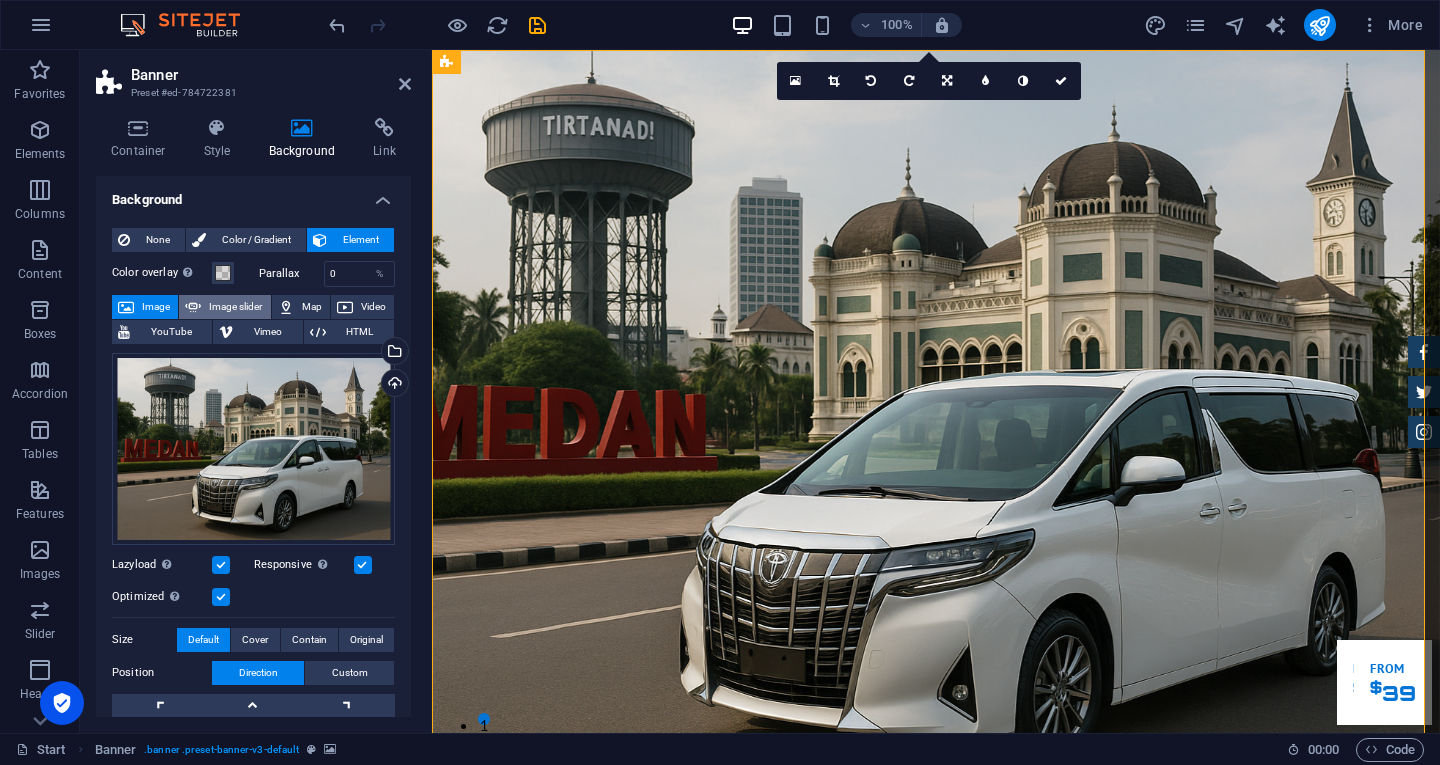 click on "Image slider" at bounding box center (235, 307) 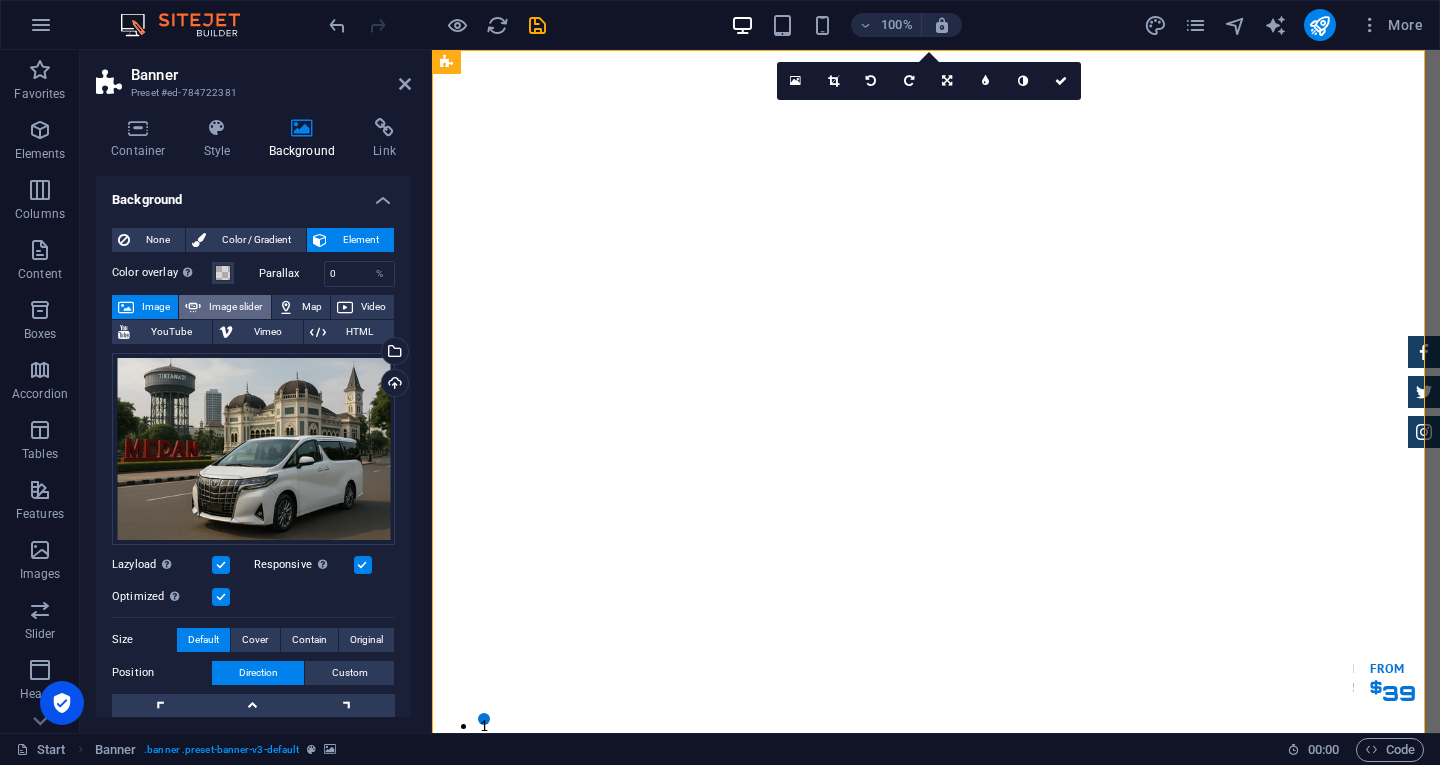 select on "ms" 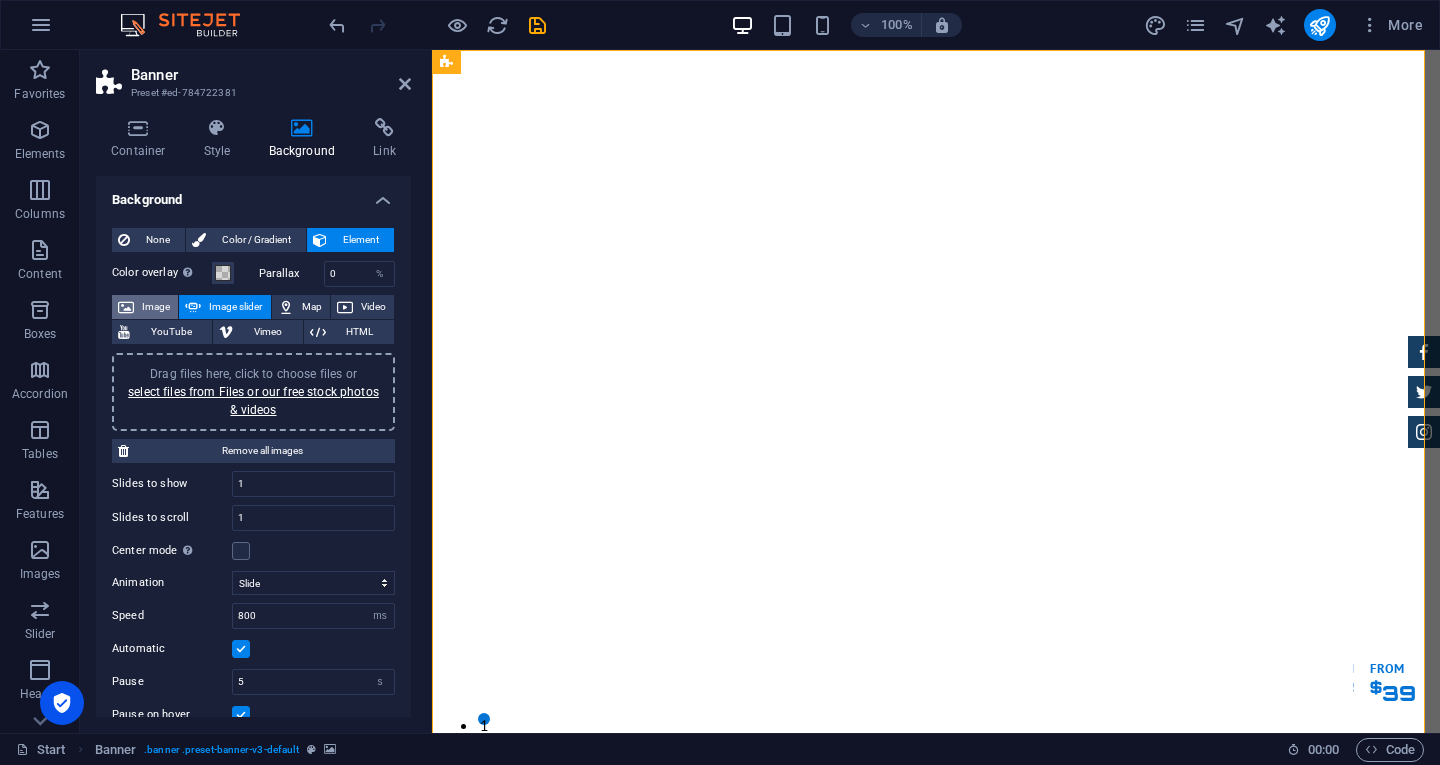 click on "Image" at bounding box center (156, 307) 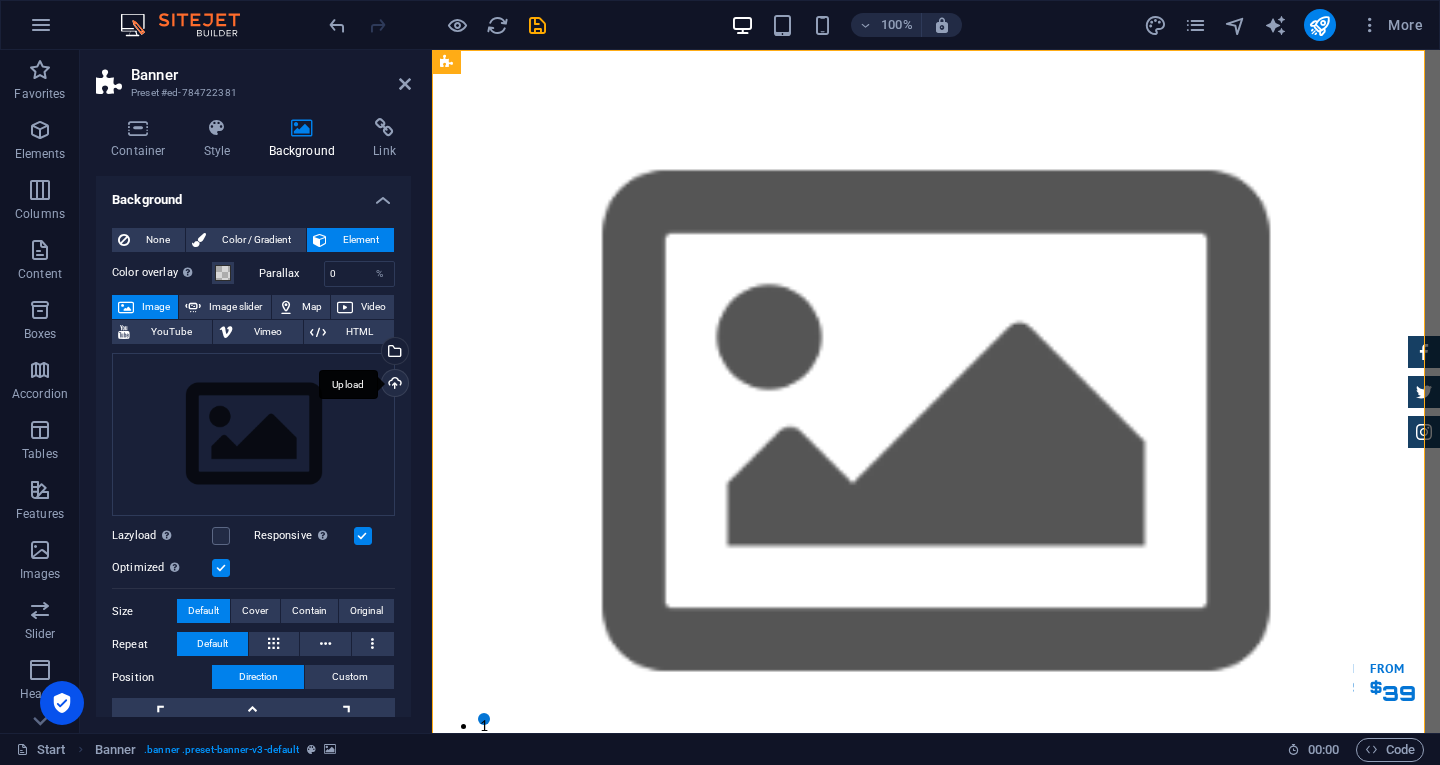 click on "Upload" at bounding box center (393, 385) 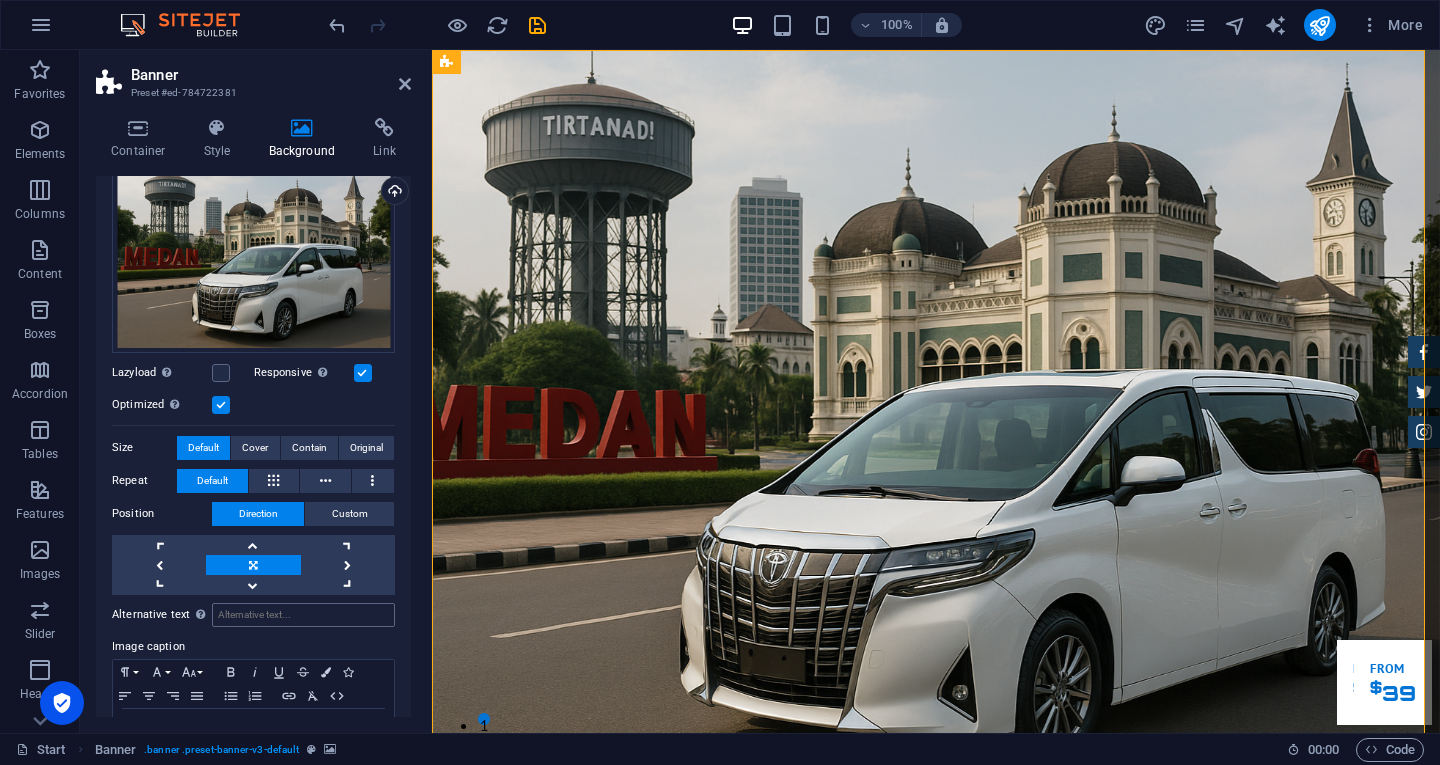 scroll, scrollTop: 231, scrollLeft: 0, axis: vertical 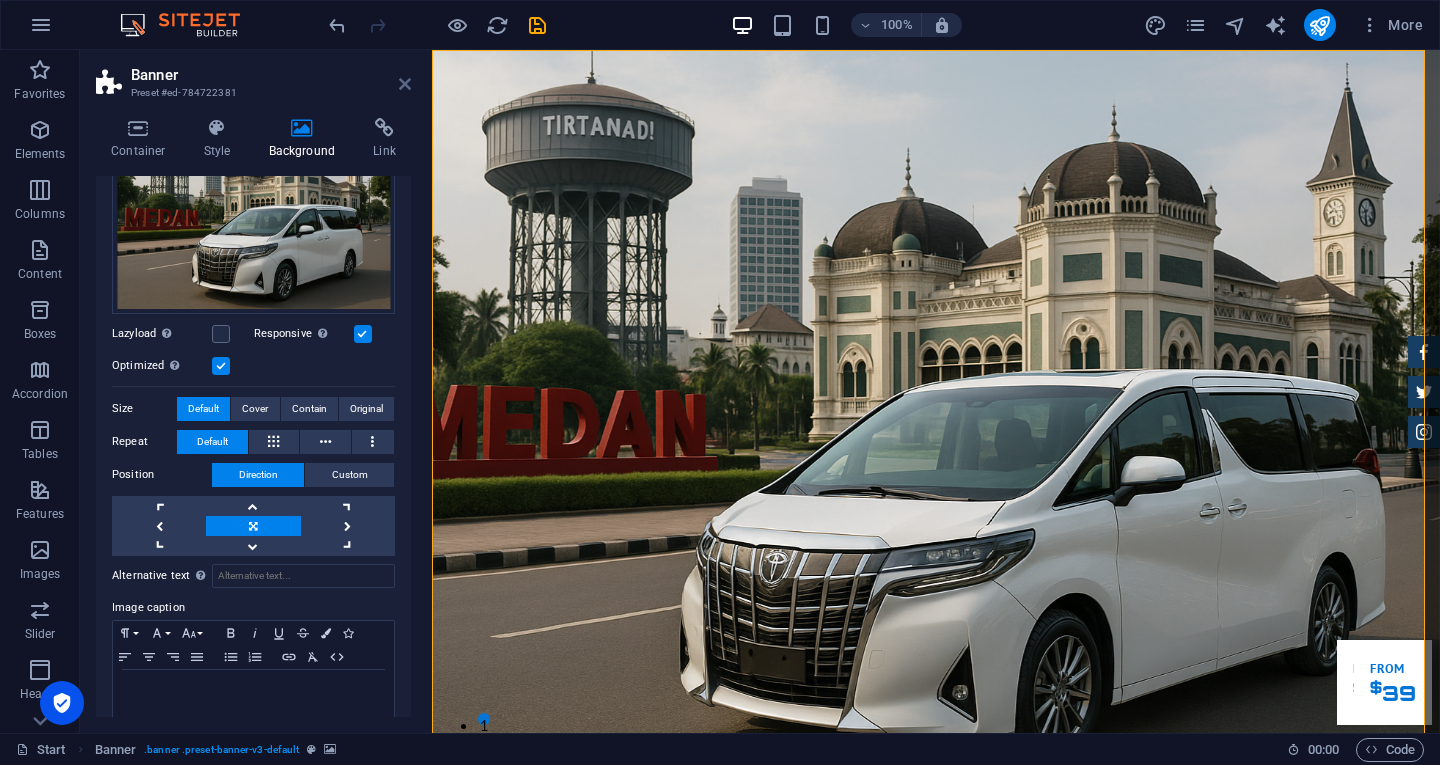 click at bounding box center [405, 84] 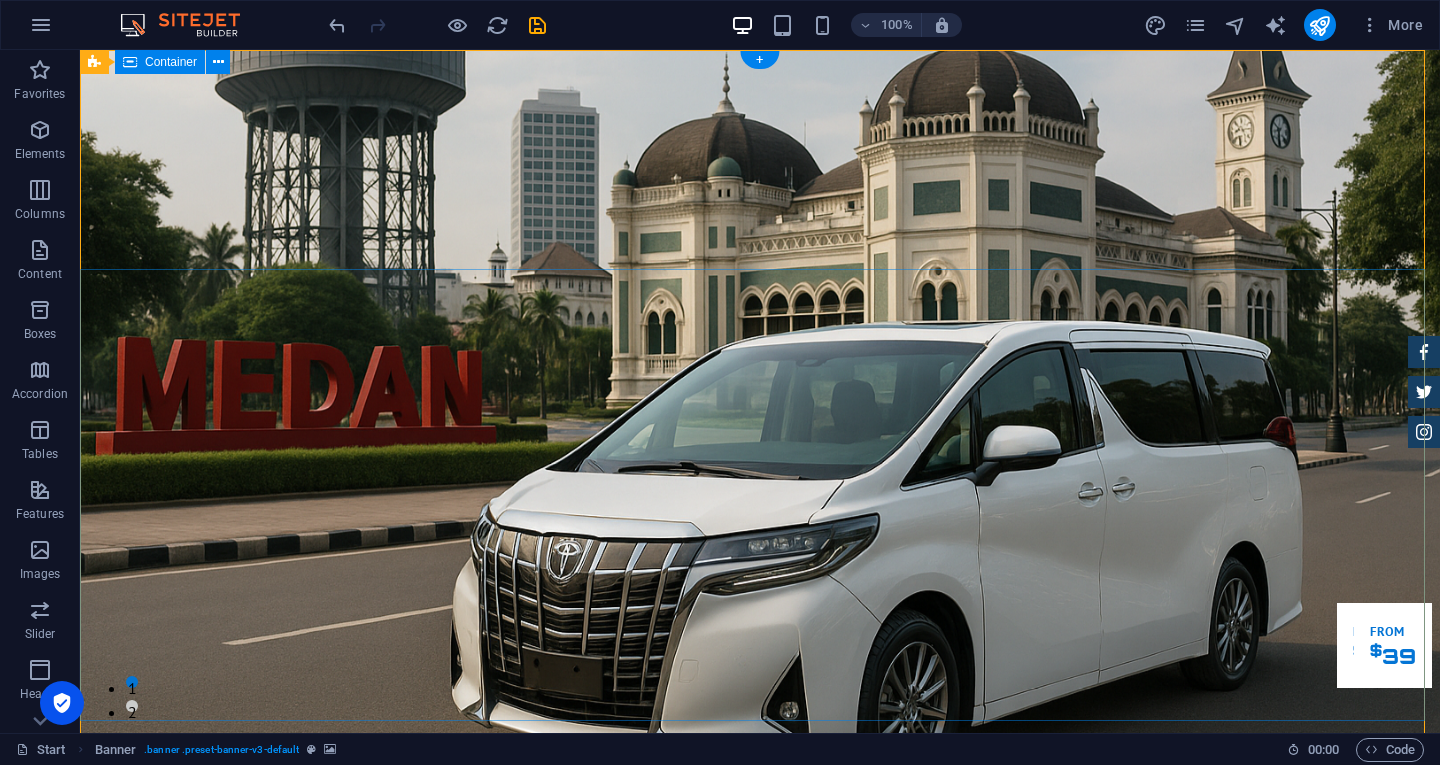 scroll, scrollTop: 0, scrollLeft: 0, axis: both 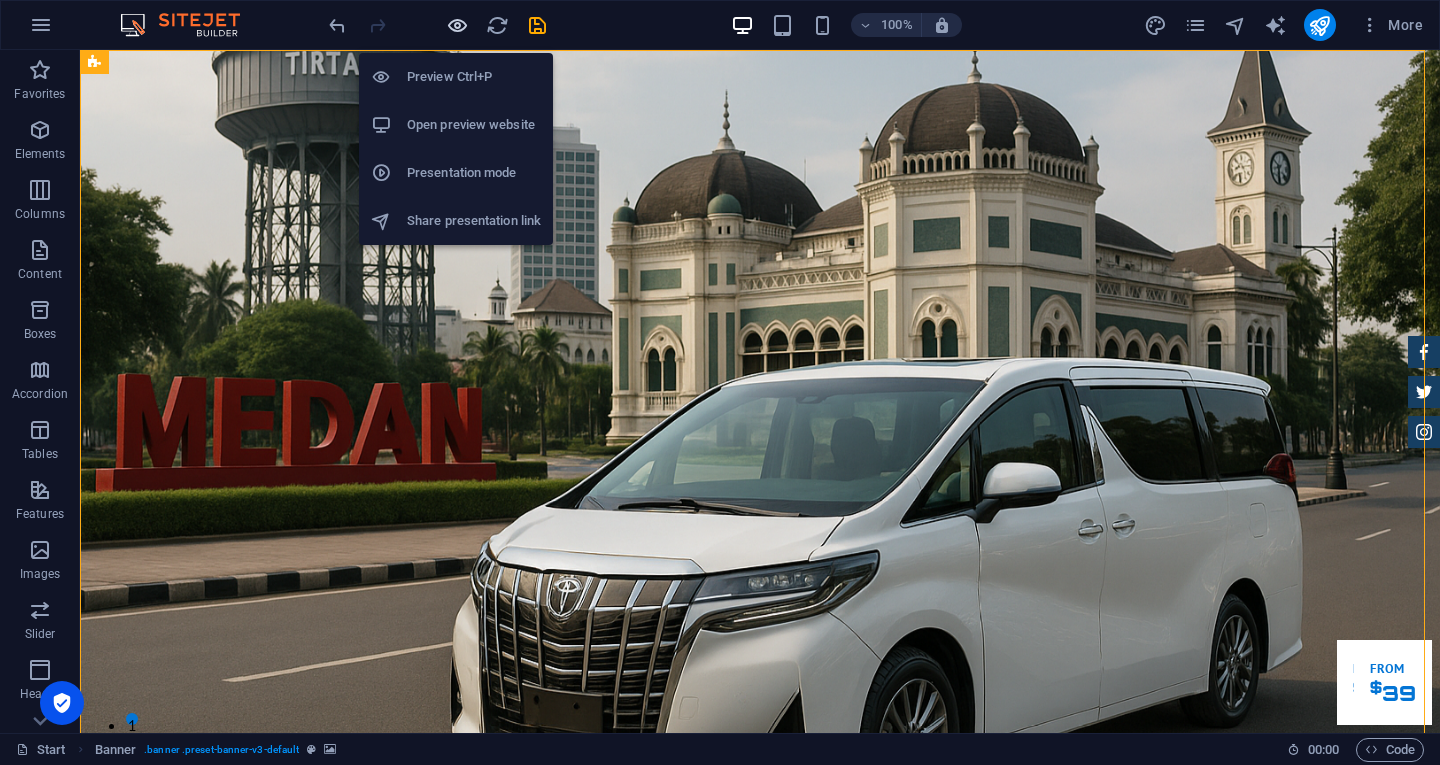 click at bounding box center [457, 25] 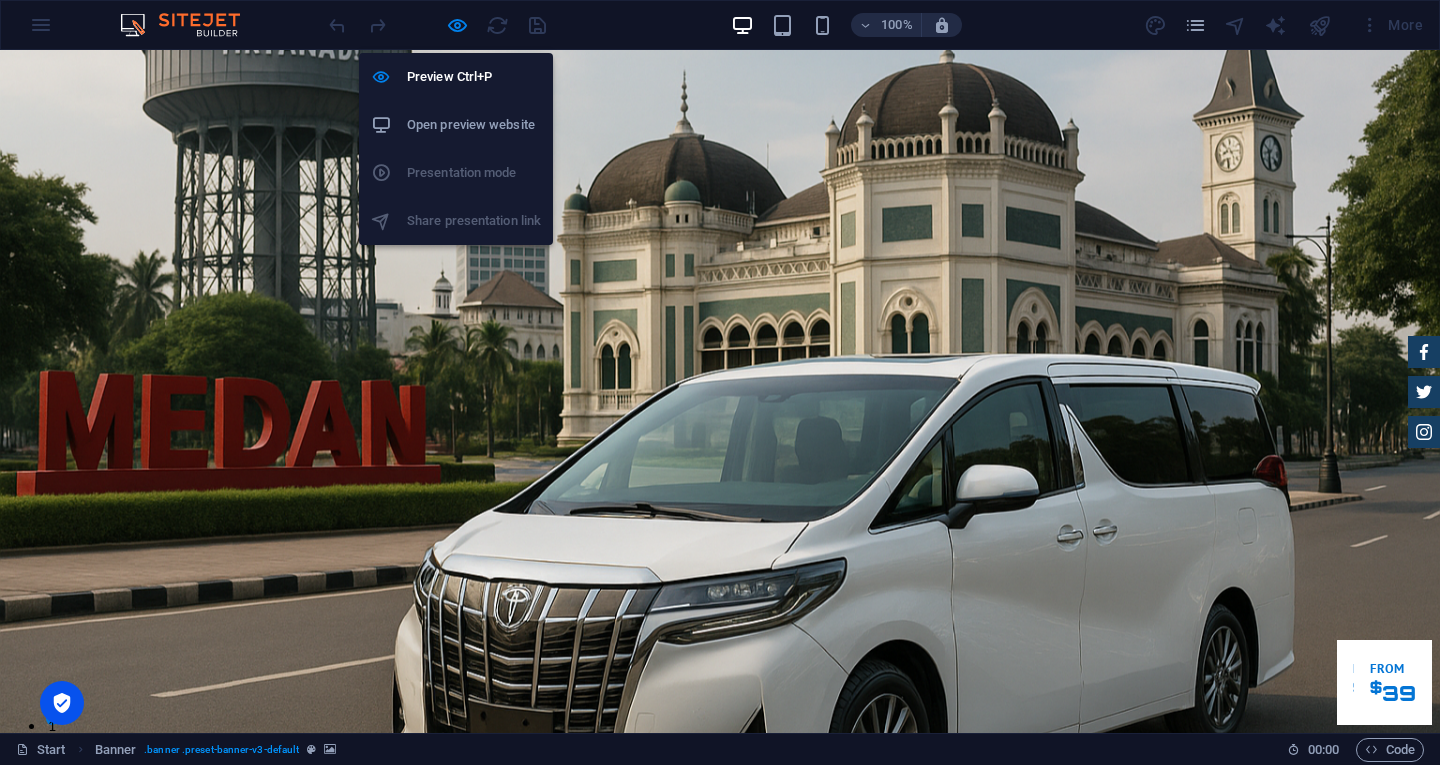 click on "Open preview website" at bounding box center (474, 125) 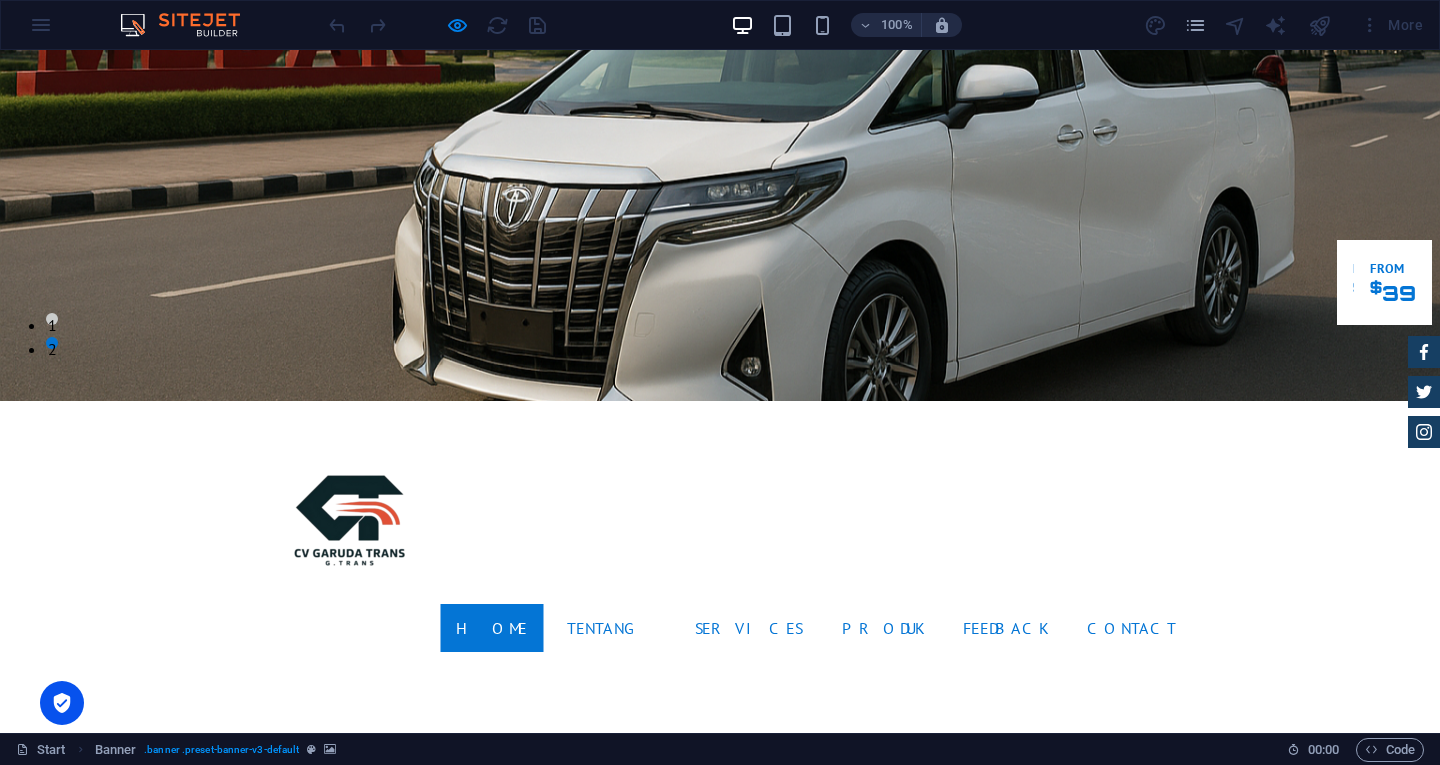 scroll, scrollTop: 0, scrollLeft: 0, axis: both 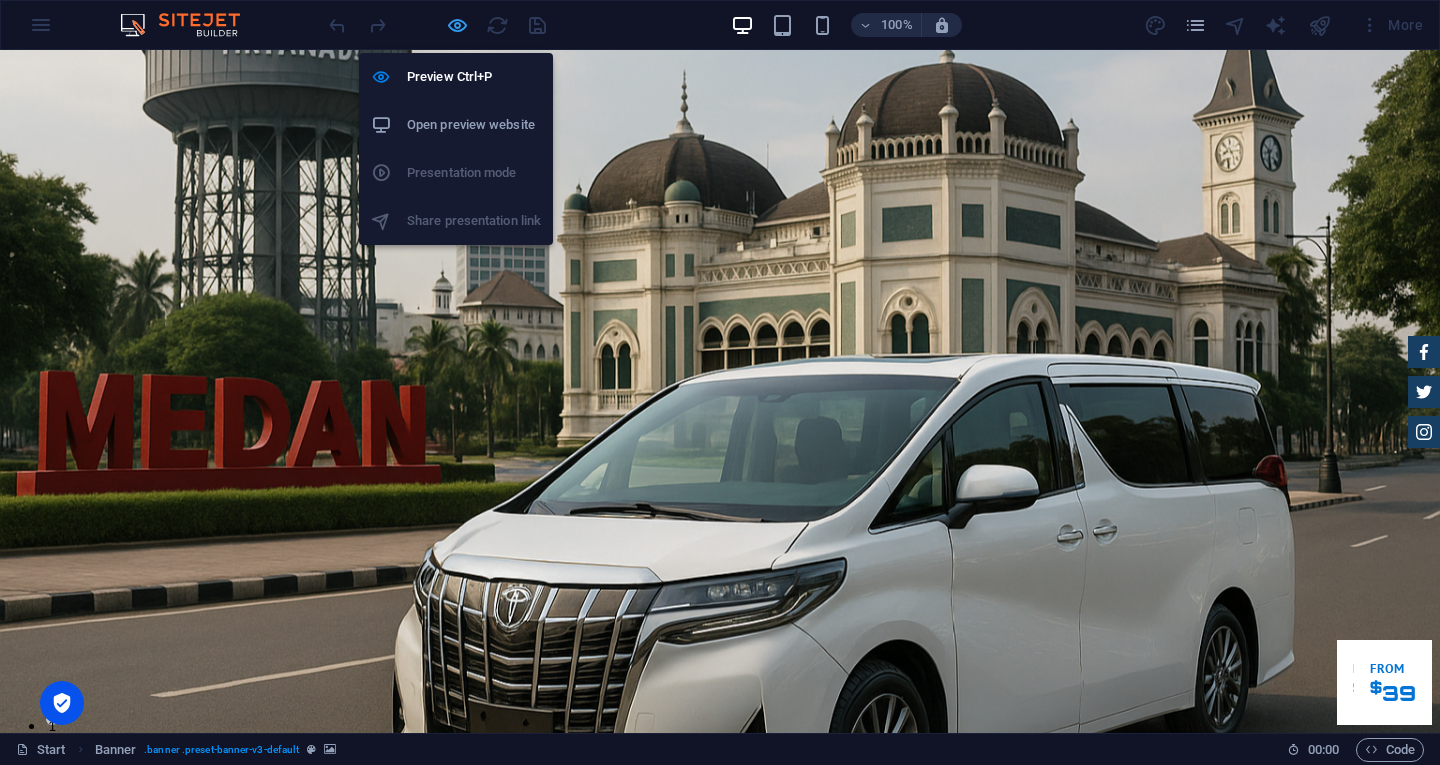 click at bounding box center (457, 25) 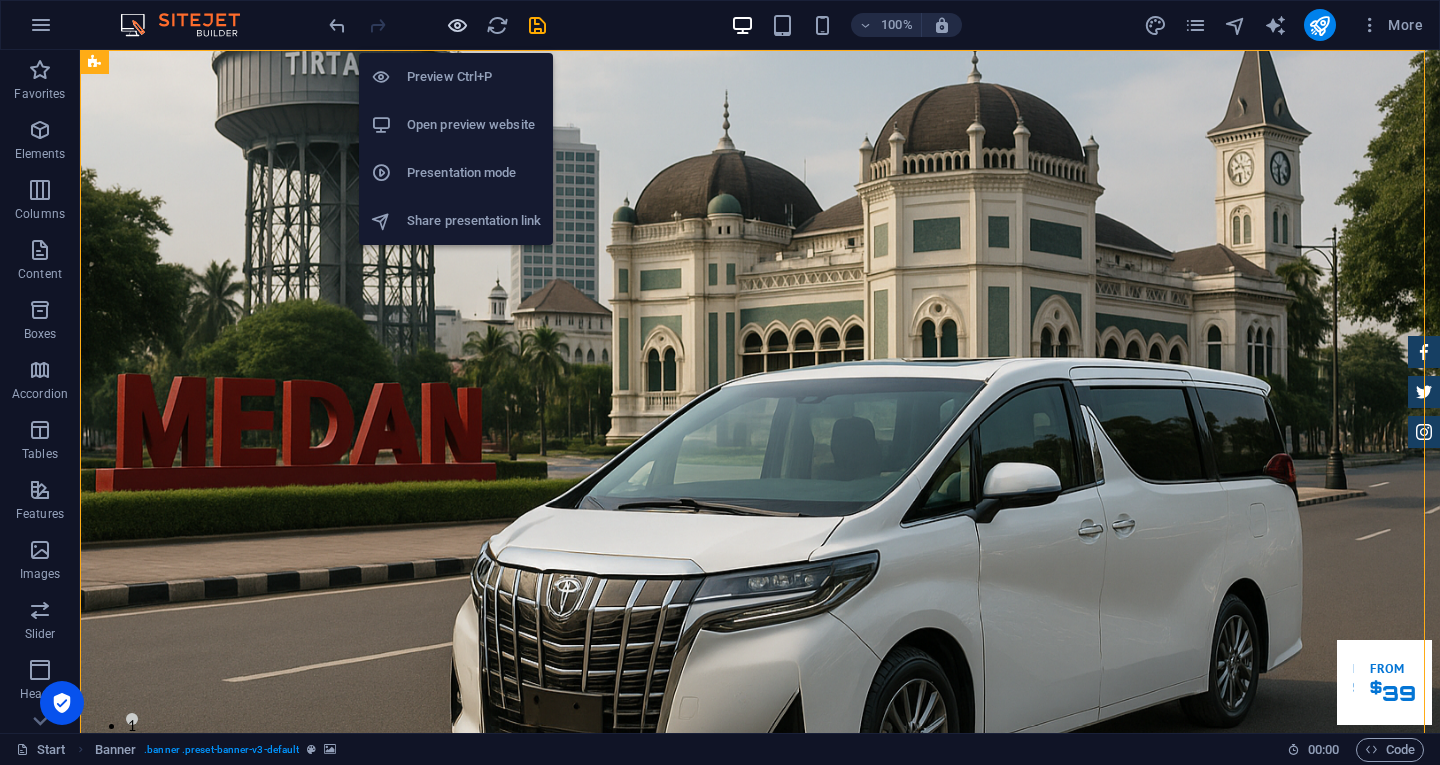 click at bounding box center (457, 25) 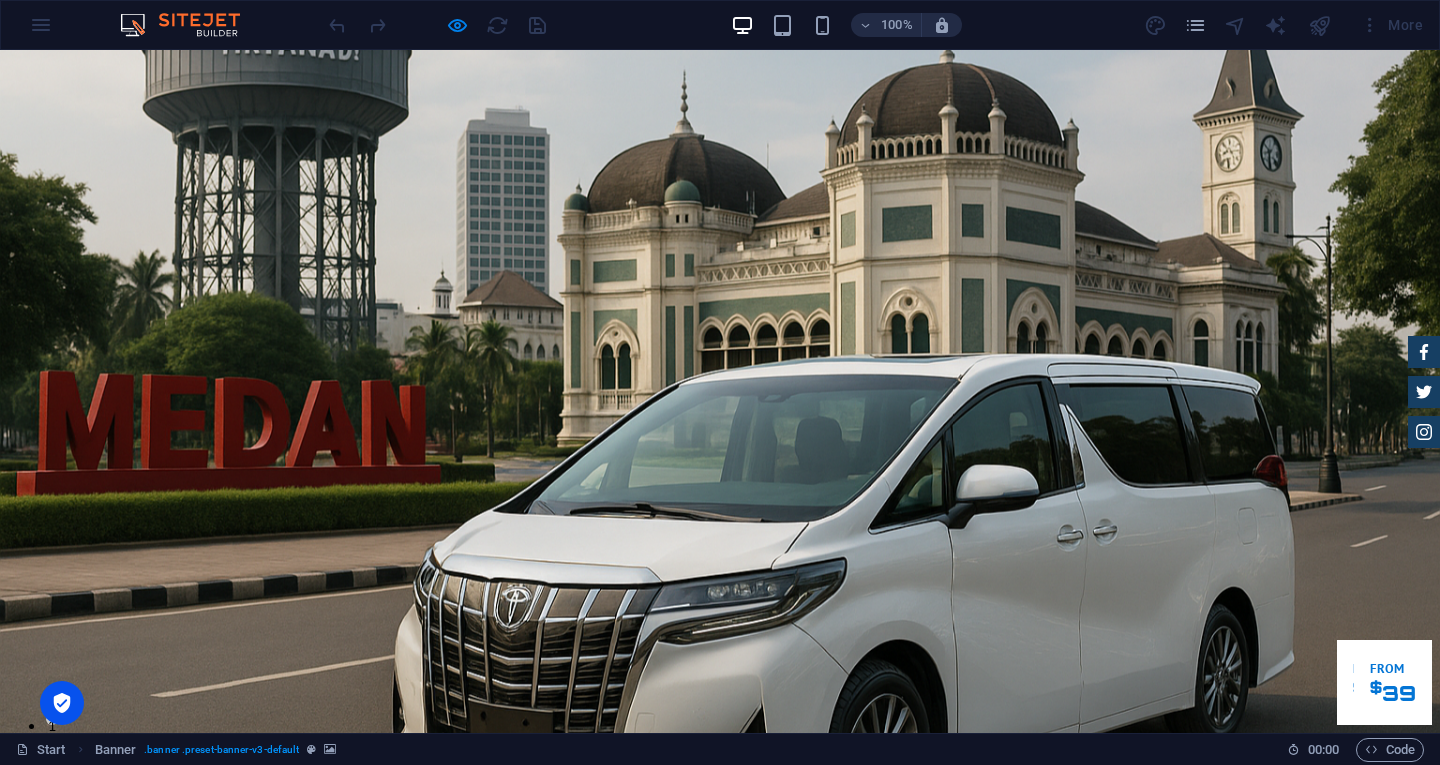 type 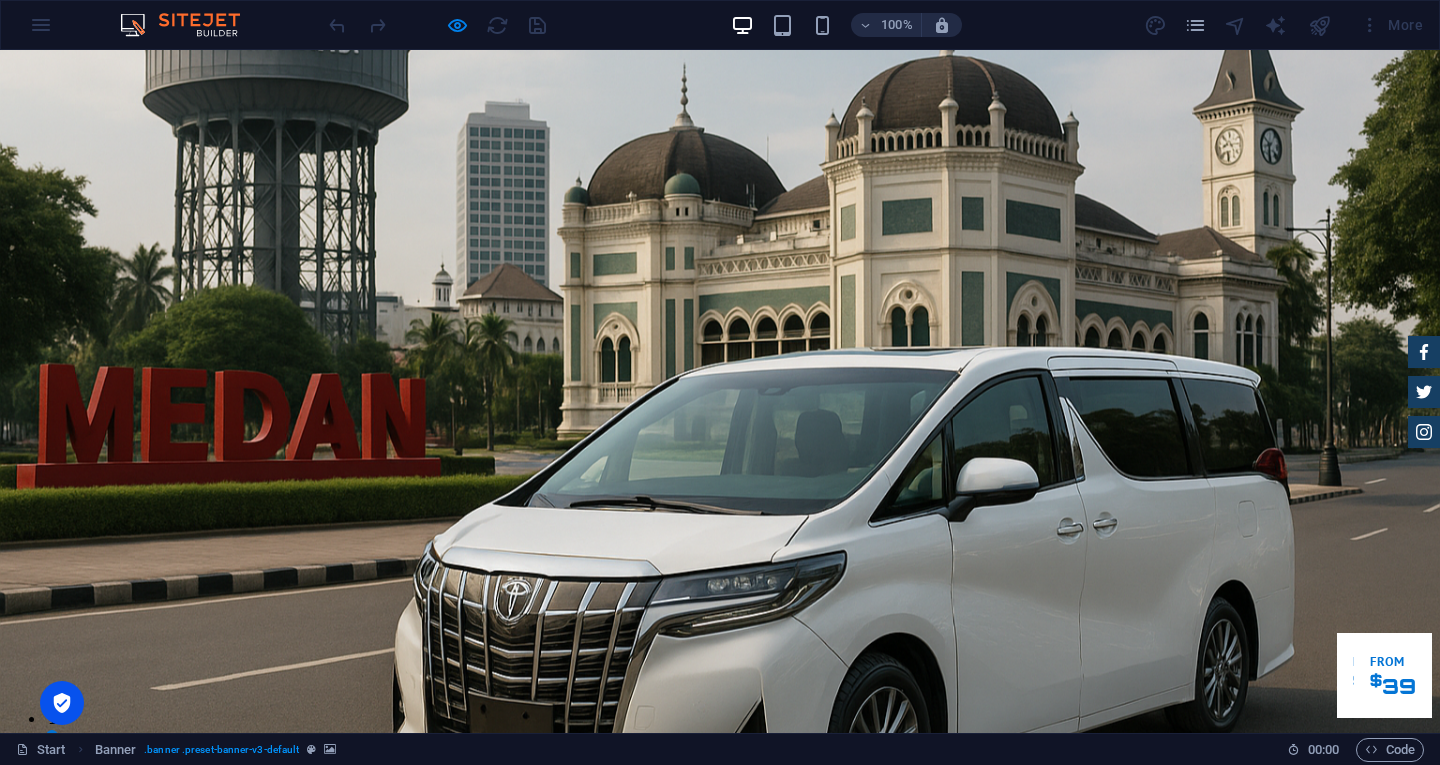 scroll, scrollTop: 0, scrollLeft: 0, axis: both 